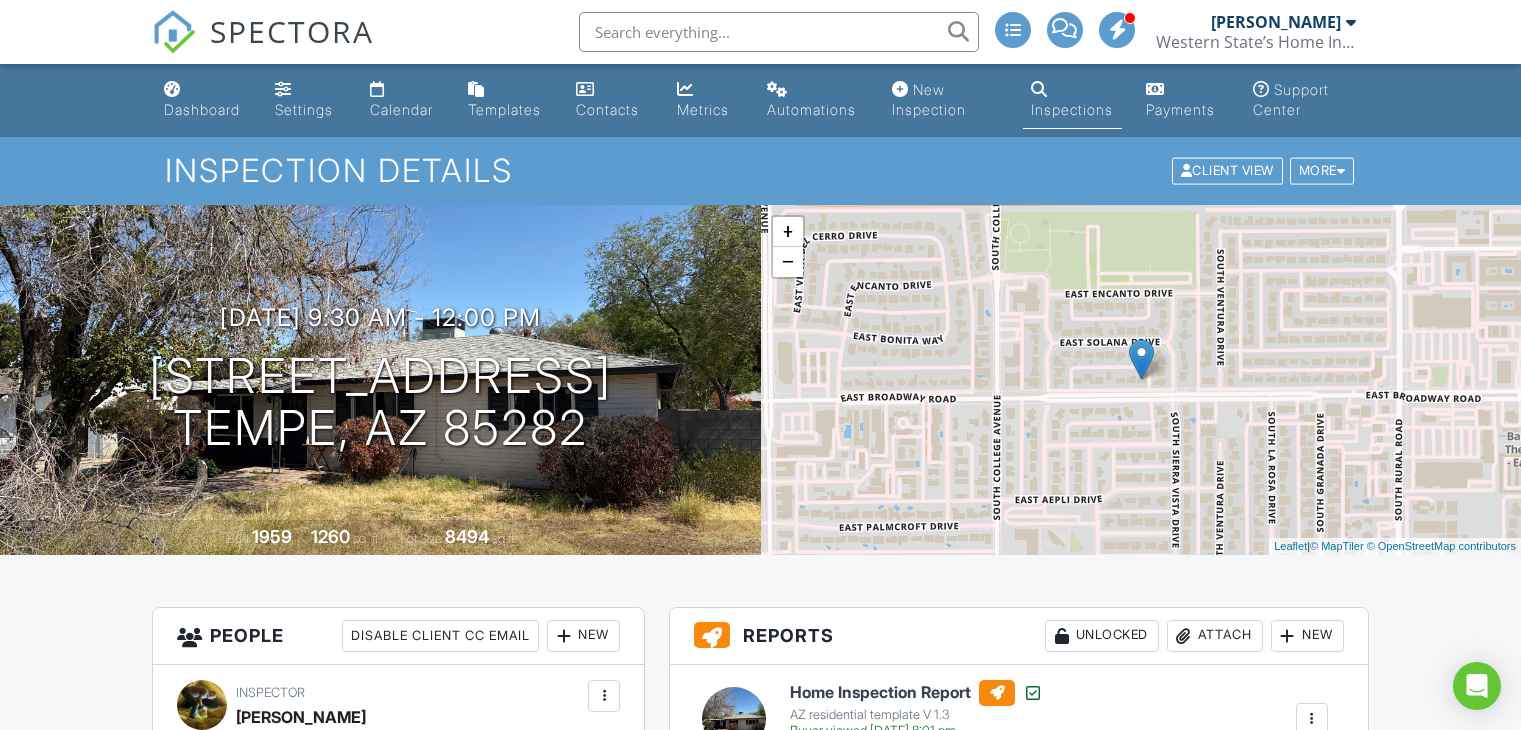 scroll, scrollTop: 500, scrollLeft: 0, axis: vertical 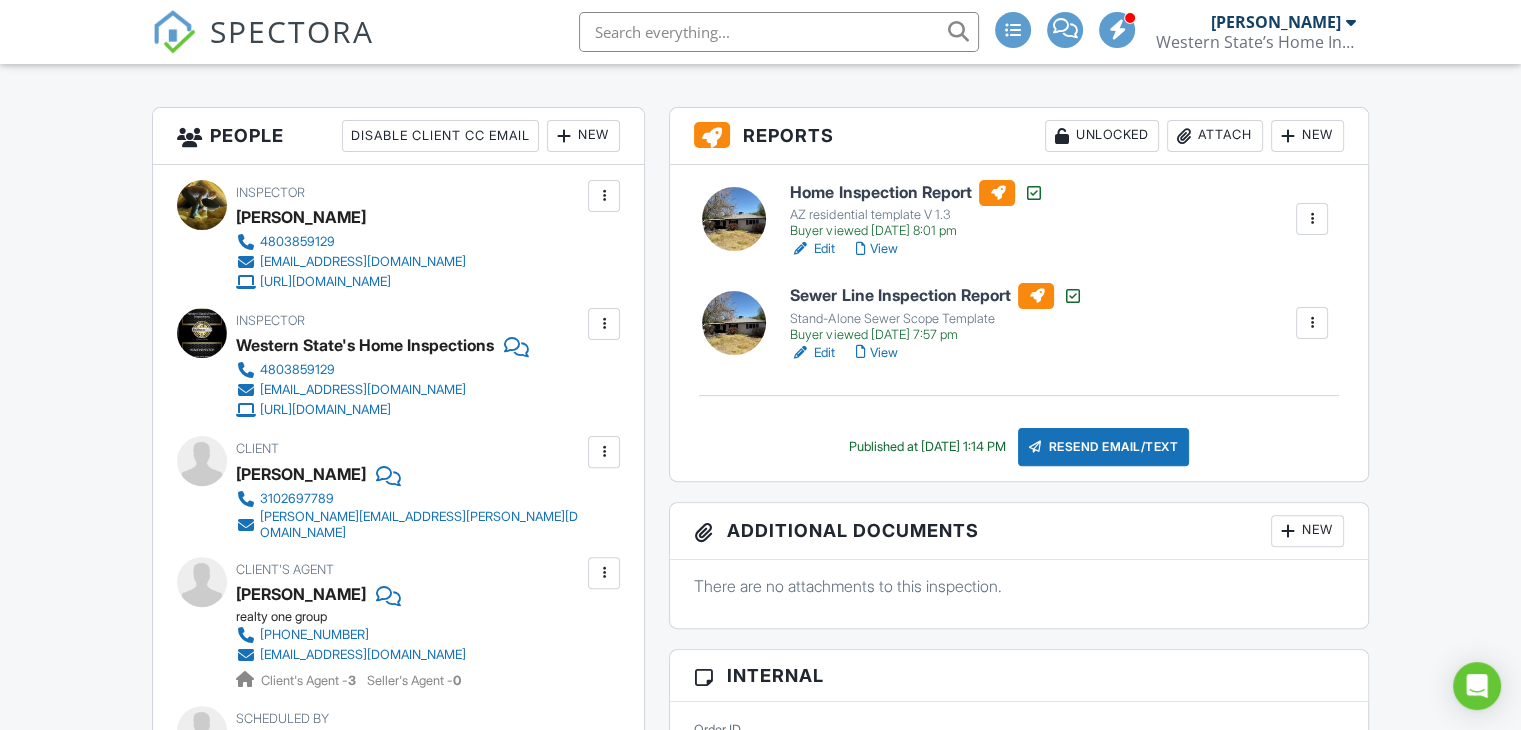 click on "Dashboard
Settings
Calendar
Templates
Contacts
Metrics
Automations
New Inspection
Inspections
Payments
Support Center
Inspection Details
Client View
More
Property Details
Reschedule
Reorder / Copy
Share
Cancel
Delete
Print Order
Convert to V9
Disable Buy Now Pay Later
View Change Log
07/09/2025  9:30 am
- 12:00 pm
346 E Broadway Ln
Tempe, AZ 85282
Built
1959
1260
sq. ft.
Lot Size
8494
sq.ft.
+ − Leaflet  |  © MapTiler   © OpenStreetMap contributors
All emails and texts are disabled for this inspection!
Turn on emails and texts
Reports
Unlocked
Attach
New
Home Inspection Report
Edit
View" at bounding box center (760, 1826) 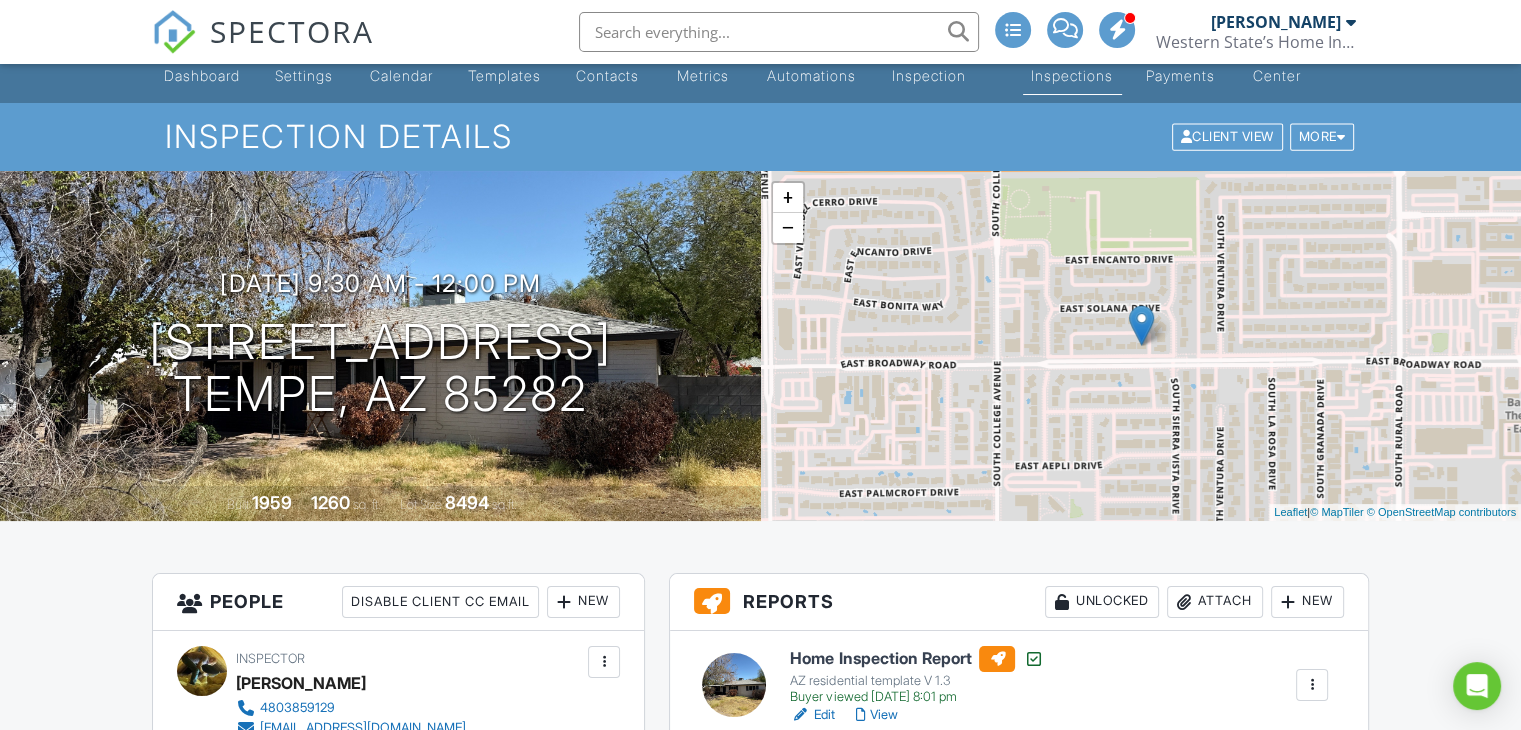 scroll, scrollTop: 0, scrollLeft: 0, axis: both 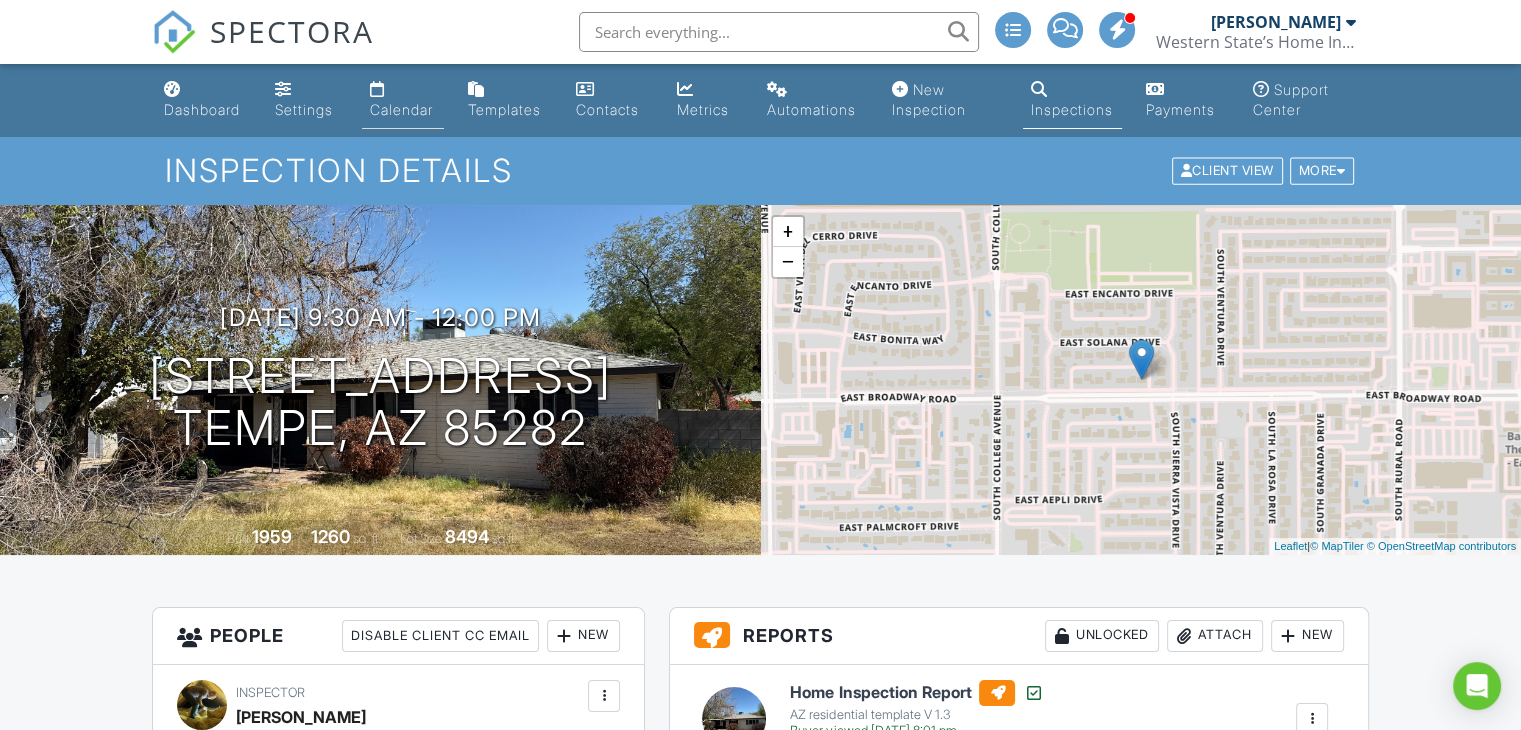click on "Calendar" at bounding box center [403, 100] 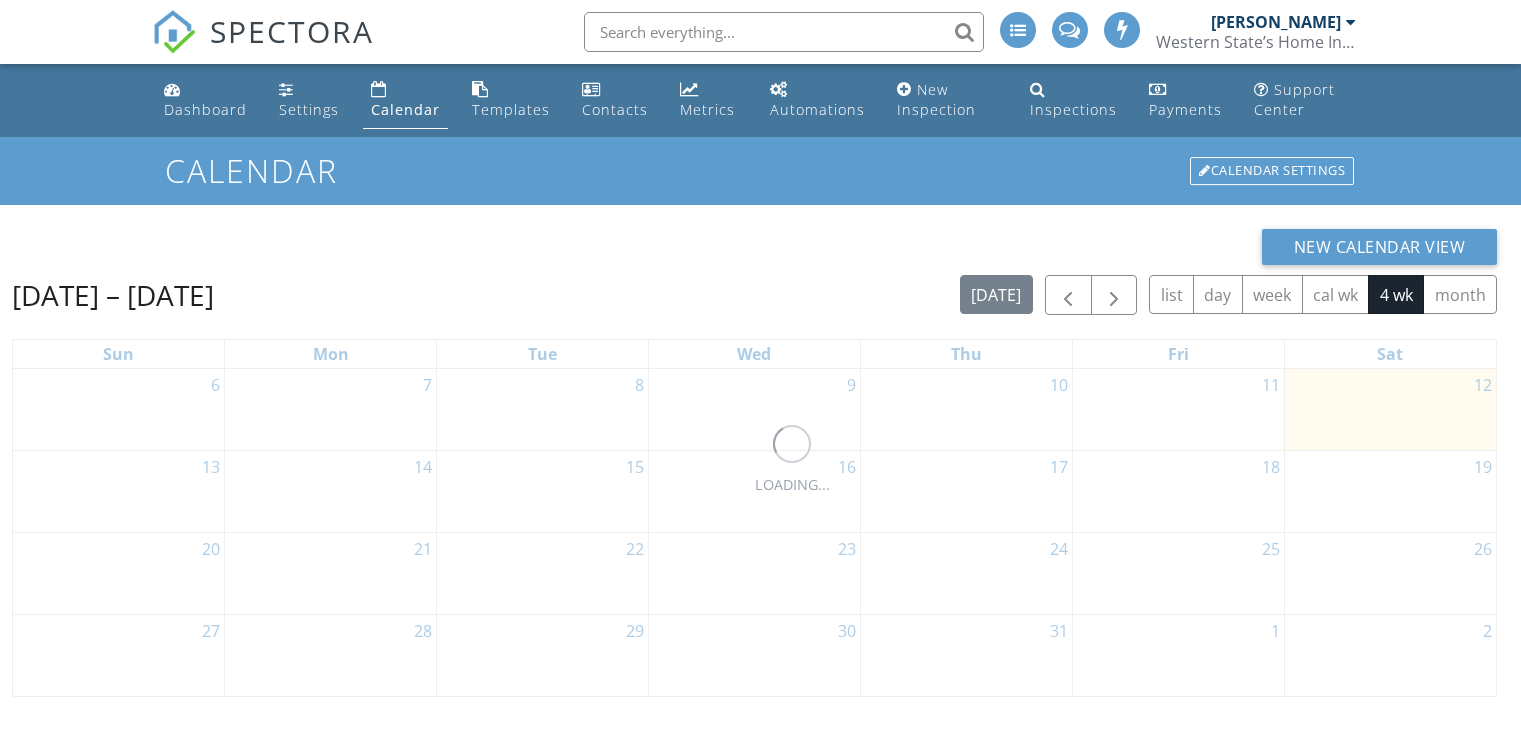 scroll, scrollTop: 0, scrollLeft: 0, axis: both 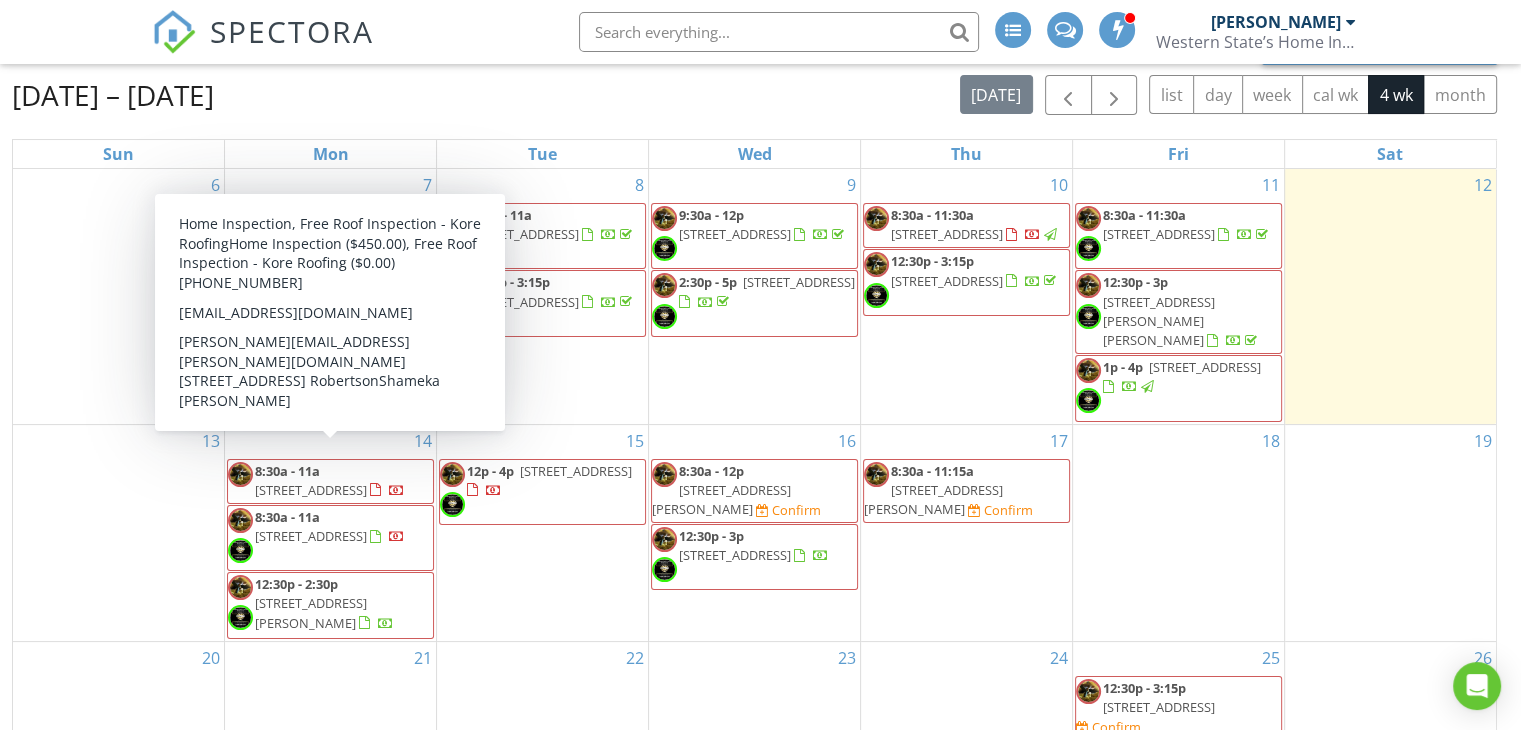 click on "235 W Southern Ave 150, Mesa 85210" at bounding box center [311, 490] 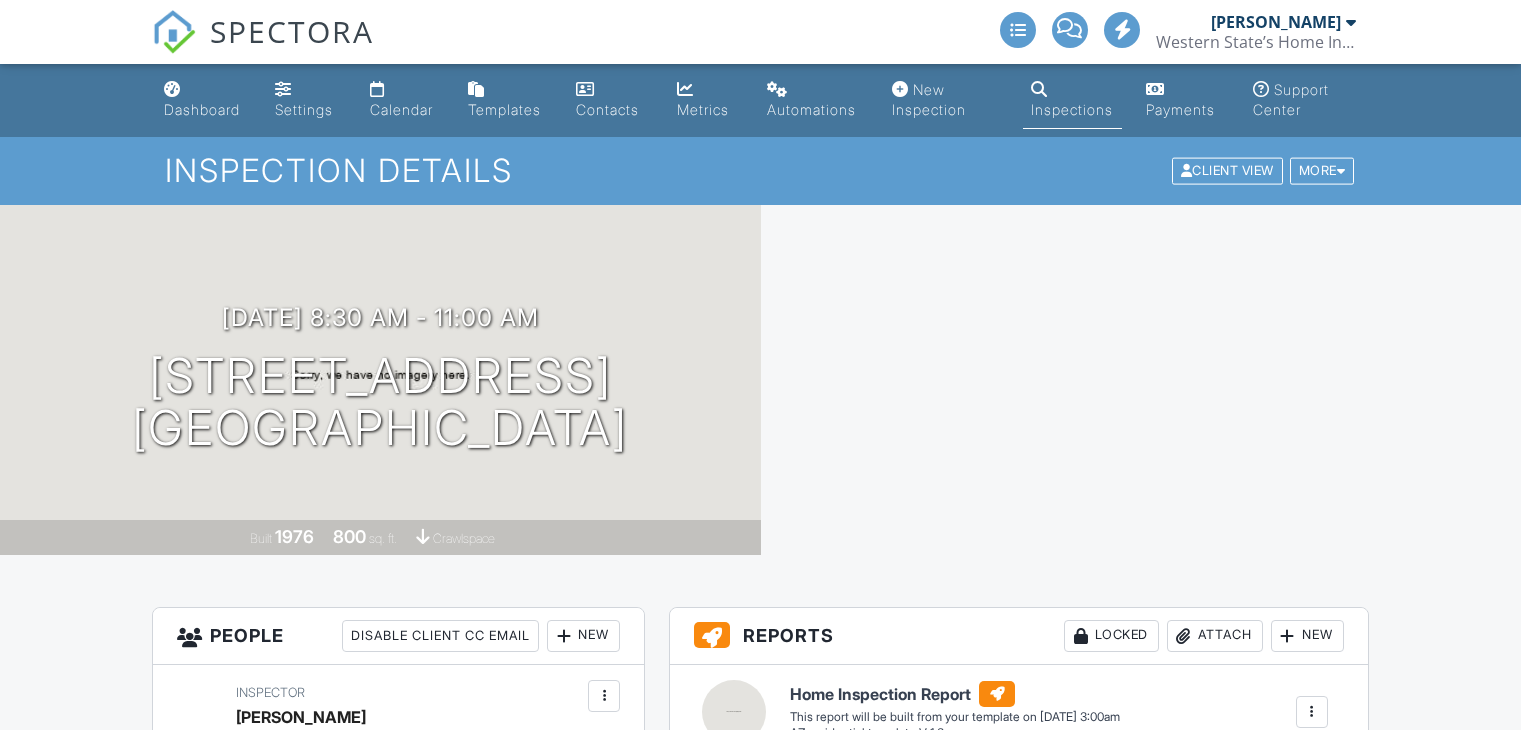 scroll, scrollTop: 0, scrollLeft: 0, axis: both 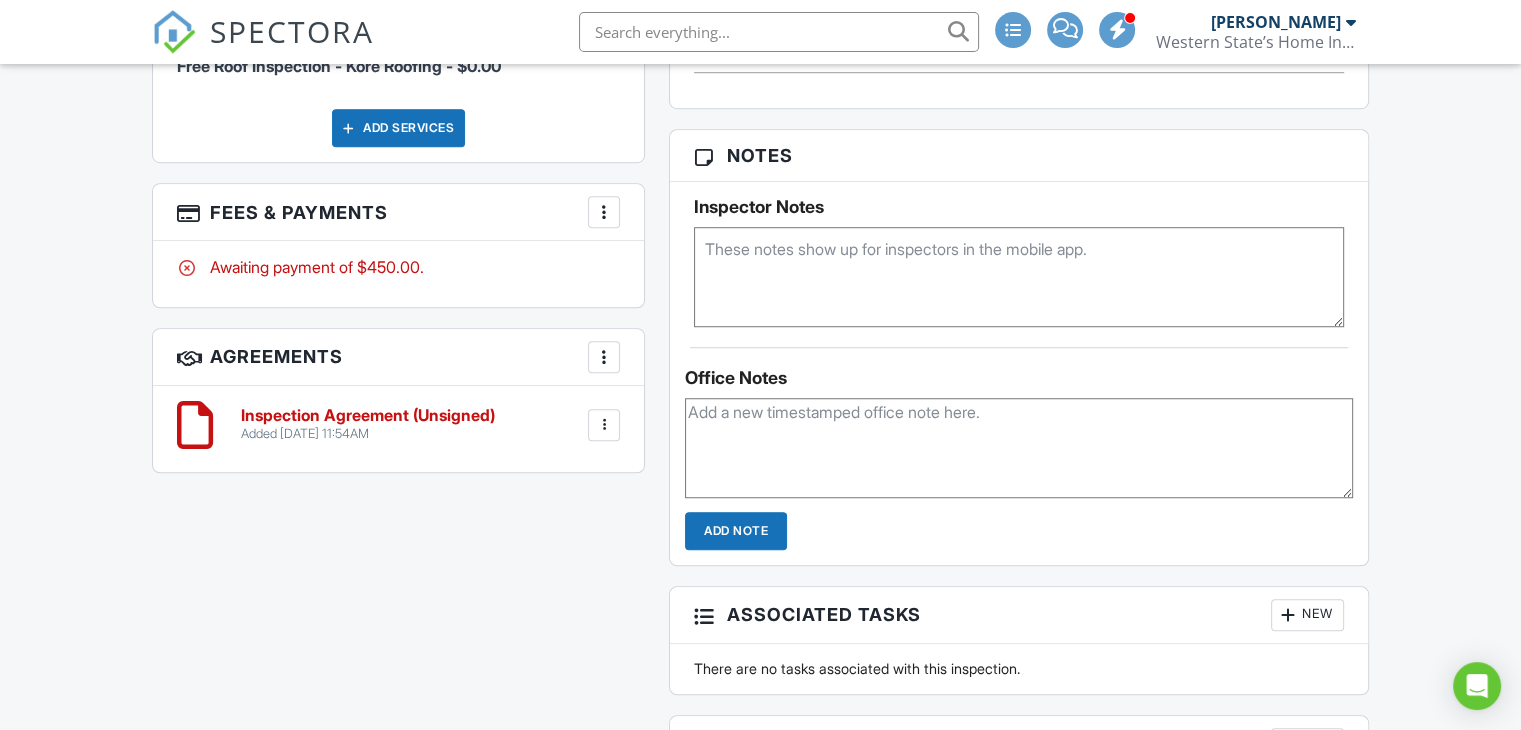 click on "Add Services" at bounding box center [398, 128] 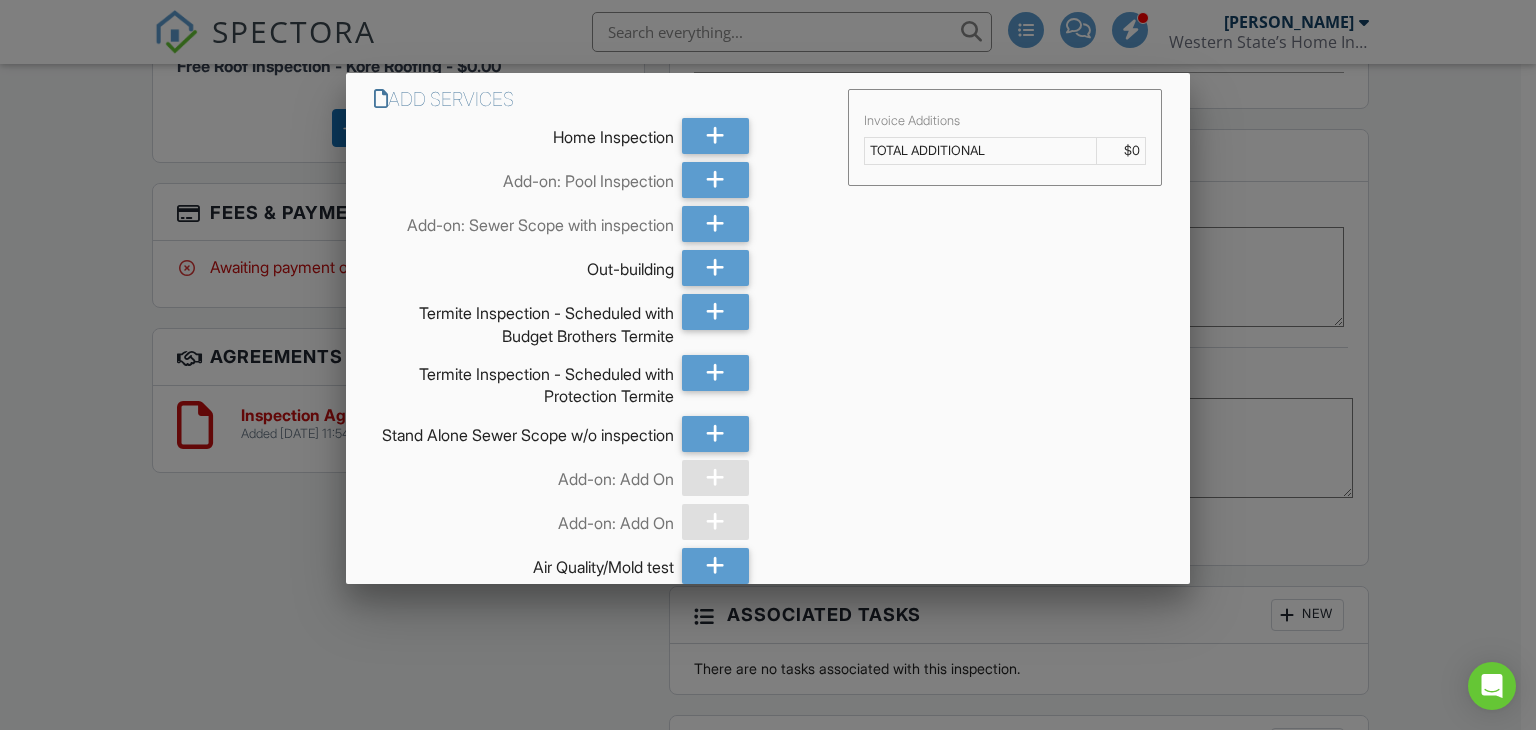 click at bounding box center [768, 356] 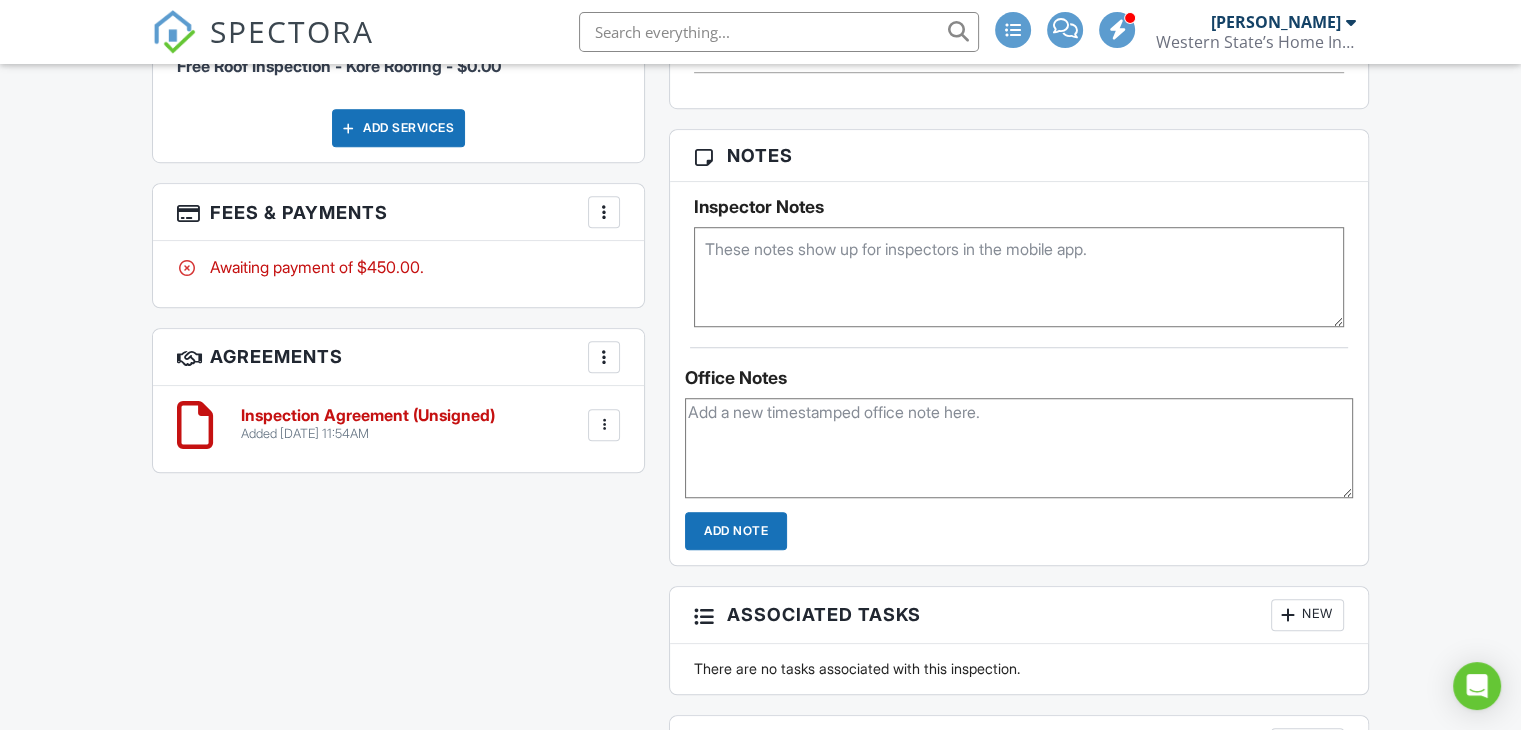click on "Add Services" at bounding box center (398, 128) 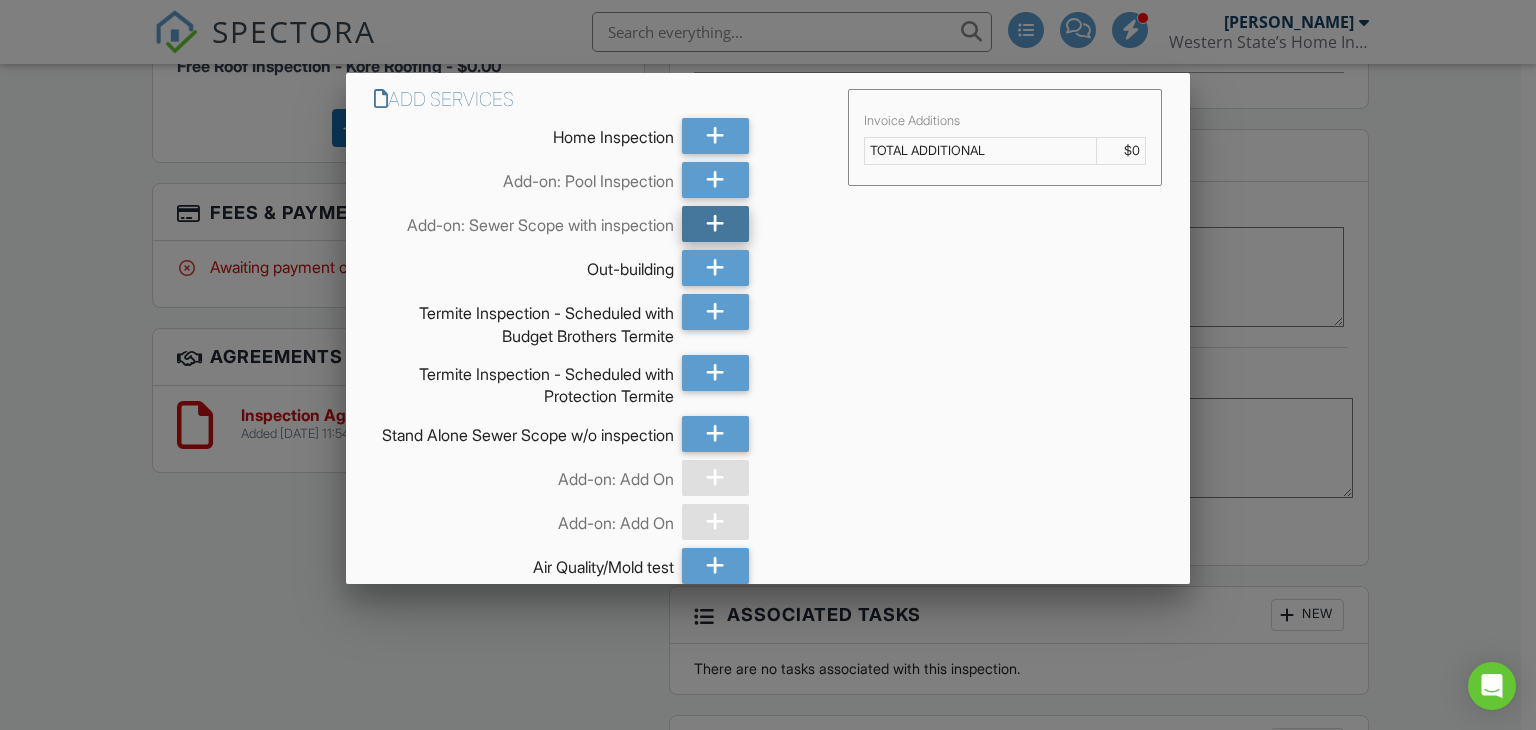 click 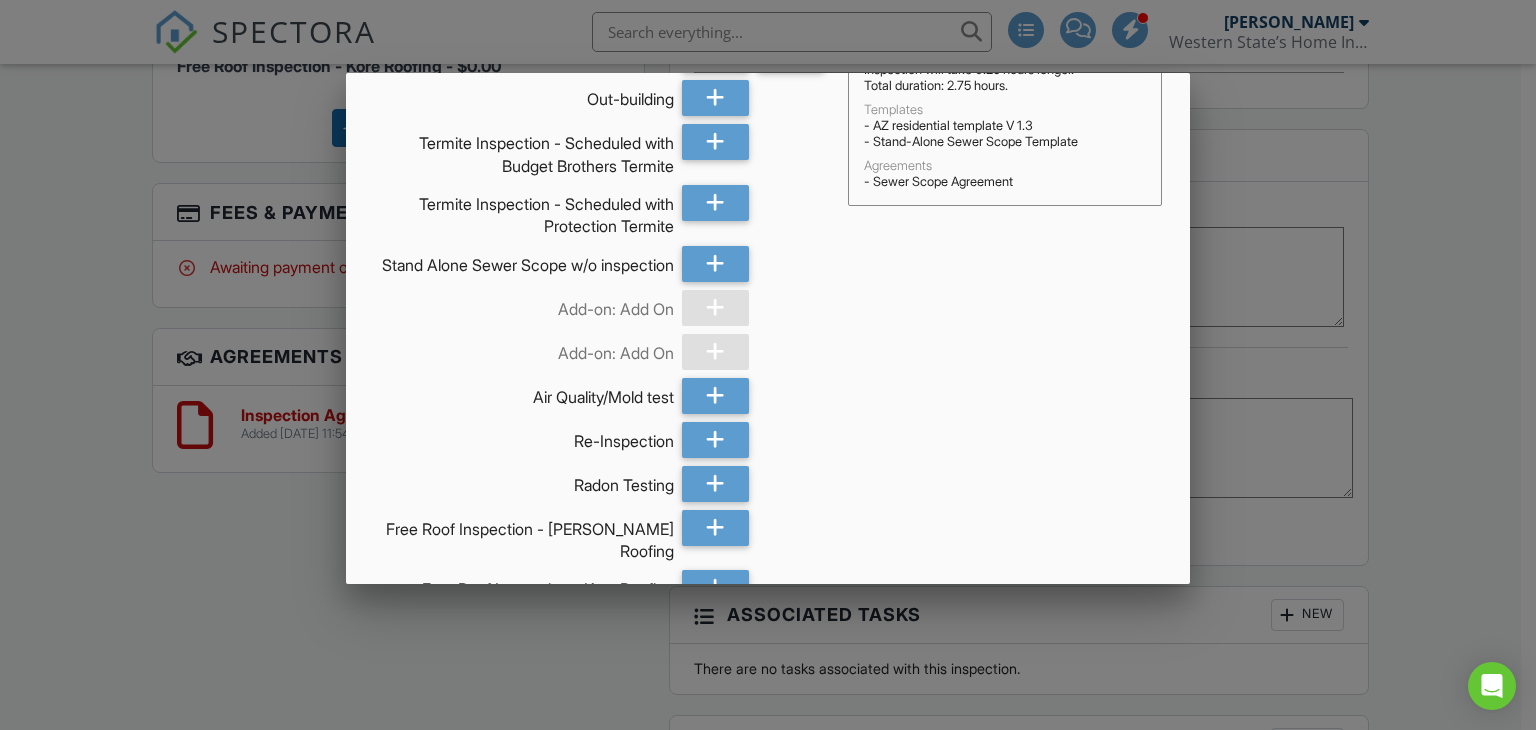 scroll, scrollTop: 367, scrollLeft: 0, axis: vertical 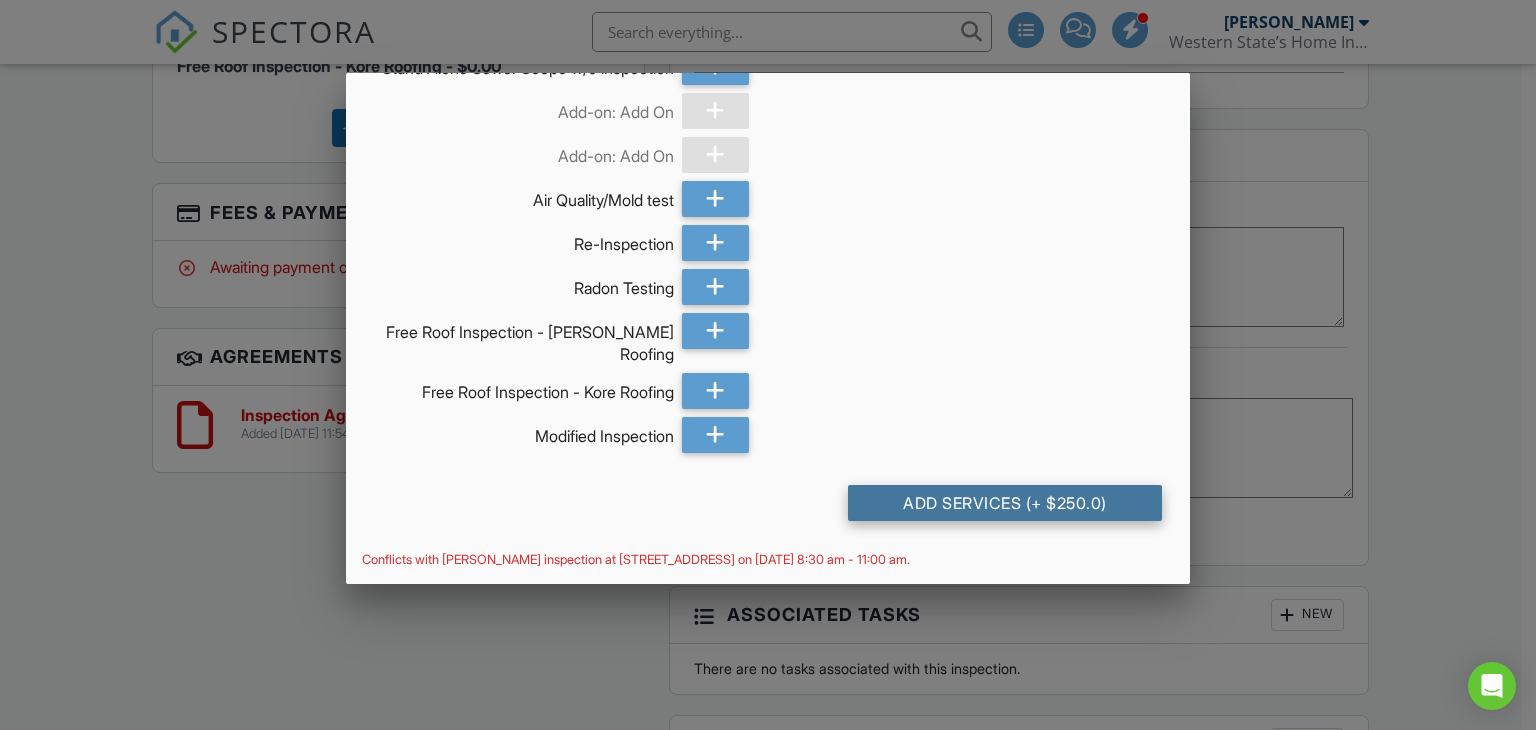 click on "Add Services
(+ $250.0)" 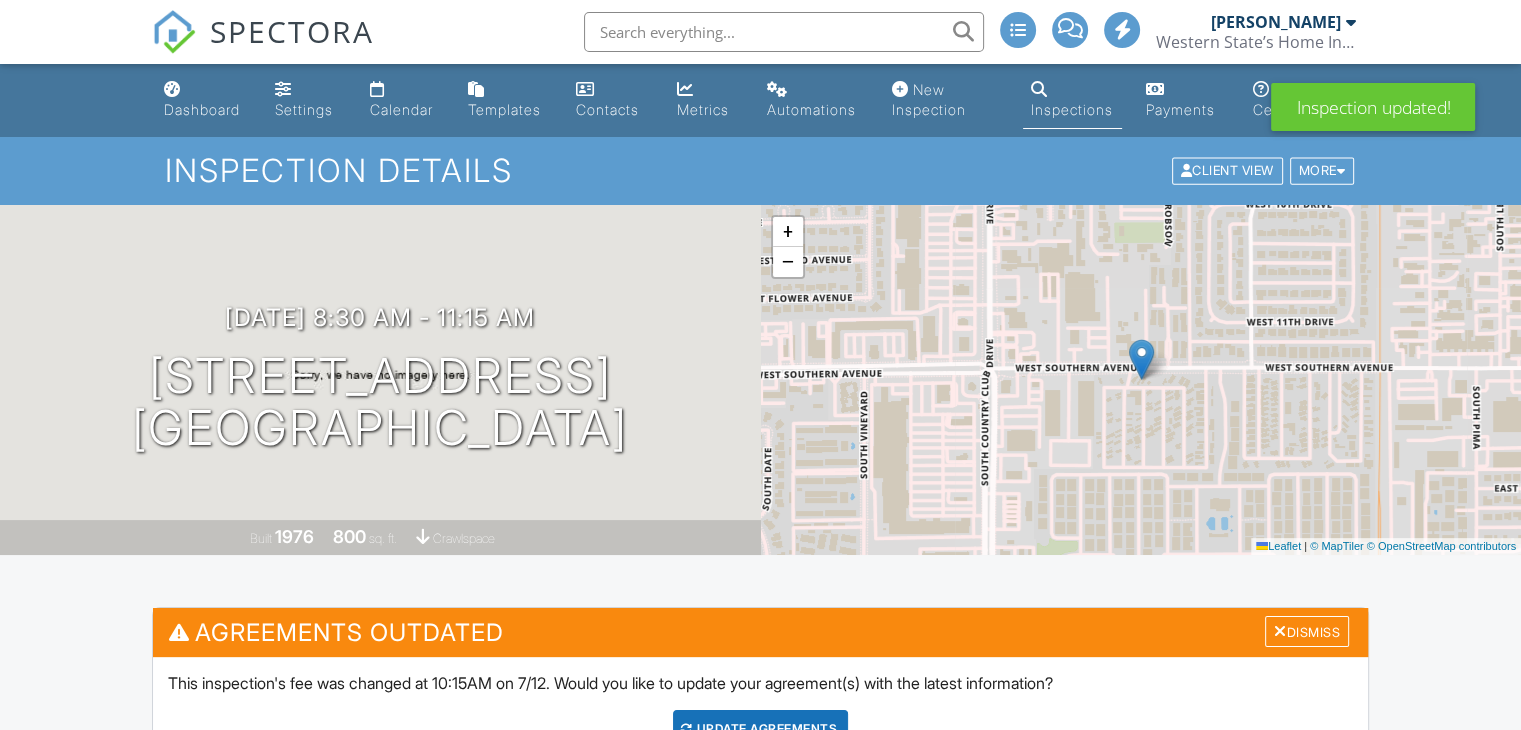 scroll, scrollTop: 186, scrollLeft: 0, axis: vertical 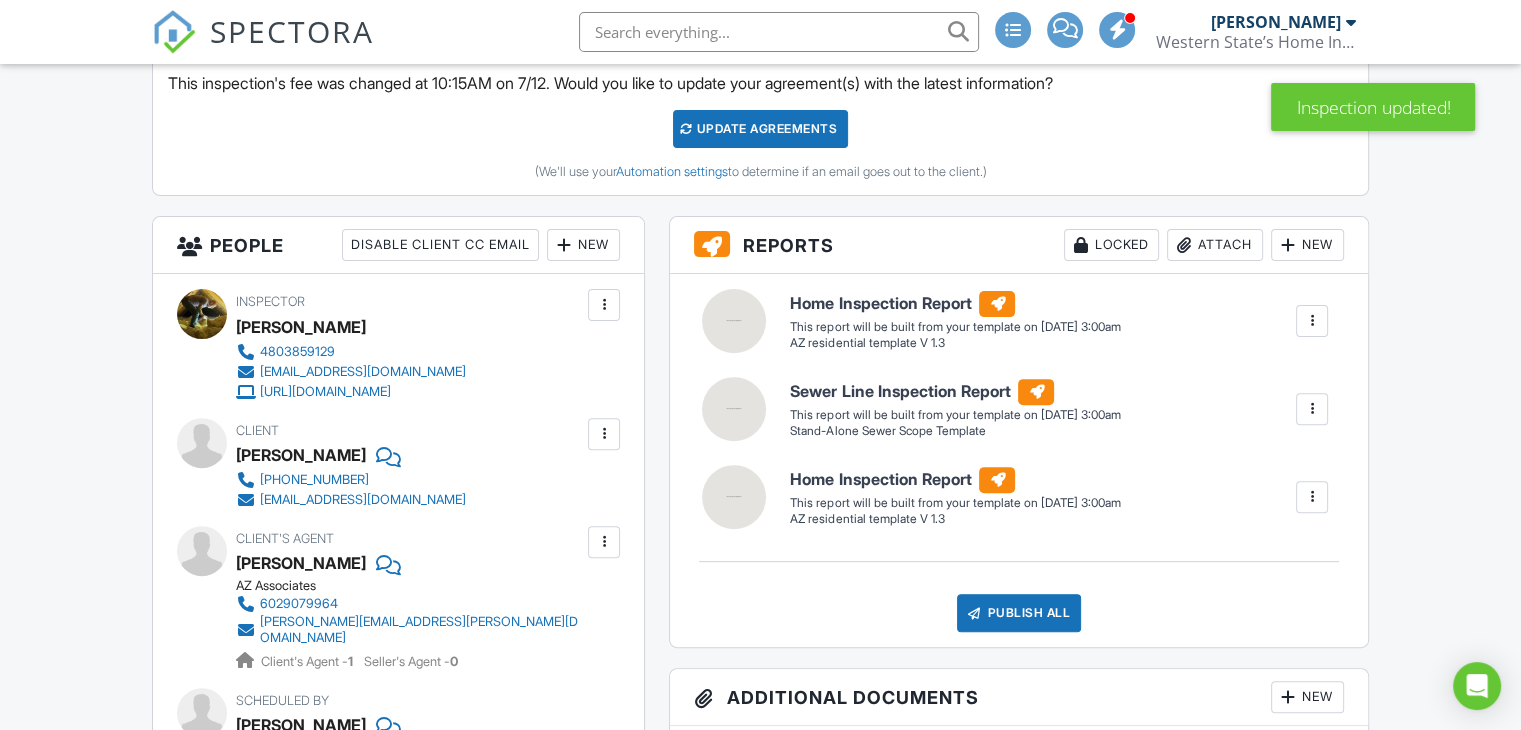 click on "Update Agreements" at bounding box center (760, 129) 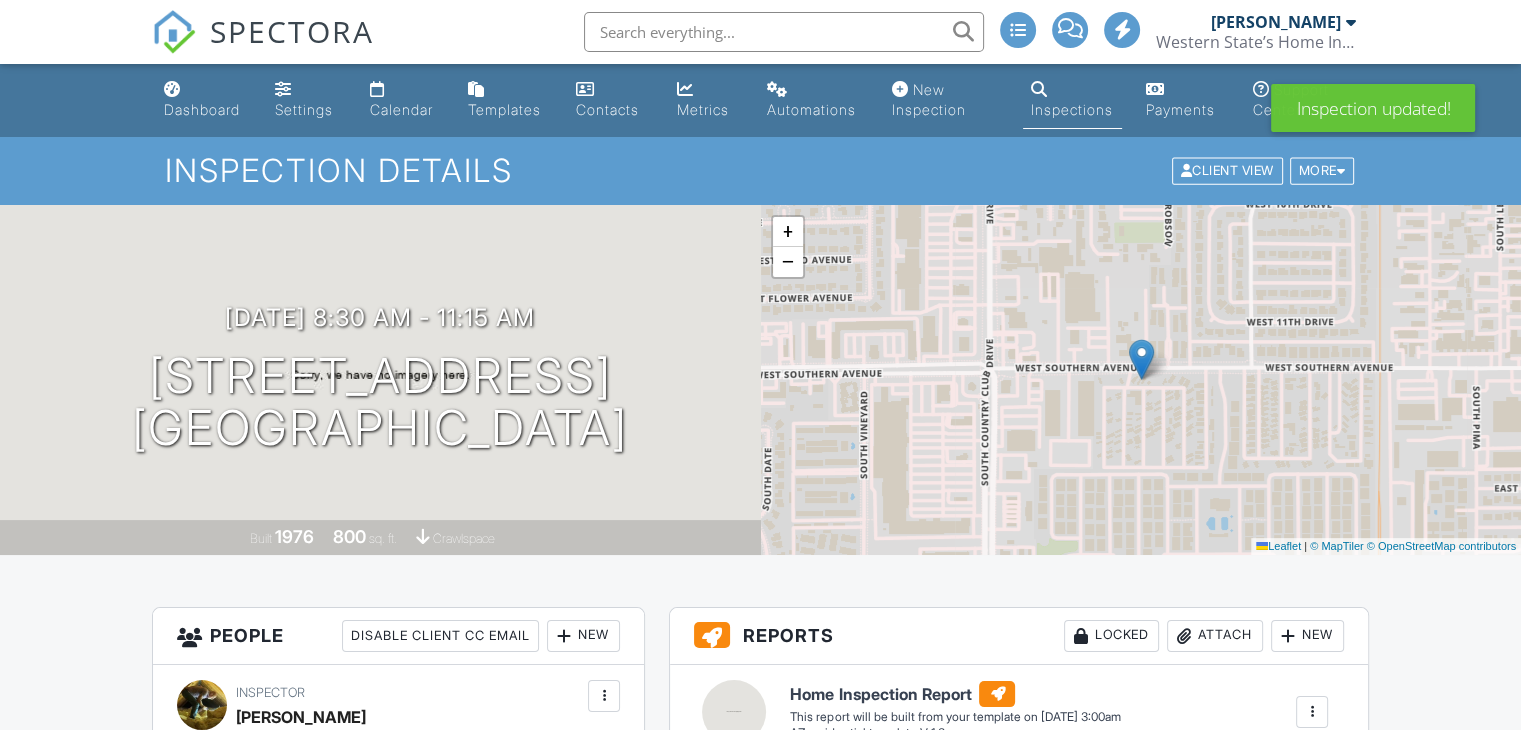 scroll, scrollTop: 246, scrollLeft: 0, axis: vertical 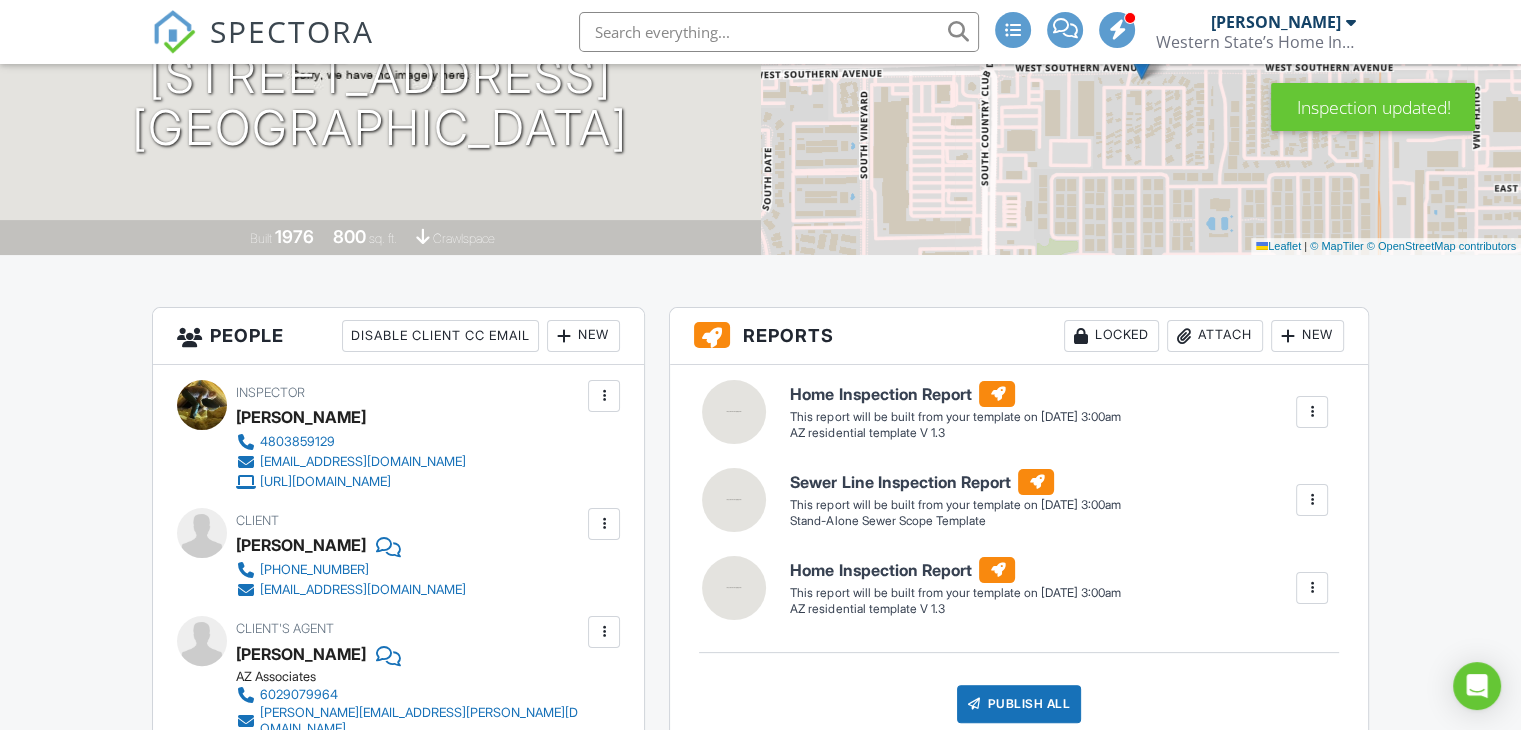 click at bounding box center (1312, 412) 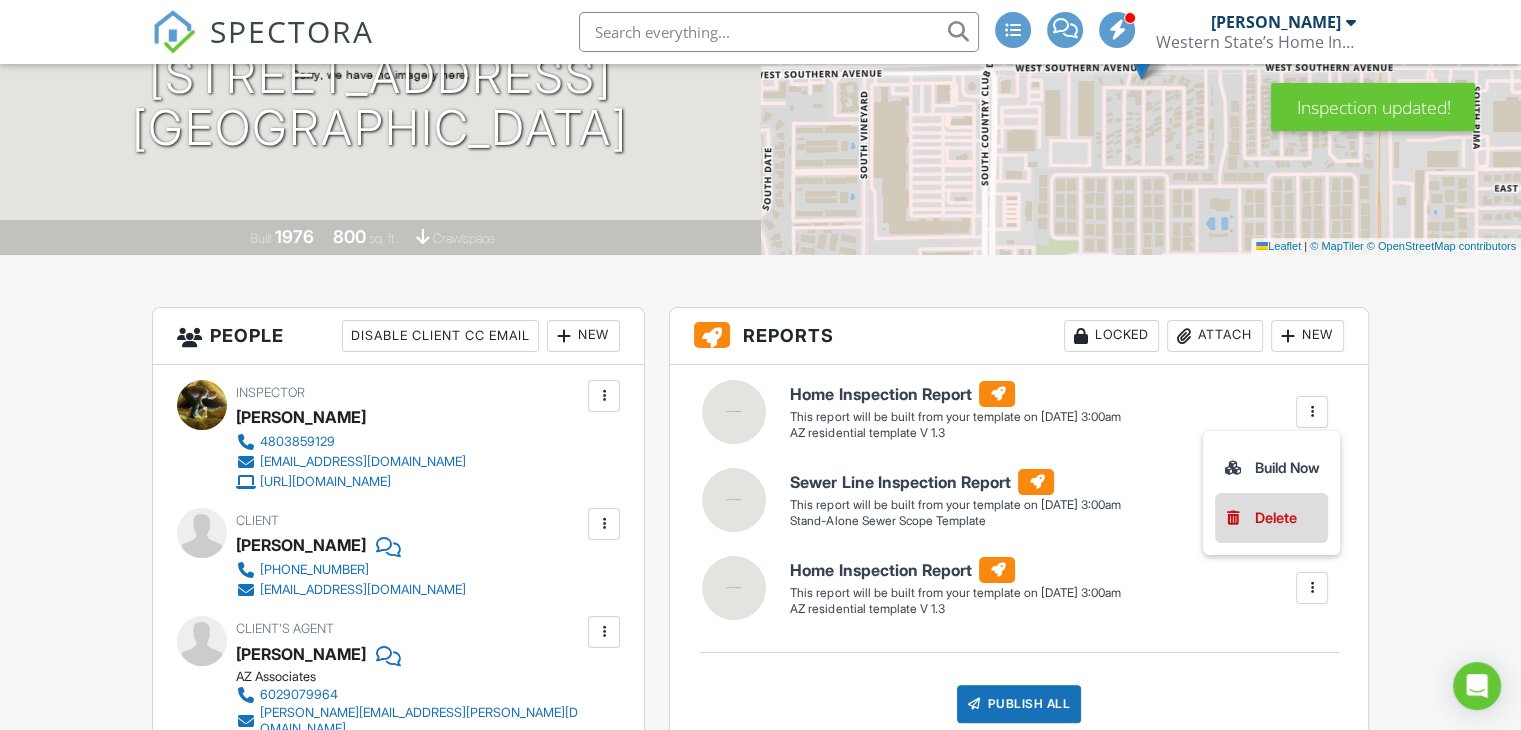 click on "Delete" at bounding box center [1271, 518] 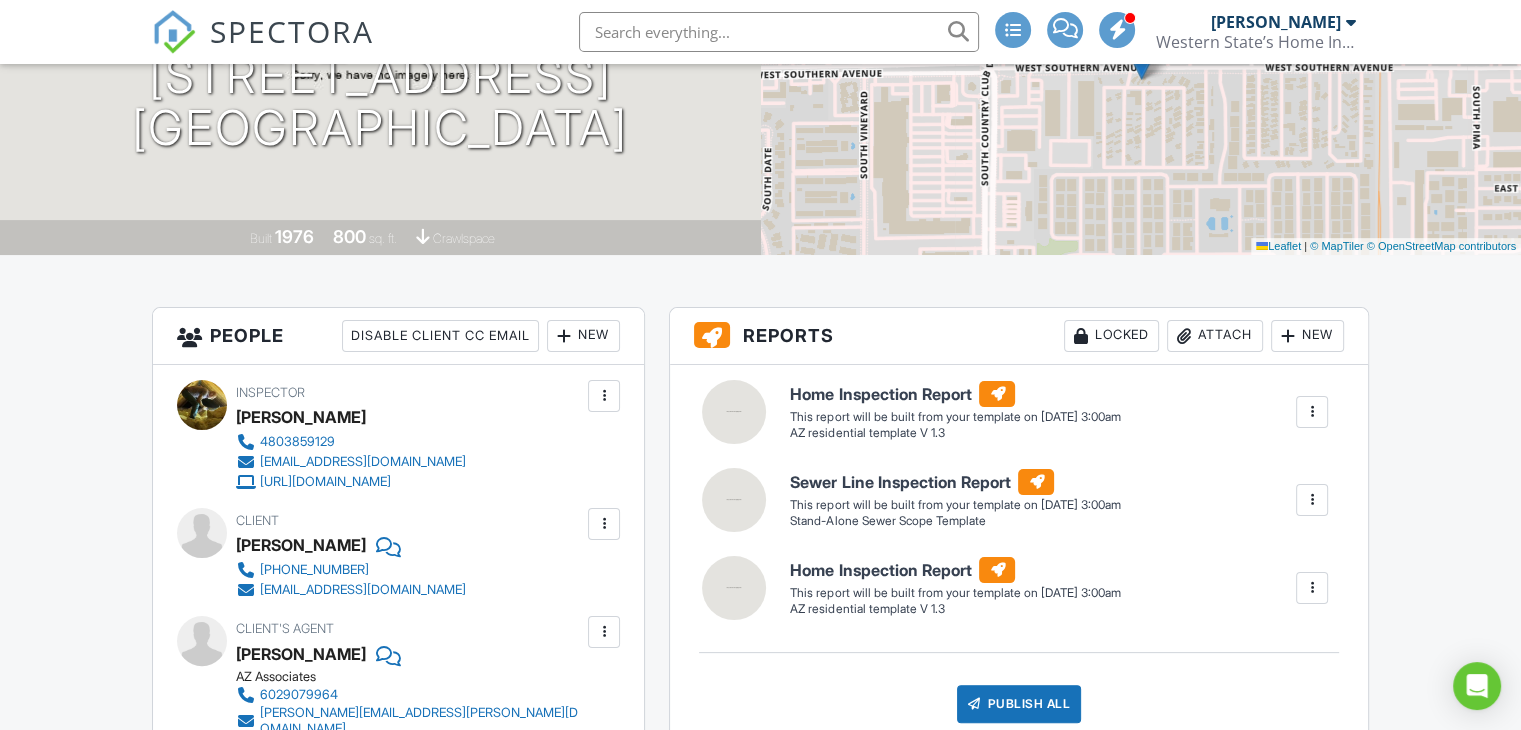 click at bounding box center (1312, 412) 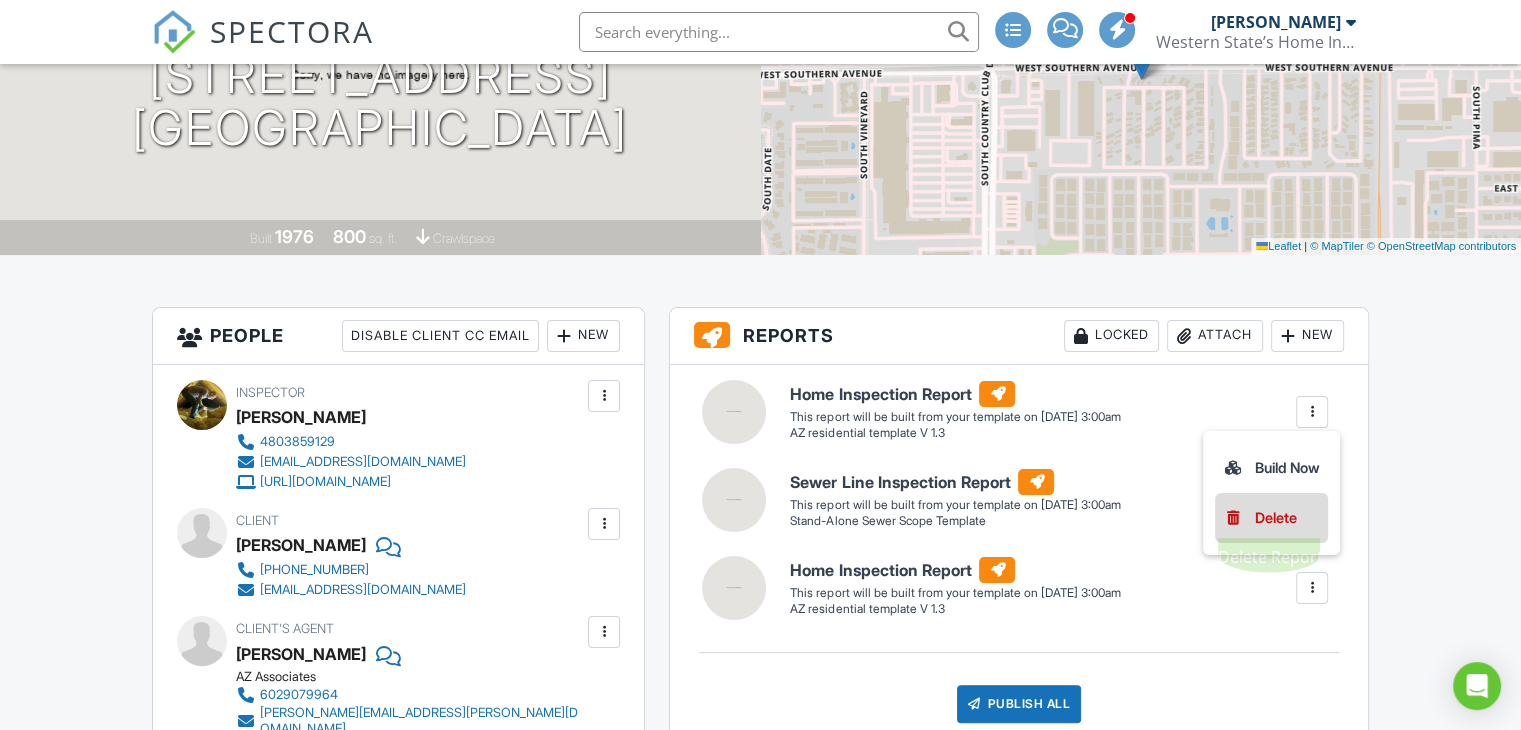 click on "Delete" at bounding box center (1276, 518) 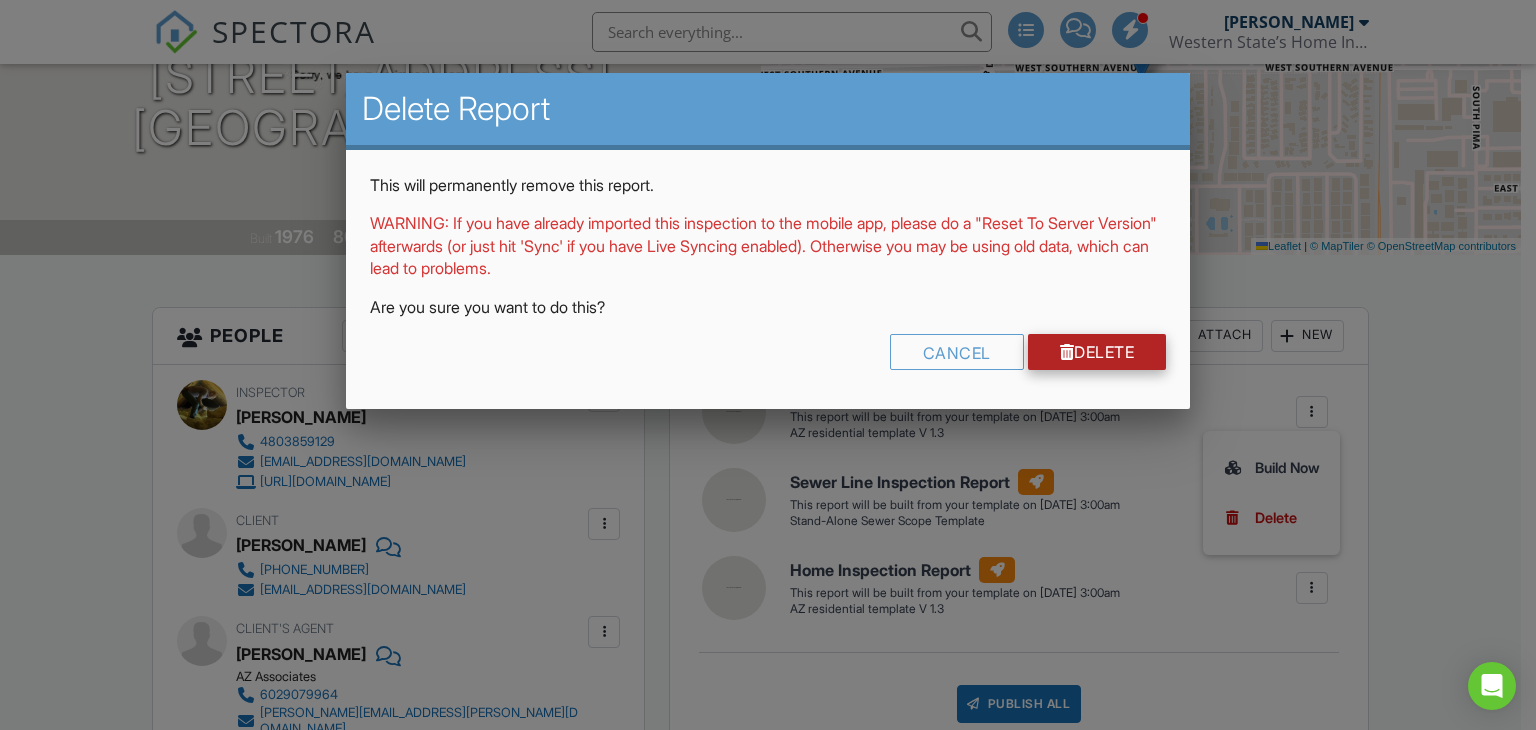 click on "Delete" at bounding box center [1097, 352] 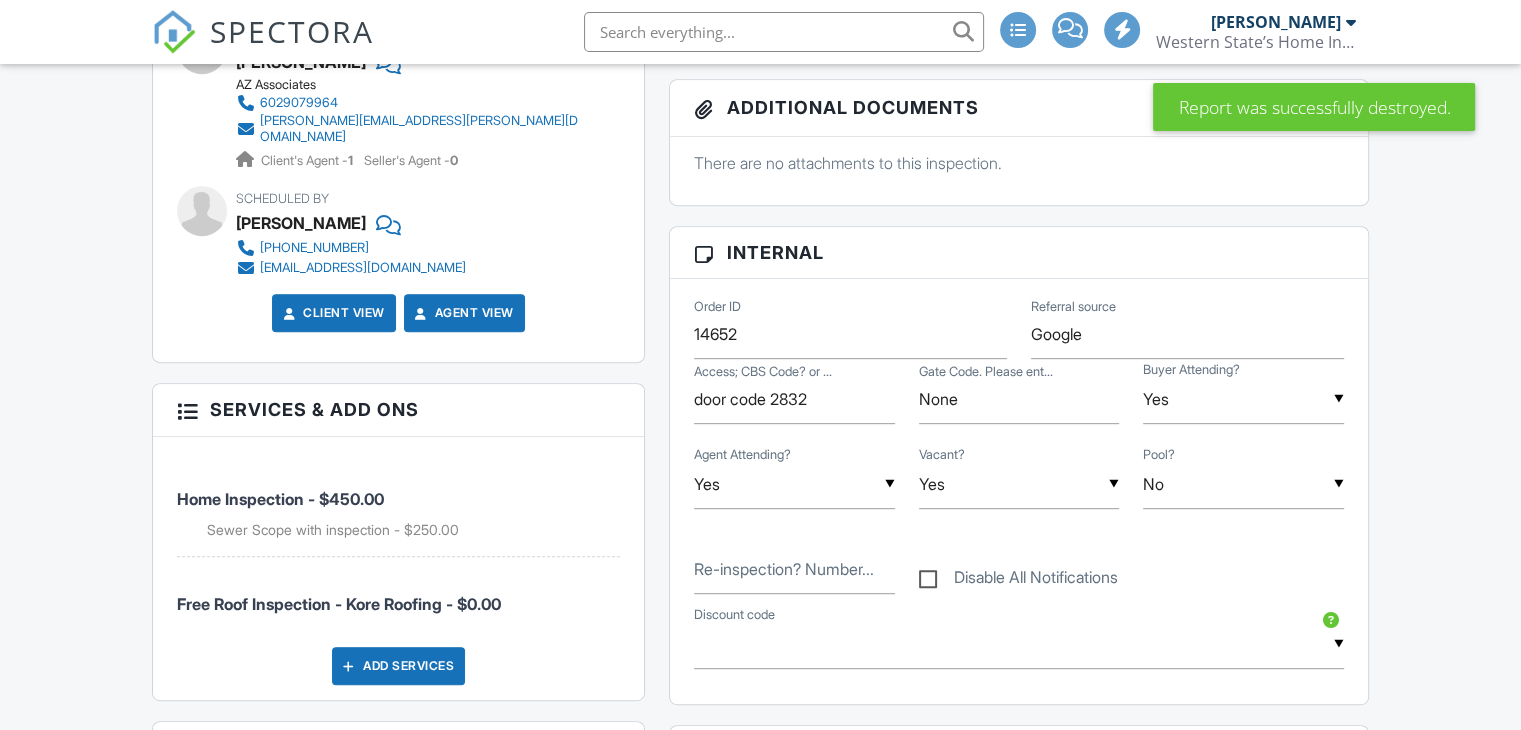 scroll, scrollTop: 0, scrollLeft: 0, axis: both 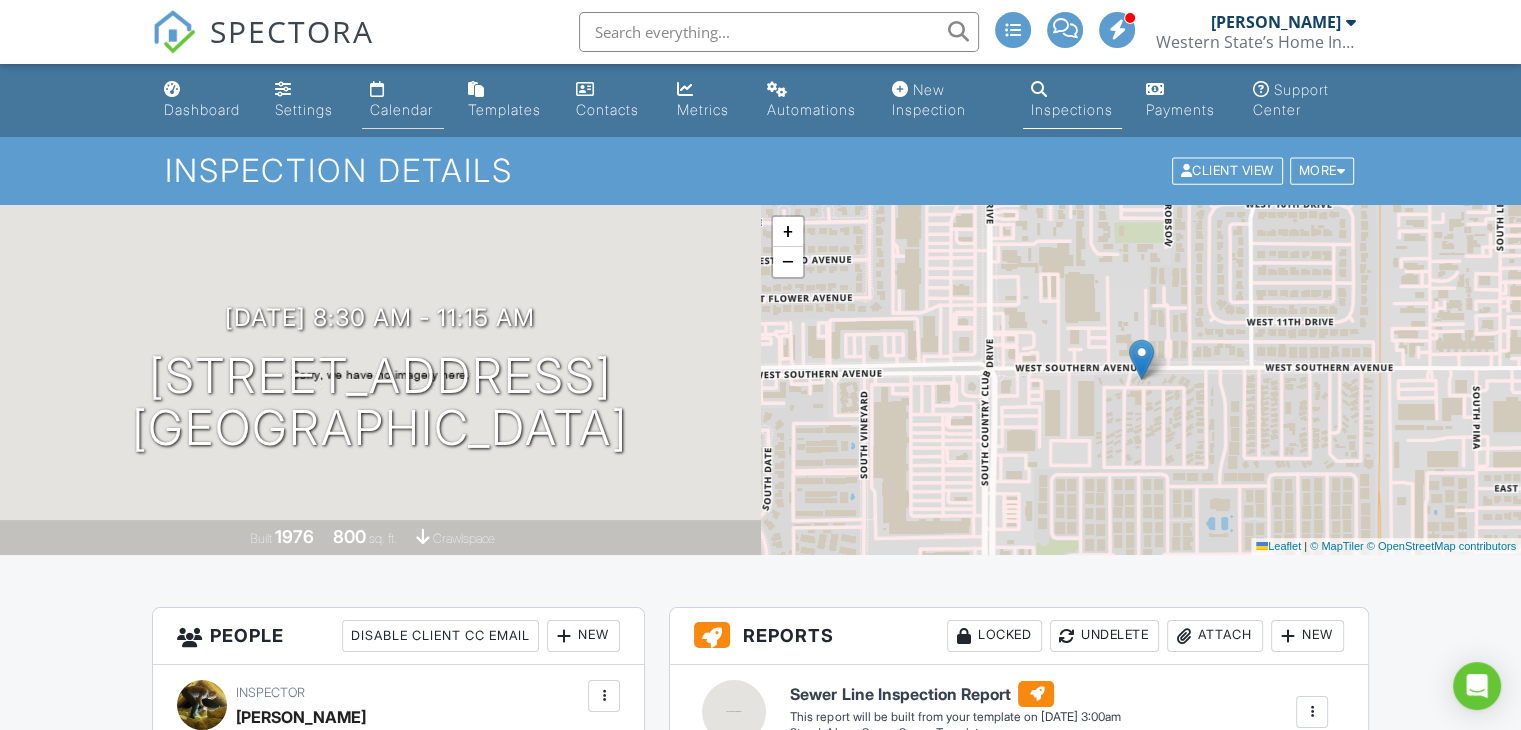 click on "Calendar" at bounding box center (401, 109) 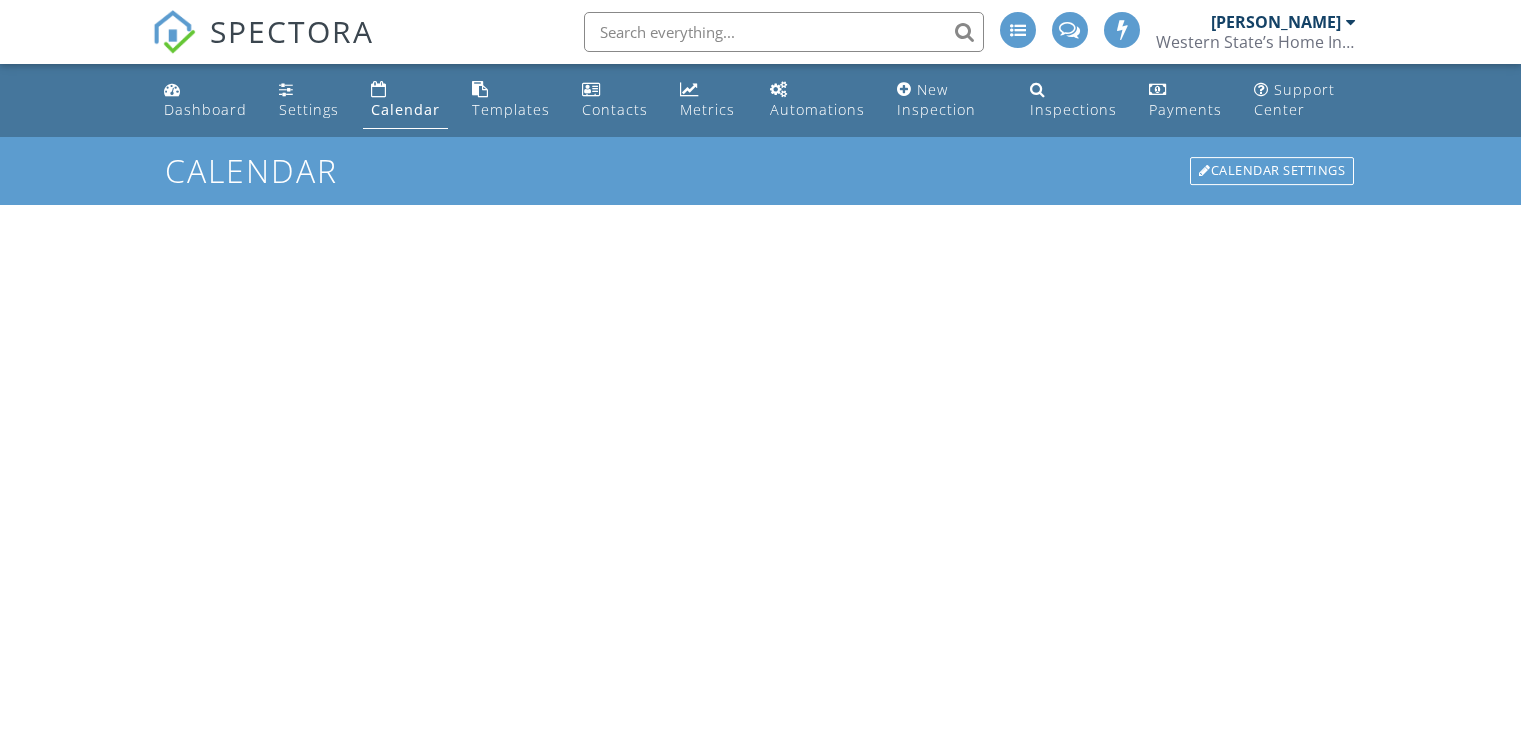 scroll, scrollTop: 0, scrollLeft: 0, axis: both 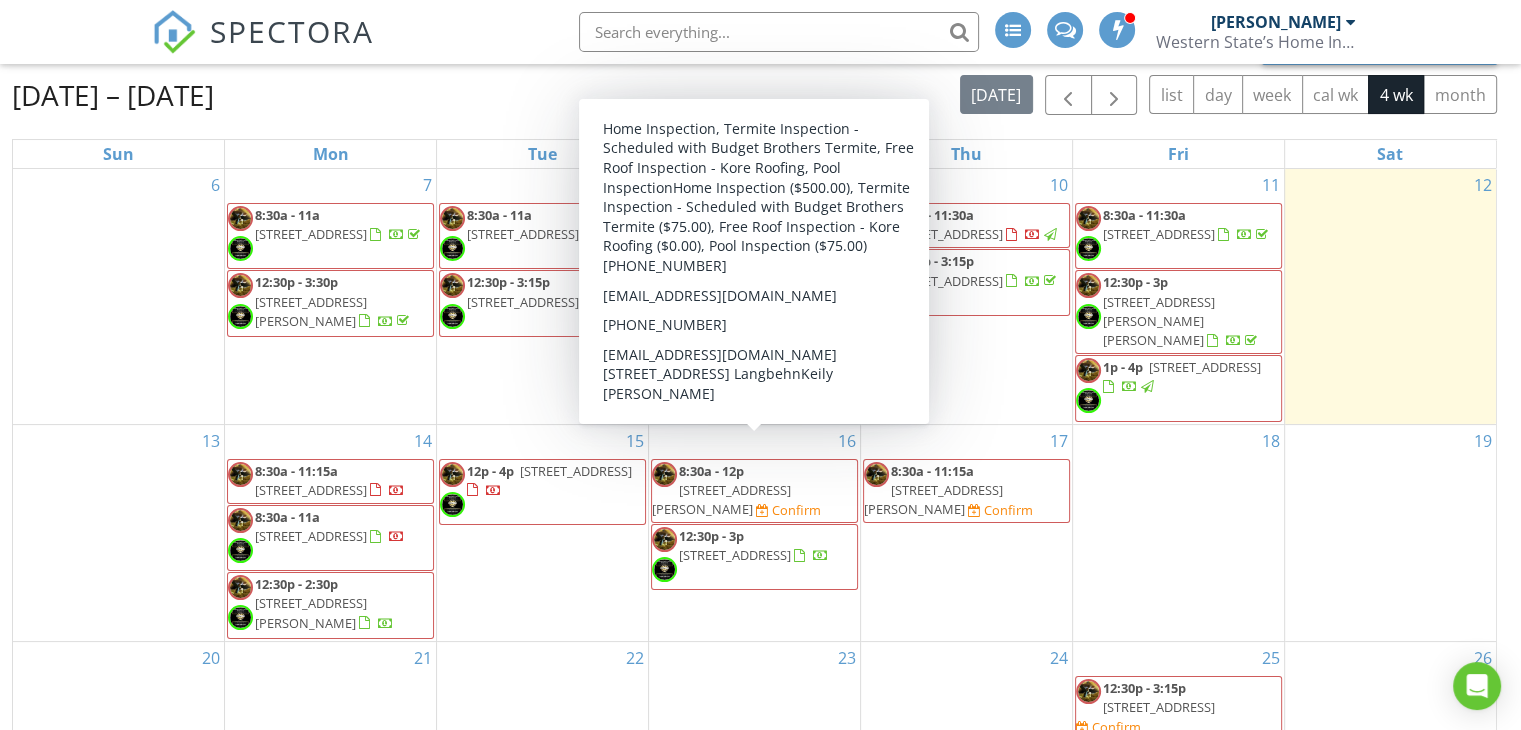 click on "3618 E Feather Ave, Gilbert 85234" at bounding box center (721, 499) 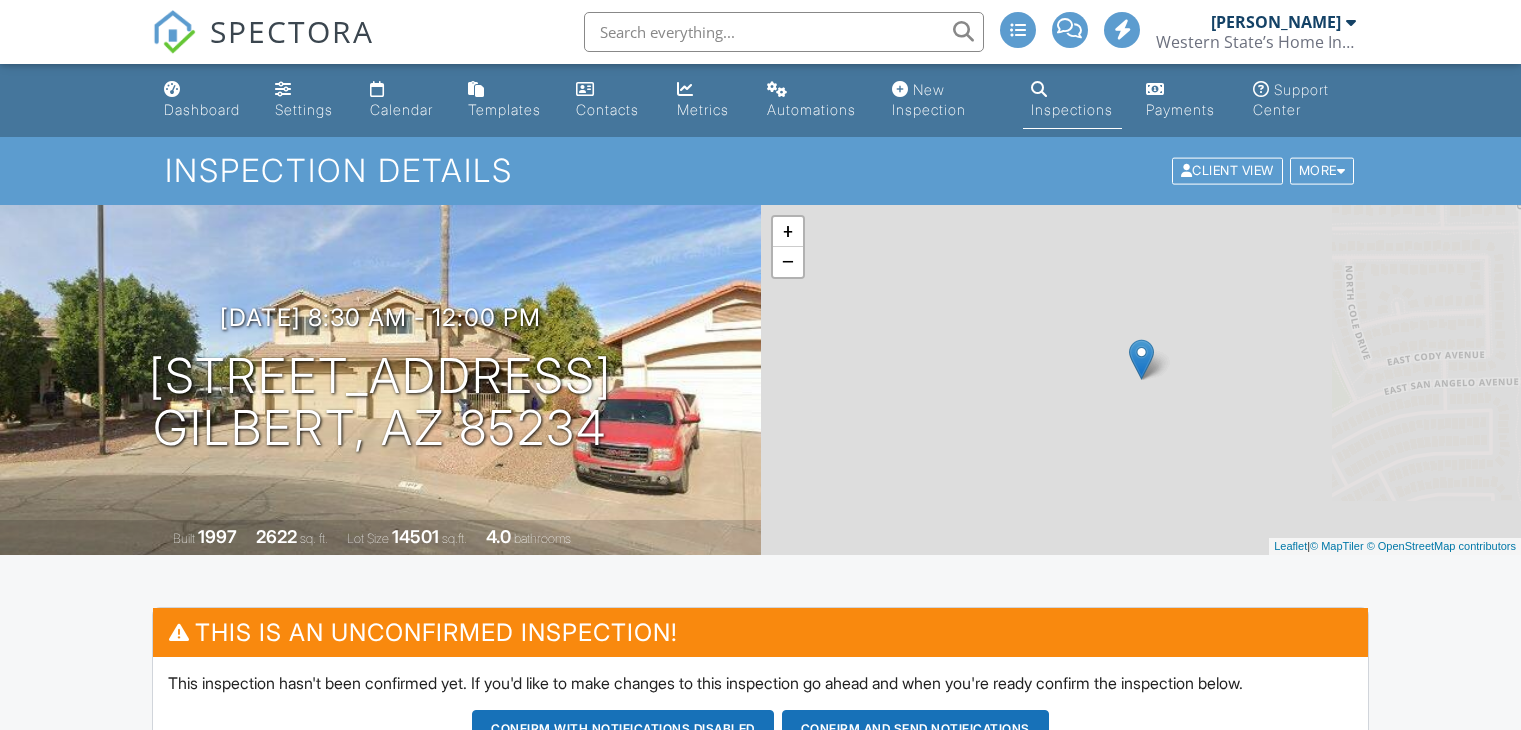 scroll, scrollTop: 0, scrollLeft: 0, axis: both 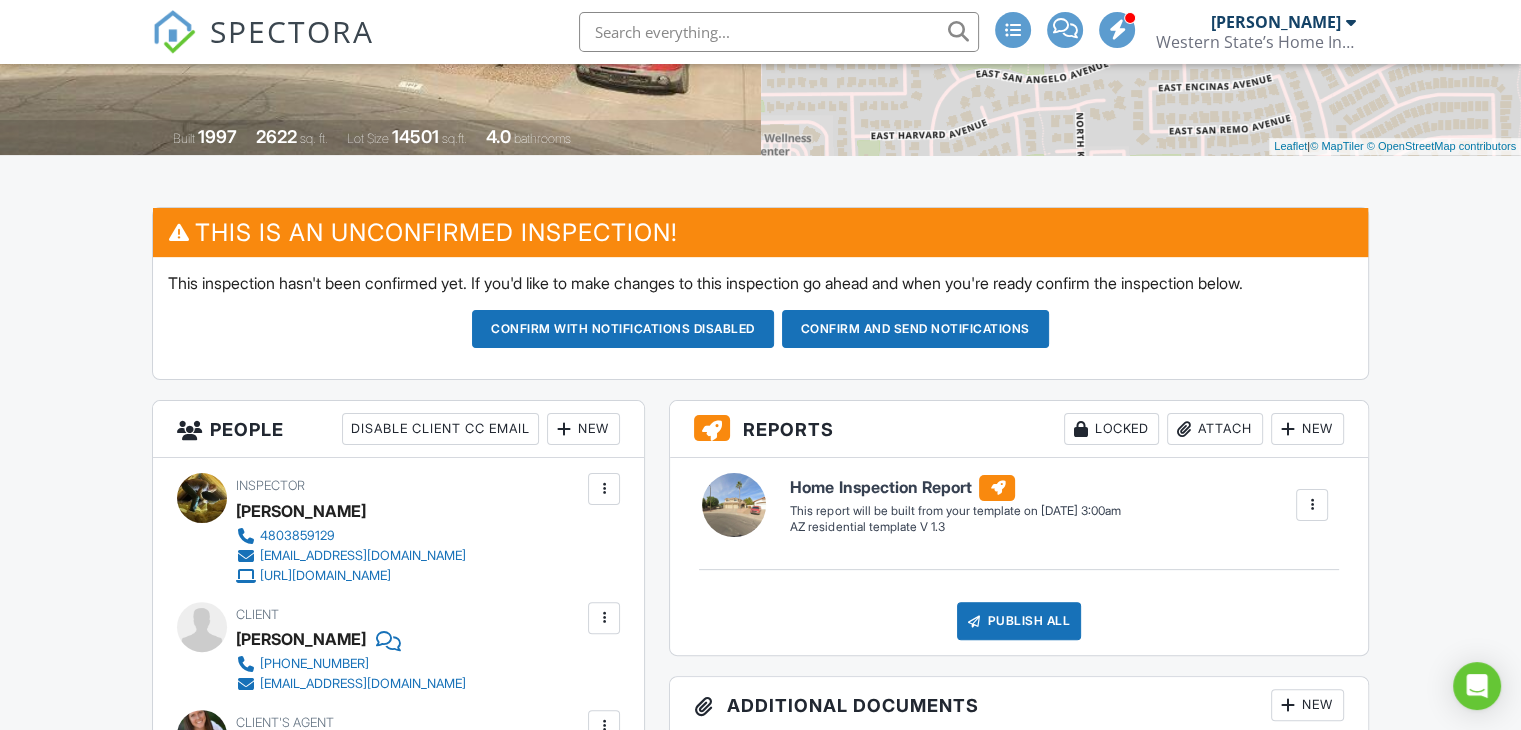 click on "New" at bounding box center (583, 429) 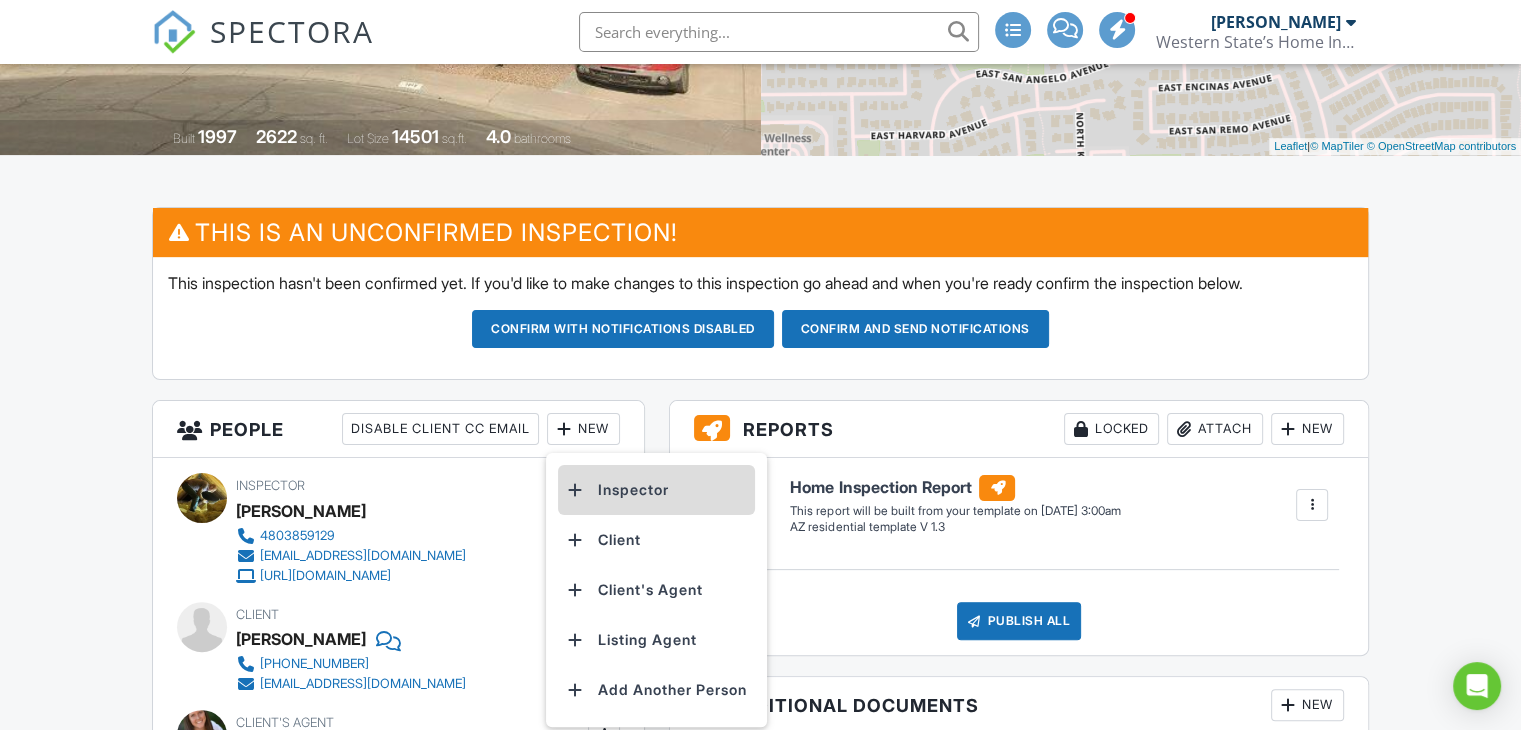click on "Inspector" at bounding box center (656, 490) 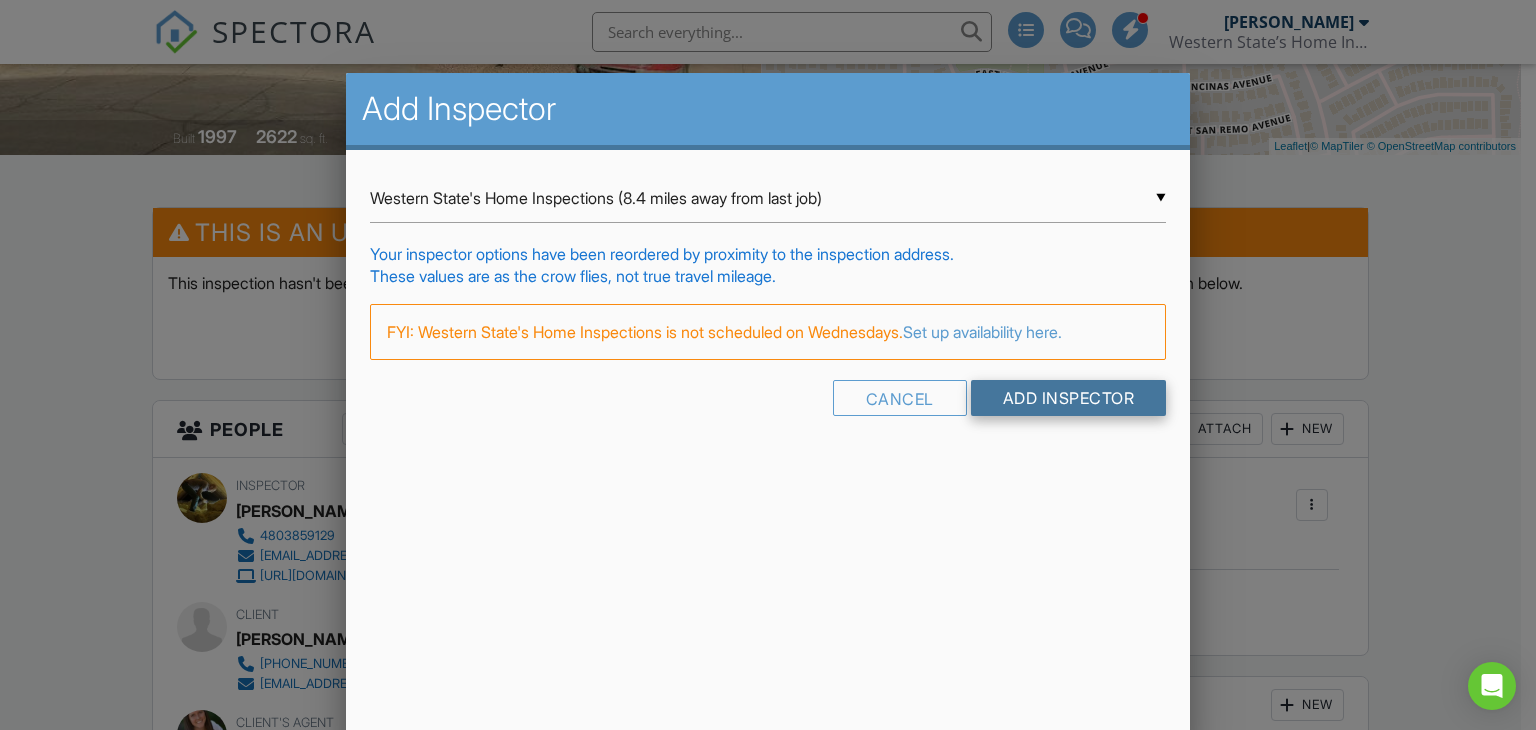 click on "Add Inspector" at bounding box center [1069, 398] 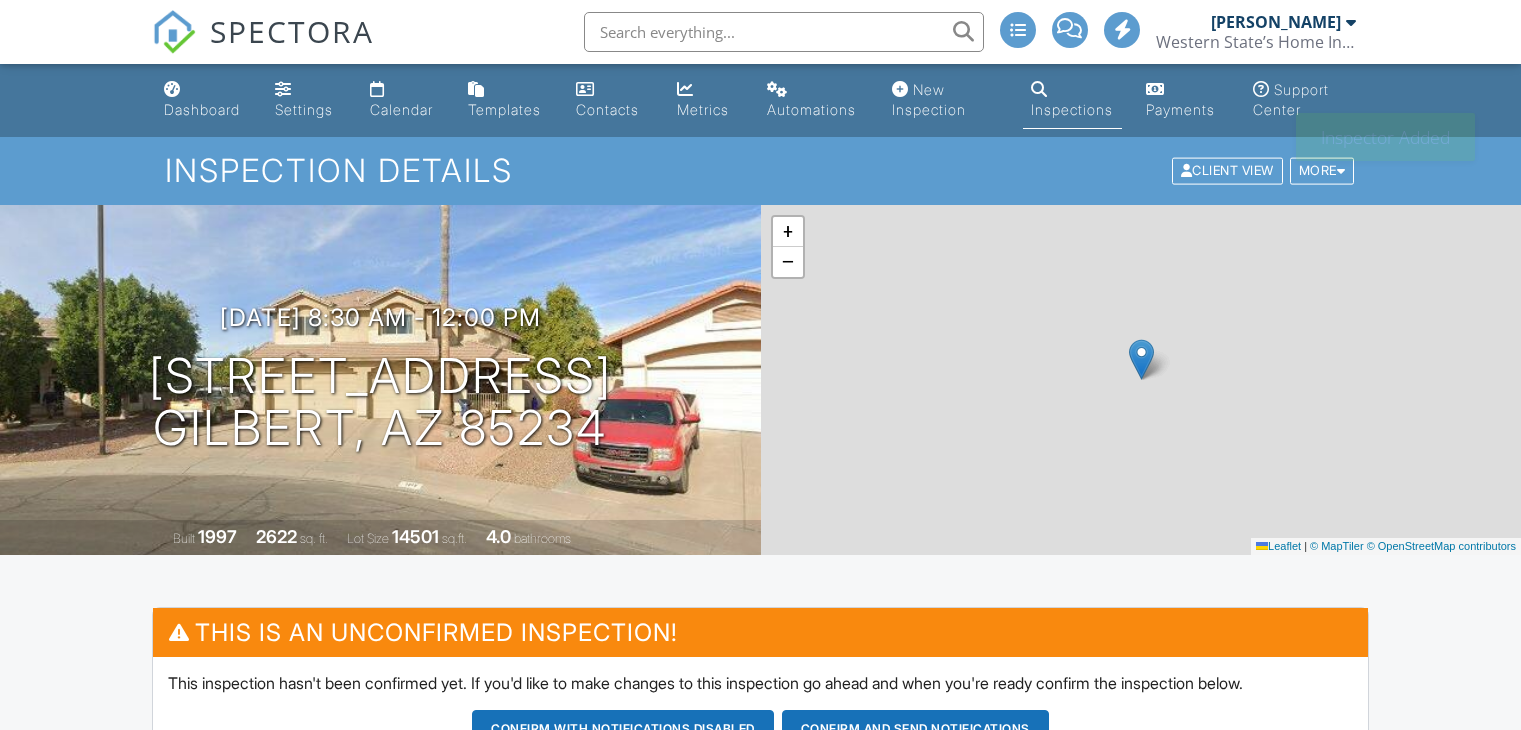 scroll, scrollTop: 0, scrollLeft: 0, axis: both 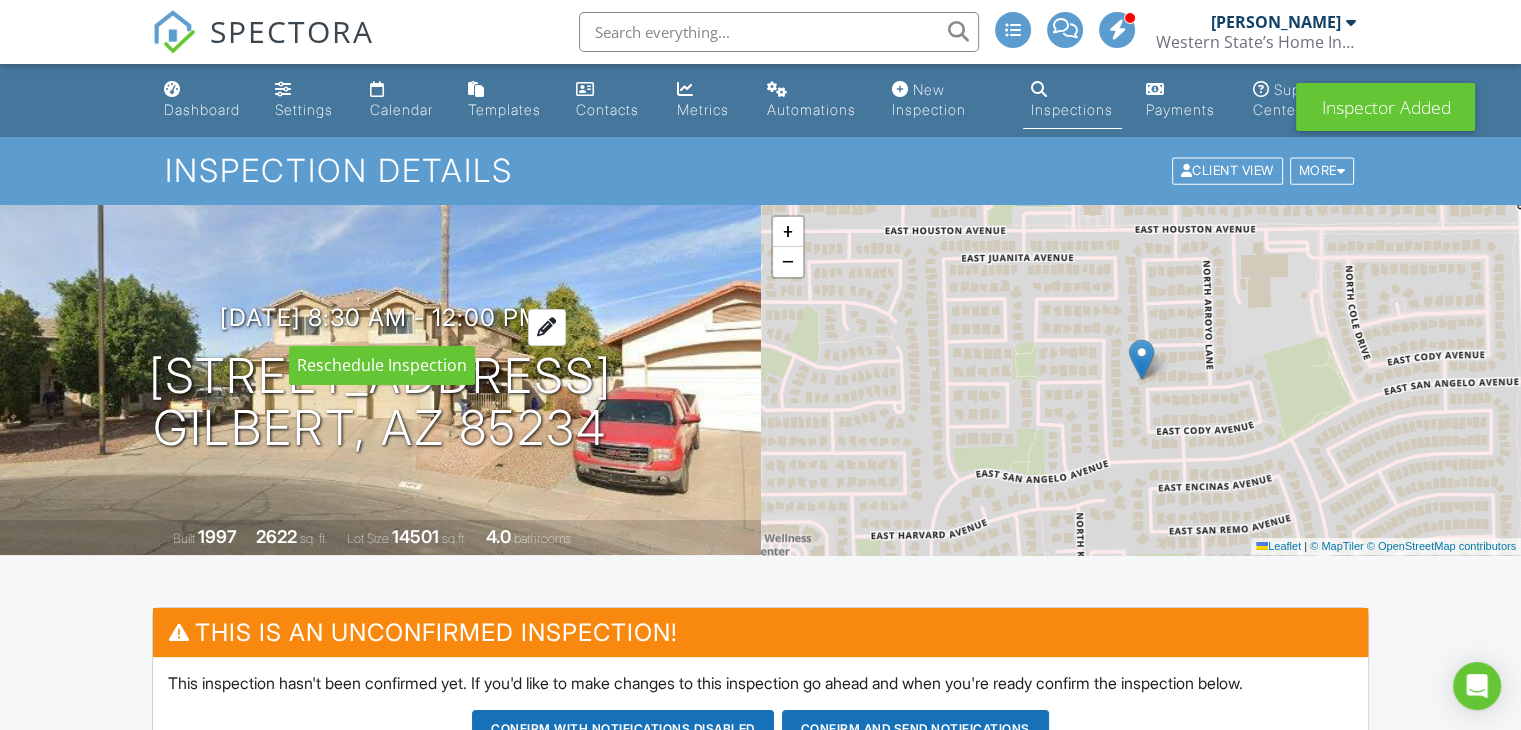 click on "07/16/2025  8:30 am
- 12:00 pm" at bounding box center [380, 317] 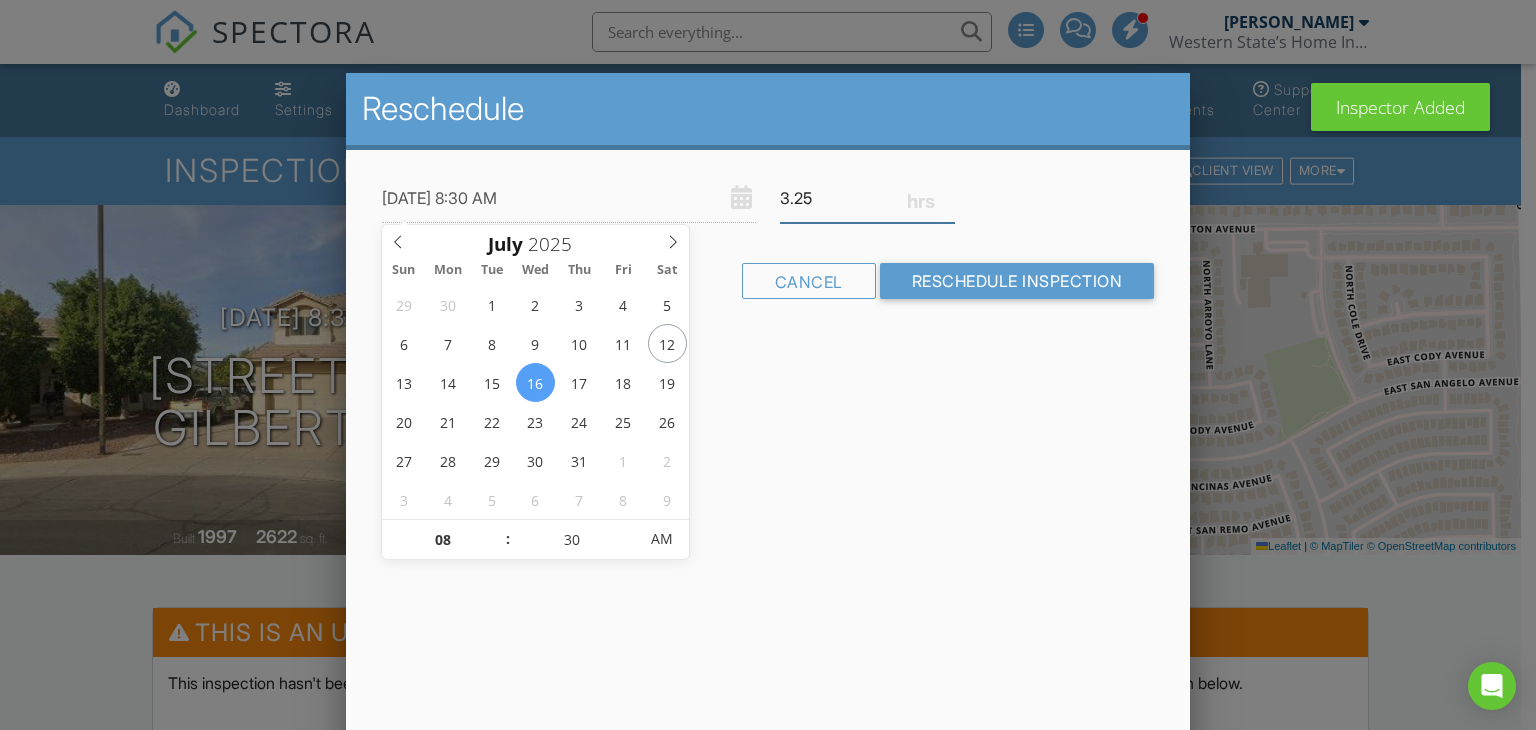 click on "3.25" at bounding box center [867, 198] 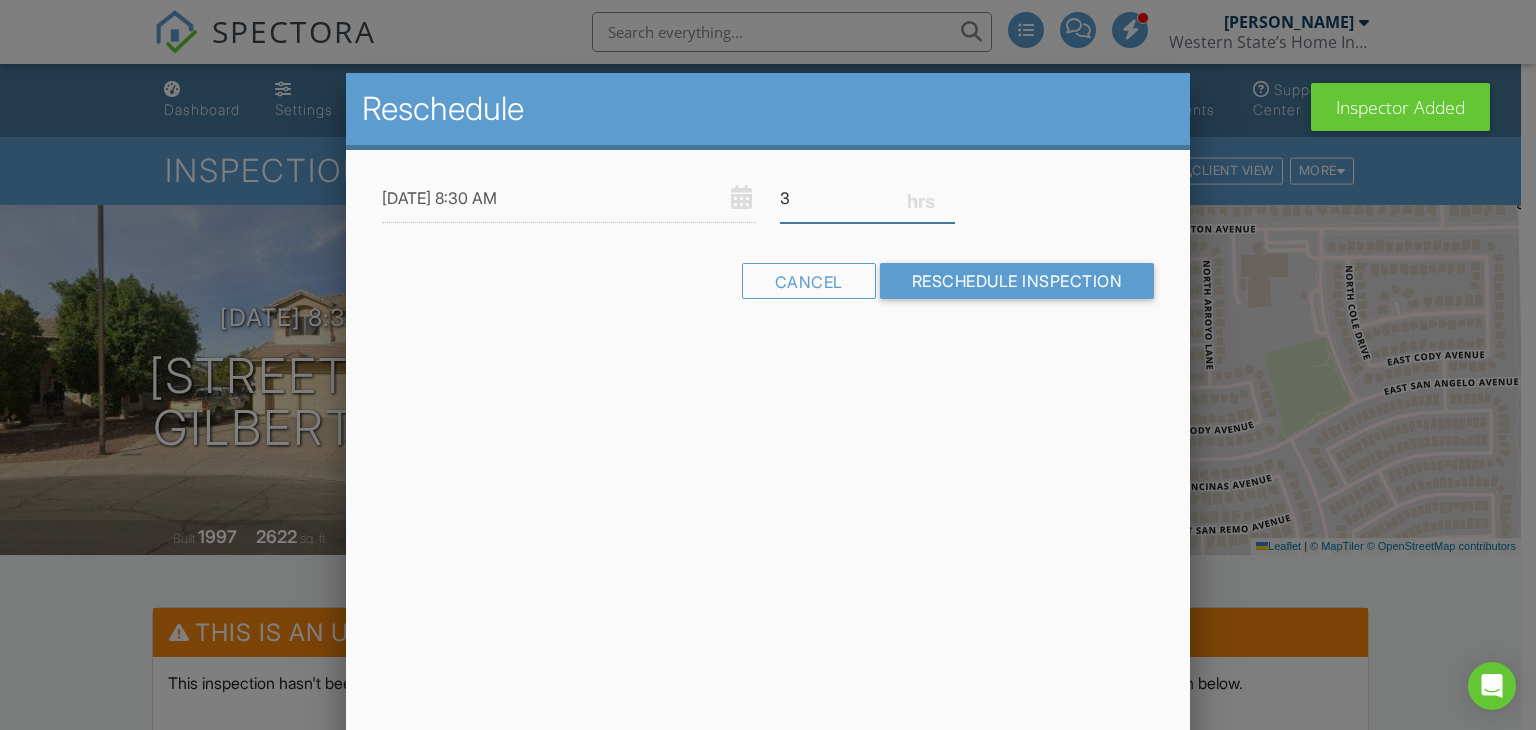 type on "3" 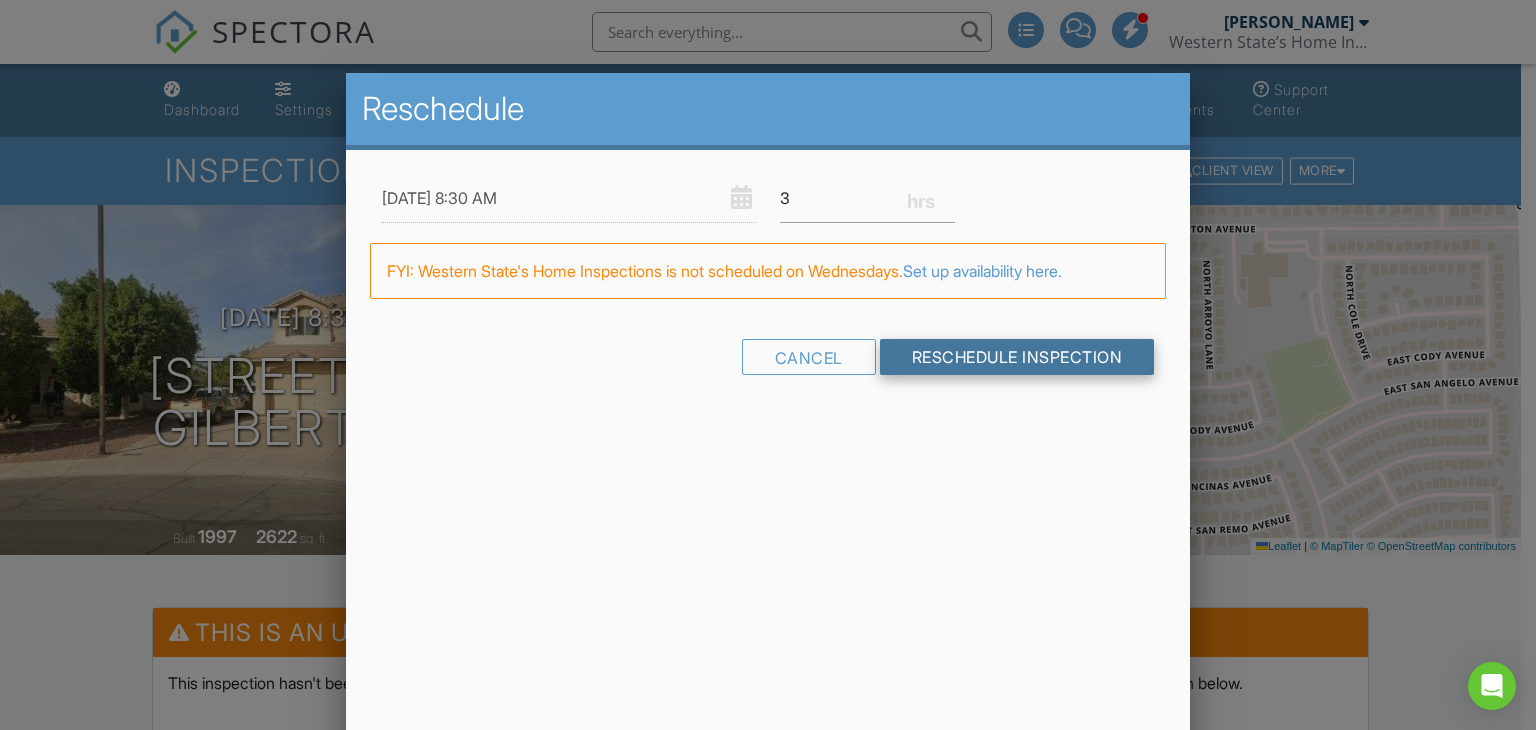 click on "Reschedule Inspection" at bounding box center [1017, 357] 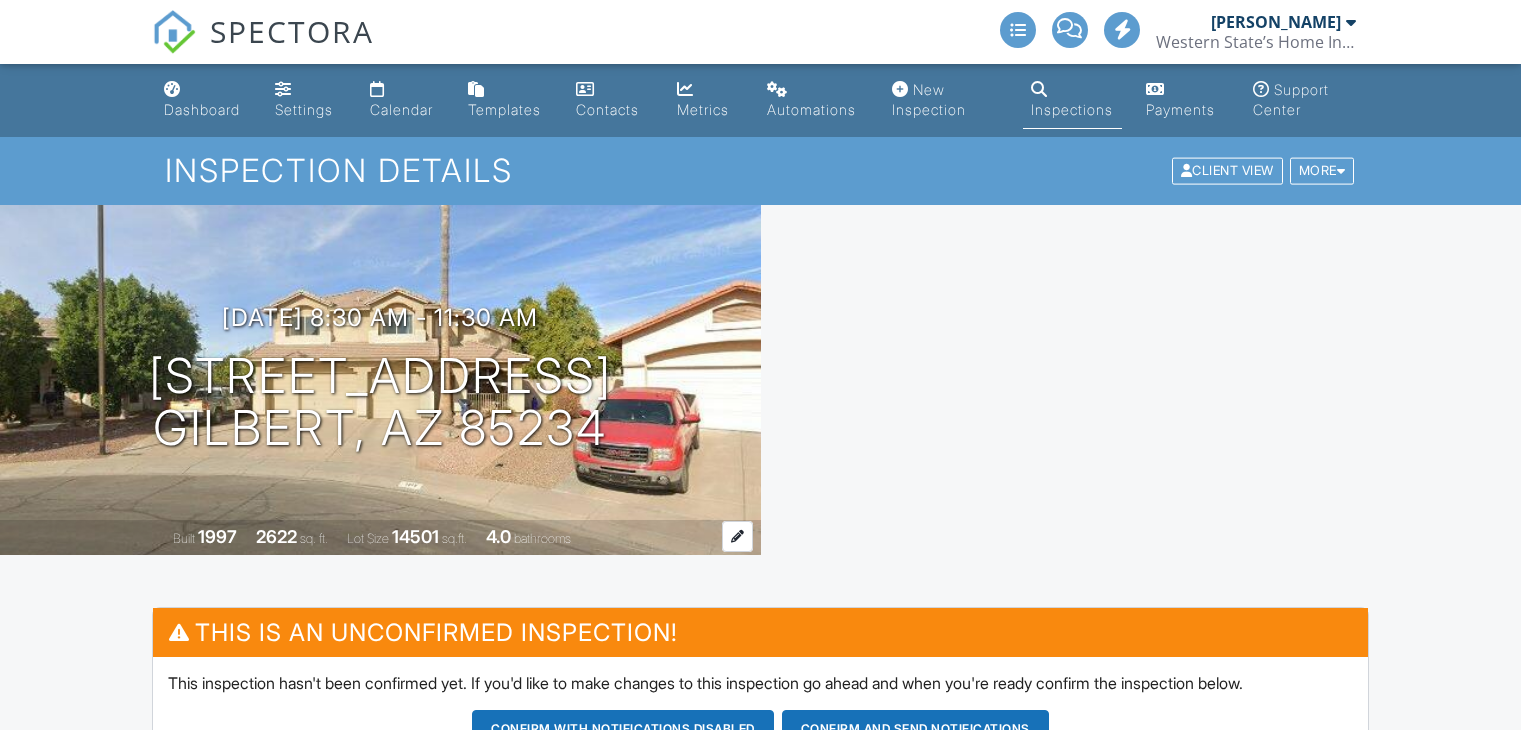 scroll, scrollTop: 0, scrollLeft: 0, axis: both 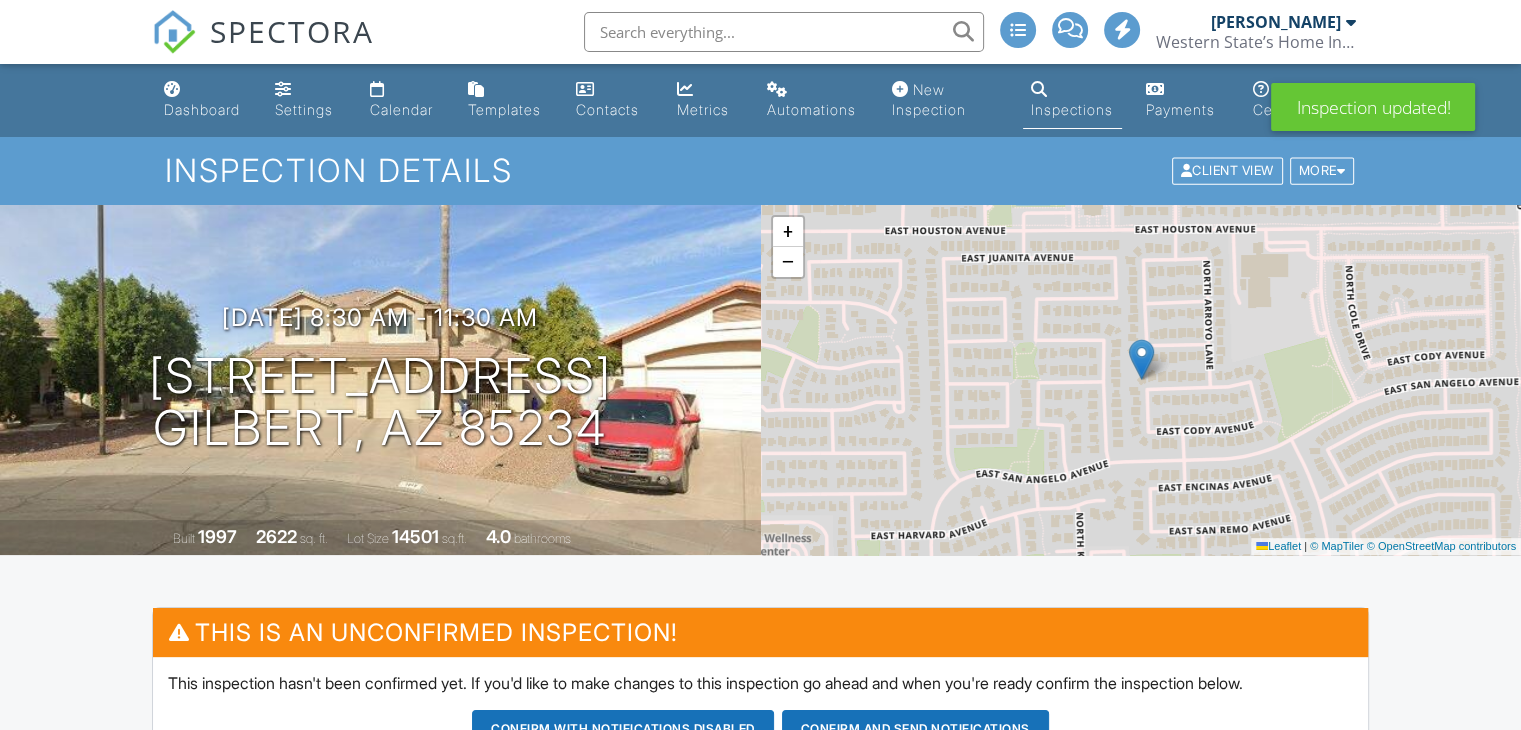 click on "Calendar" at bounding box center [403, 100] 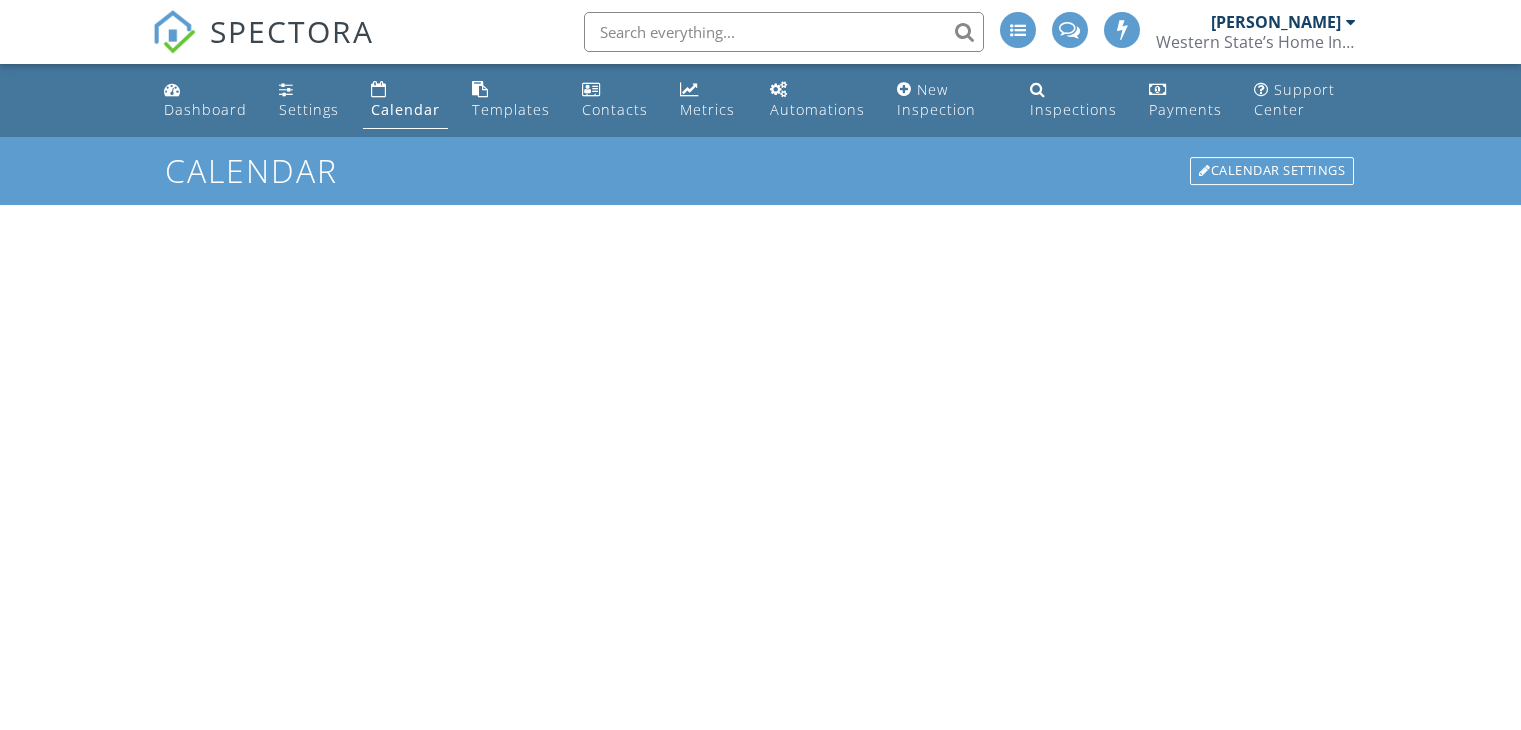 scroll, scrollTop: 0, scrollLeft: 0, axis: both 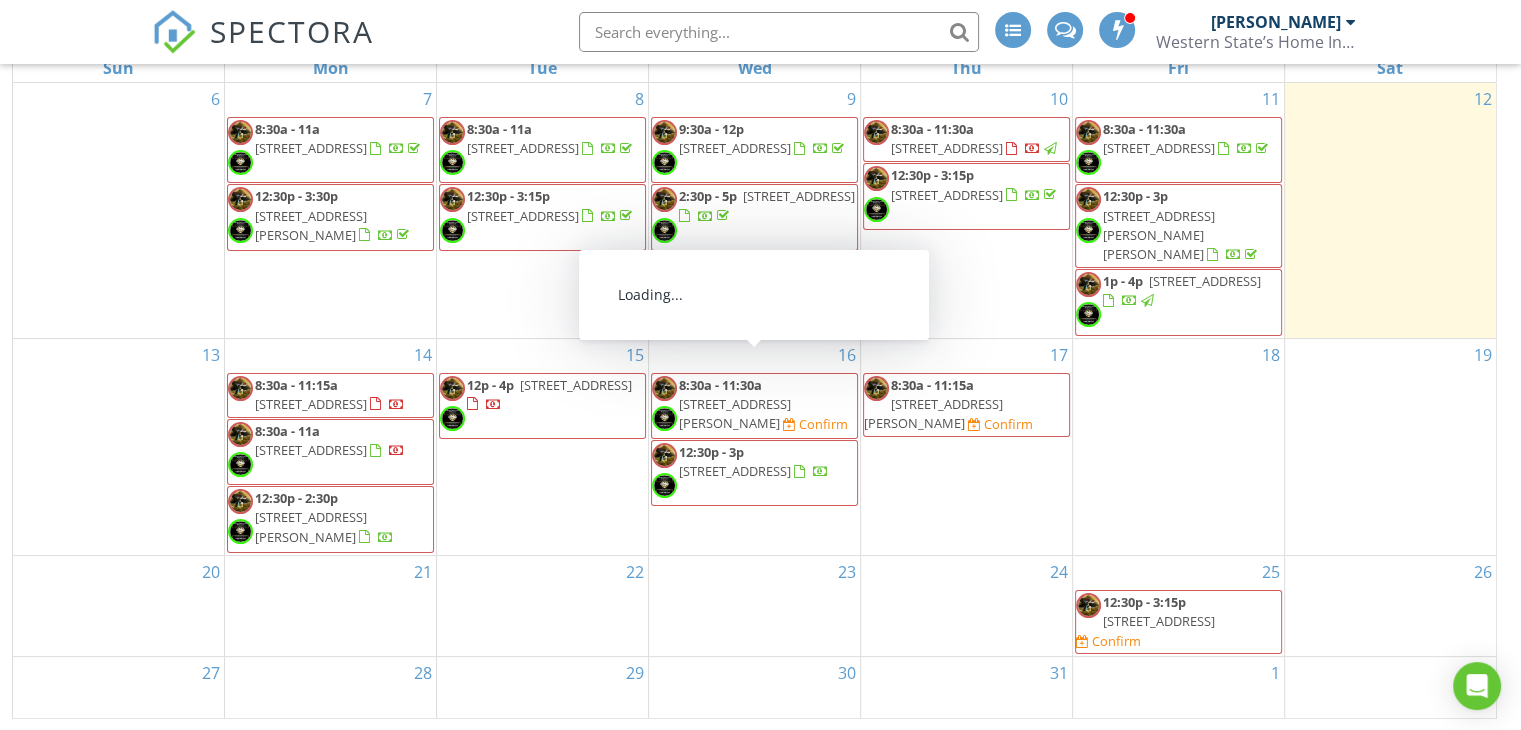 click on "[STREET_ADDRESS][PERSON_NAME]" at bounding box center (735, 413) 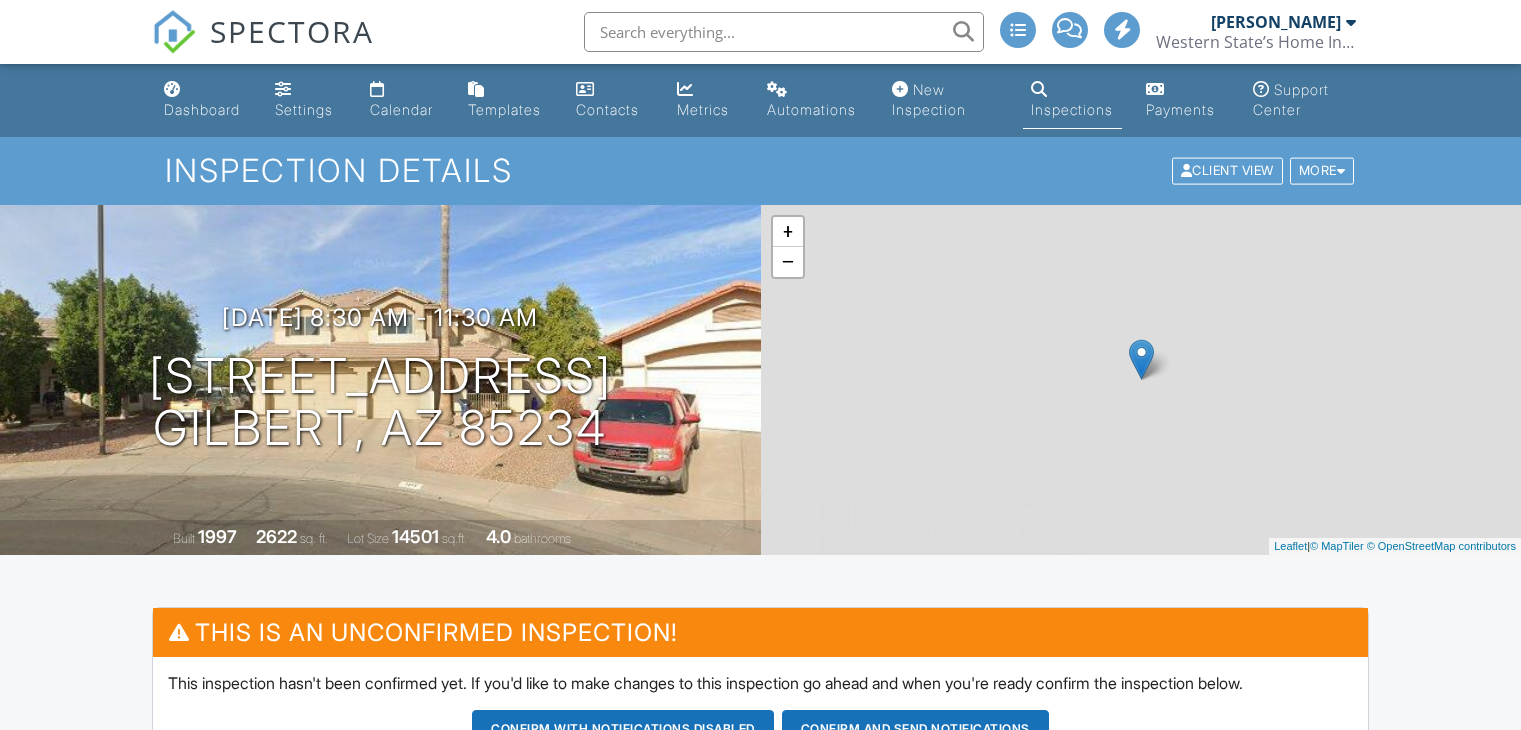 scroll, scrollTop: 0, scrollLeft: 0, axis: both 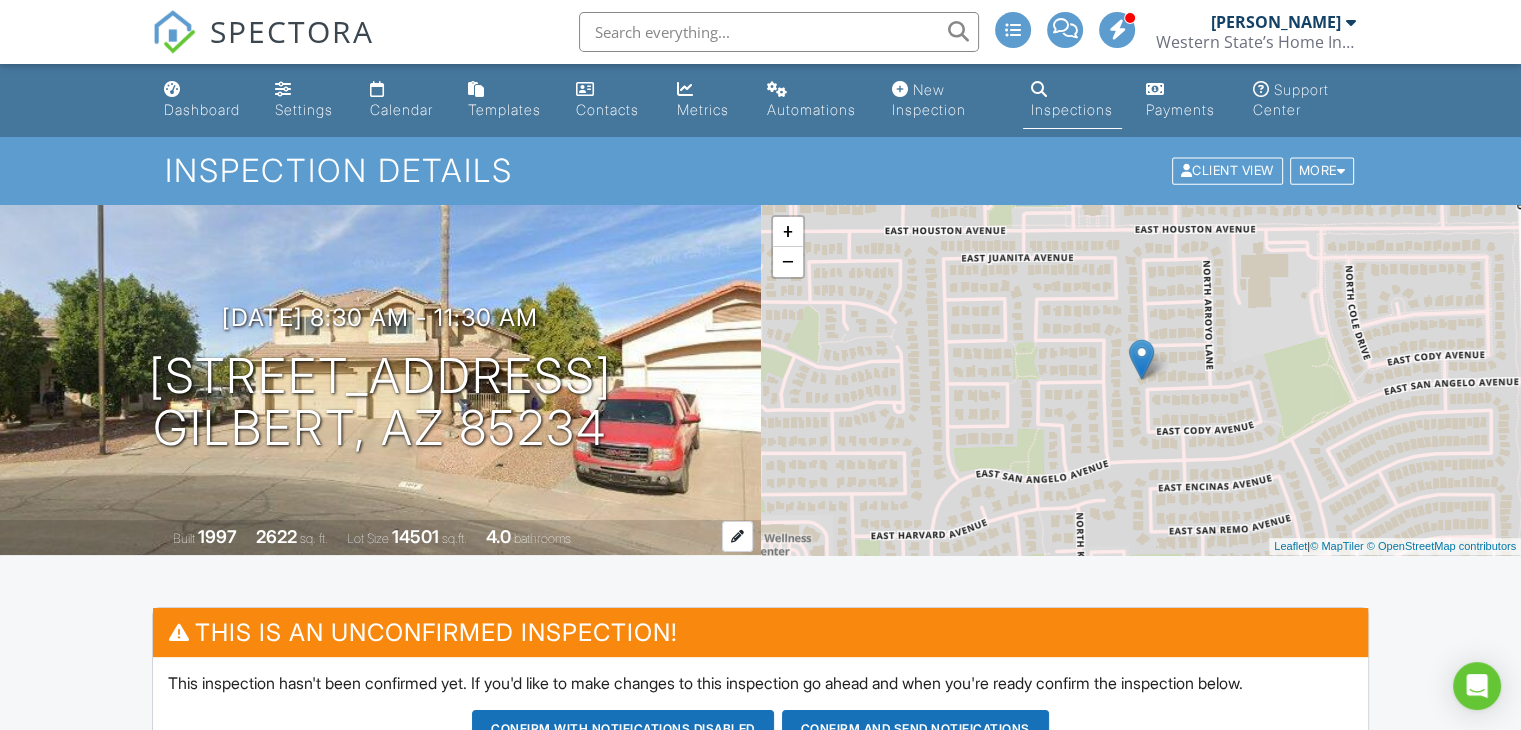 click on "bathrooms" at bounding box center (542, 538) 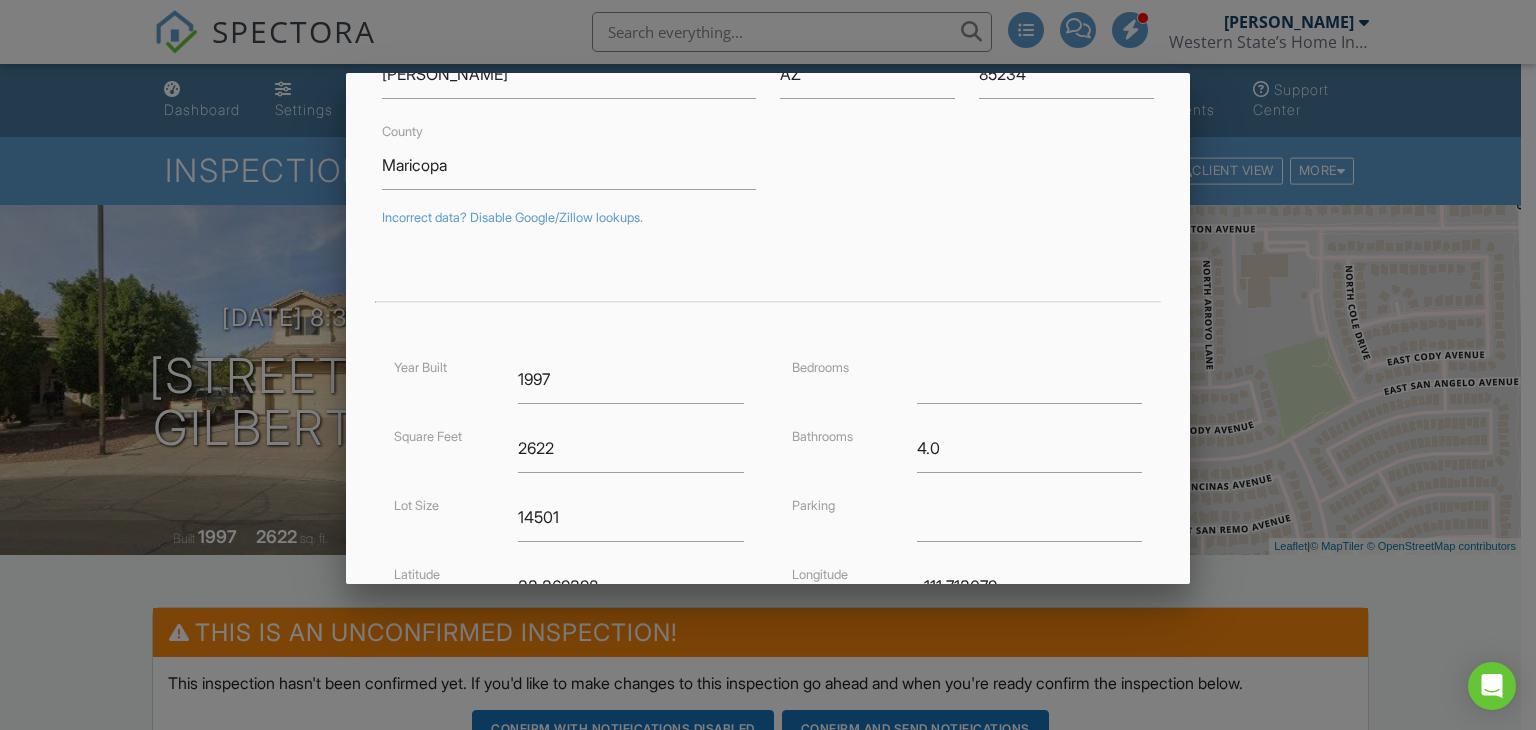 scroll, scrollTop: 400, scrollLeft: 0, axis: vertical 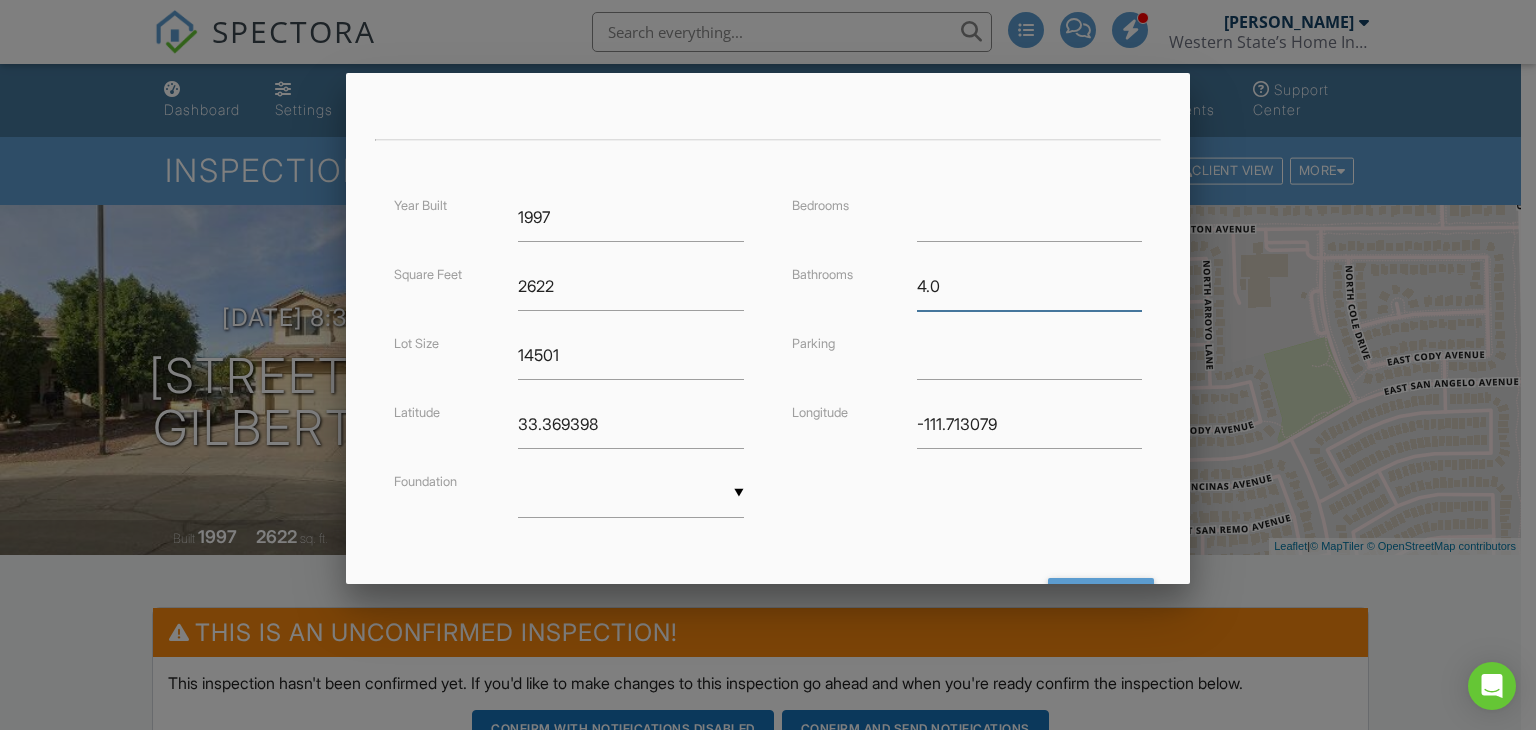 drag, startPoint x: 936, startPoint y: 289, endPoint x: 896, endPoint y: 281, distance: 40.792156 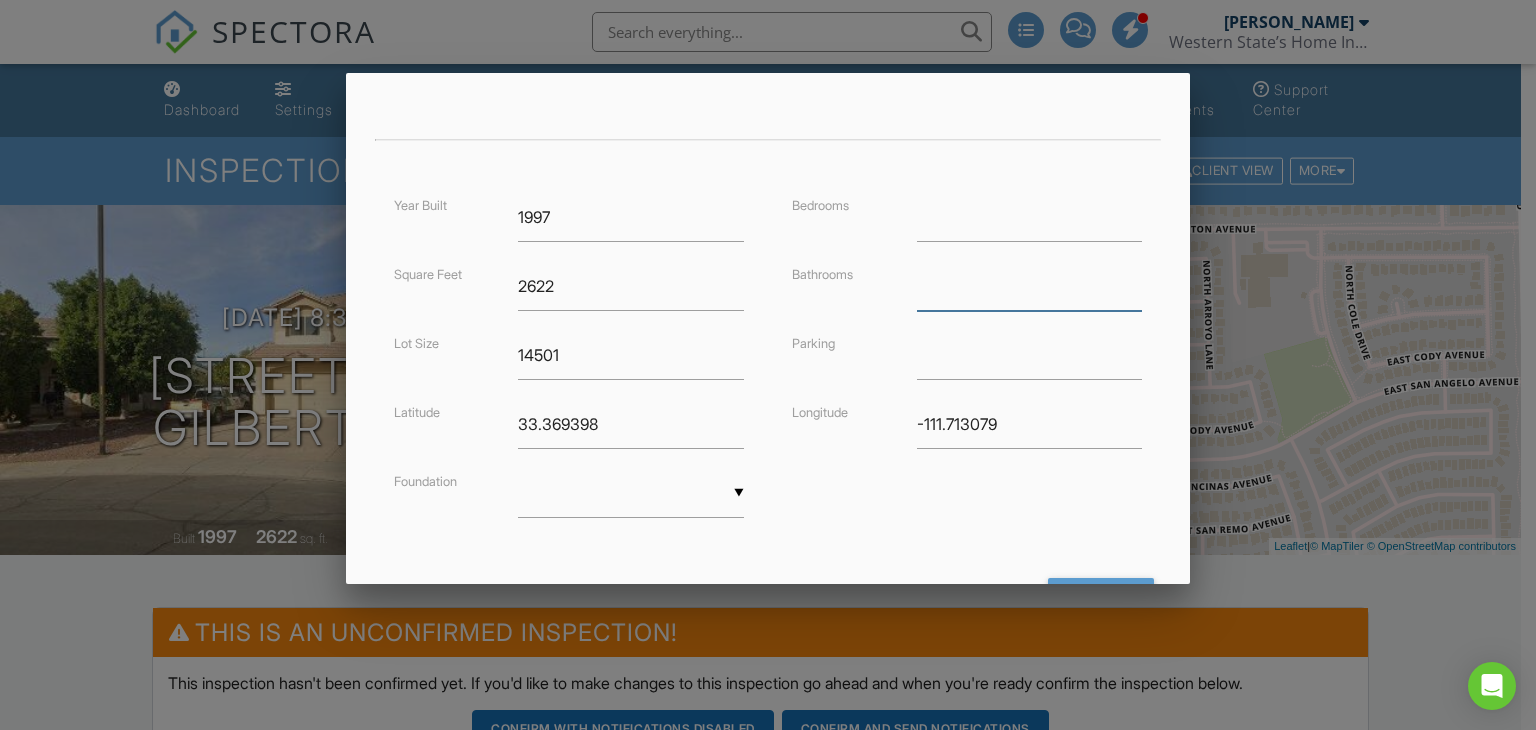 scroll, scrollTop: 486, scrollLeft: 0, axis: vertical 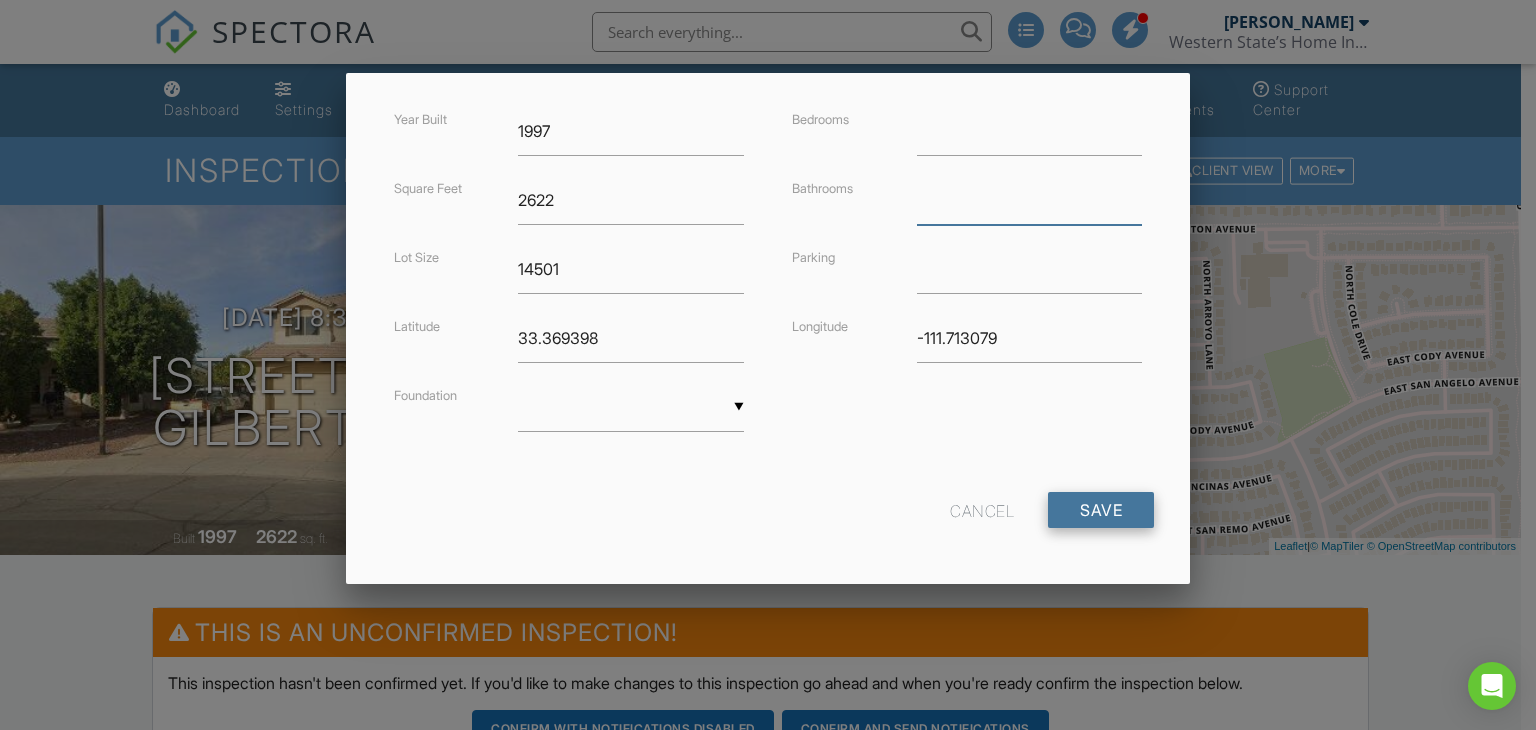 type 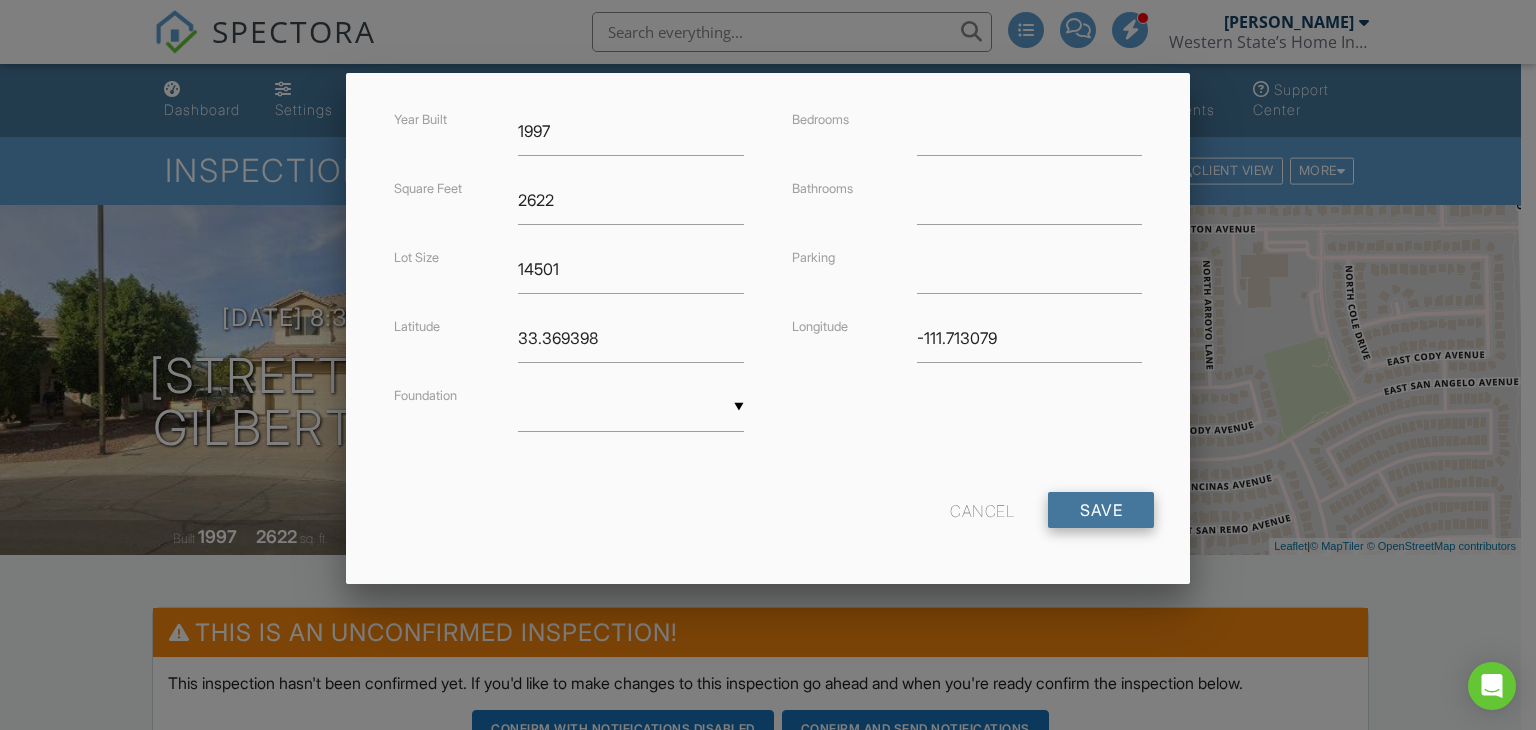 click on "Save" at bounding box center (1101, 510) 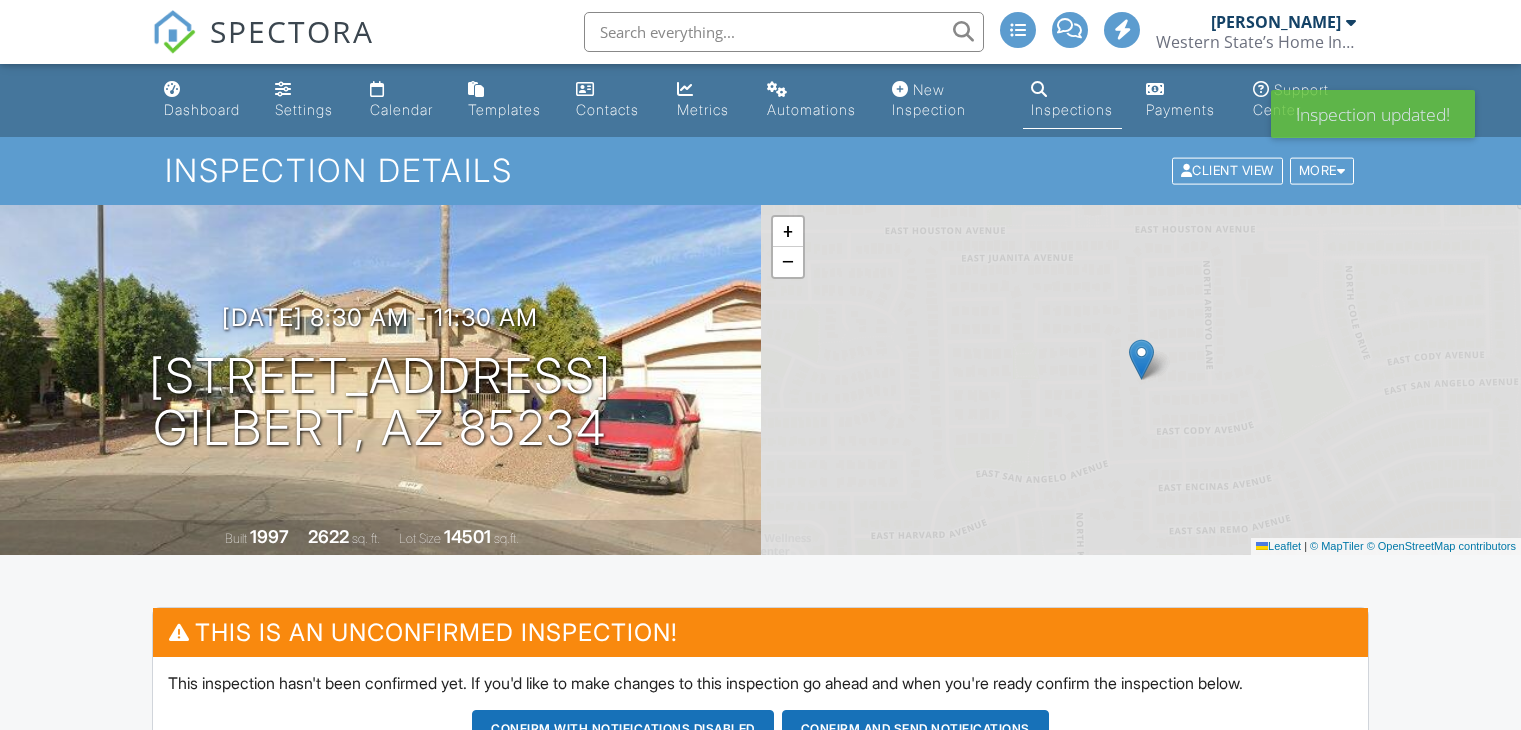 scroll, scrollTop: 500, scrollLeft: 0, axis: vertical 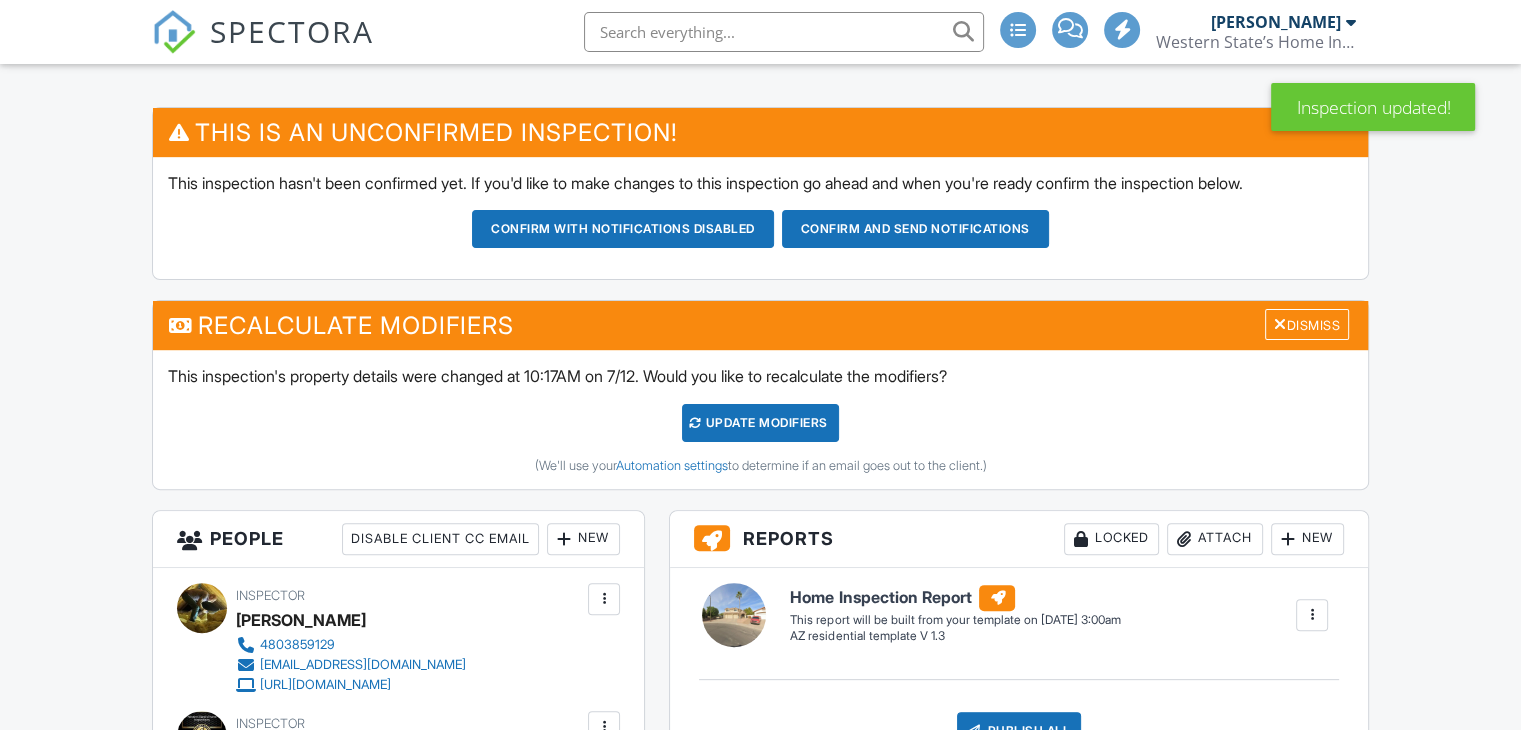 click on "UPDATE Modifiers" at bounding box center (760, 423) 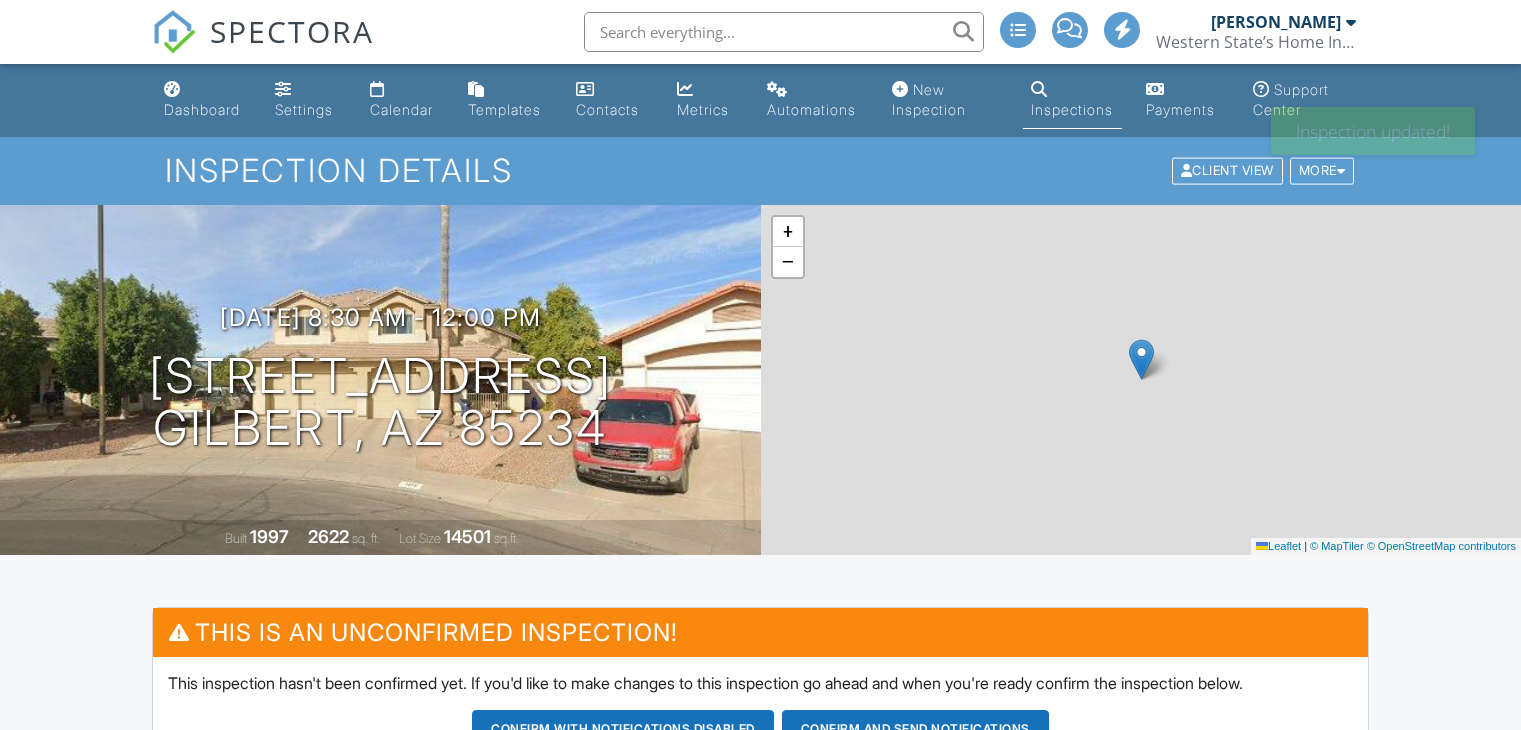 scroll, scrollTop: 0, scrollLeft: 0, axis: both 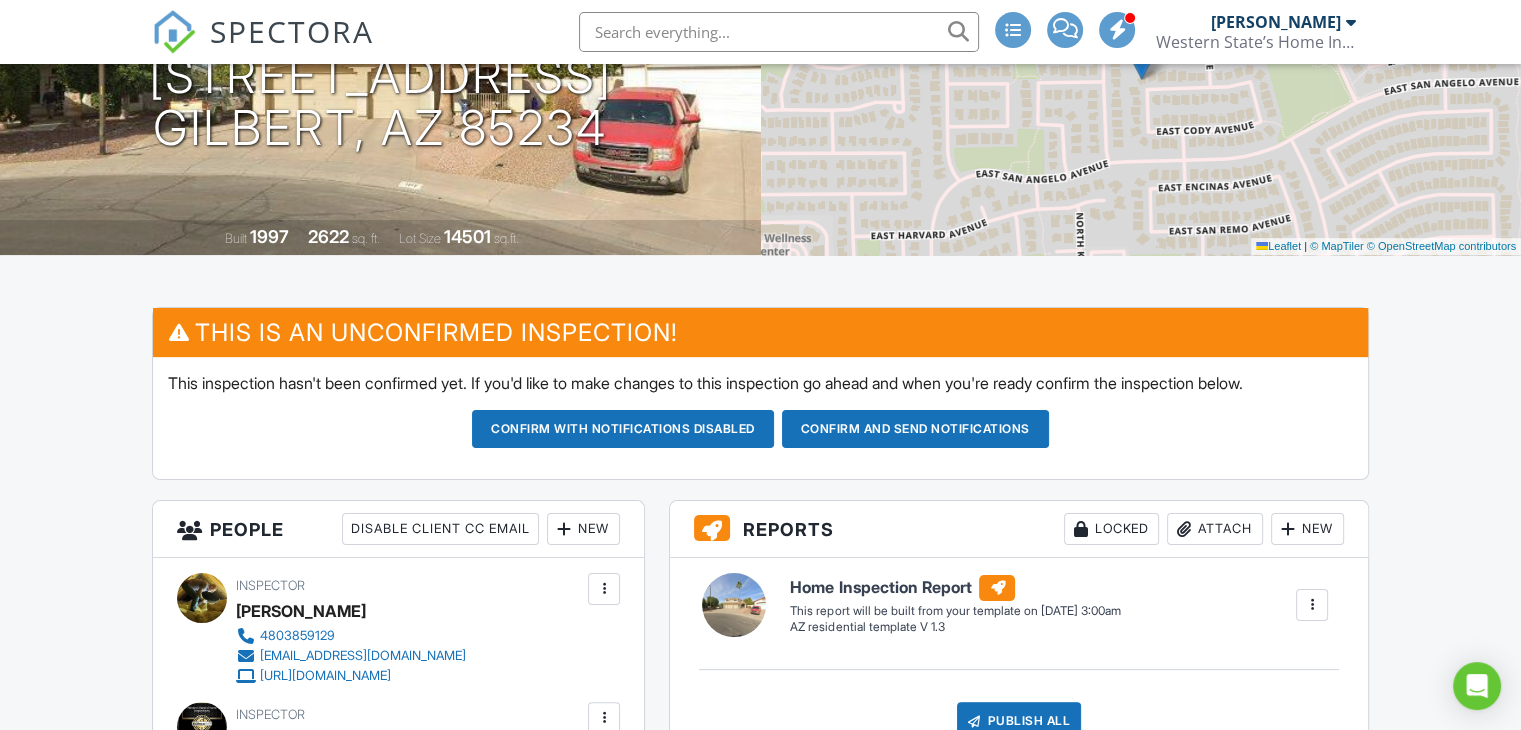 click on "Confirm and send notifications" at bounding box center [623, 429] 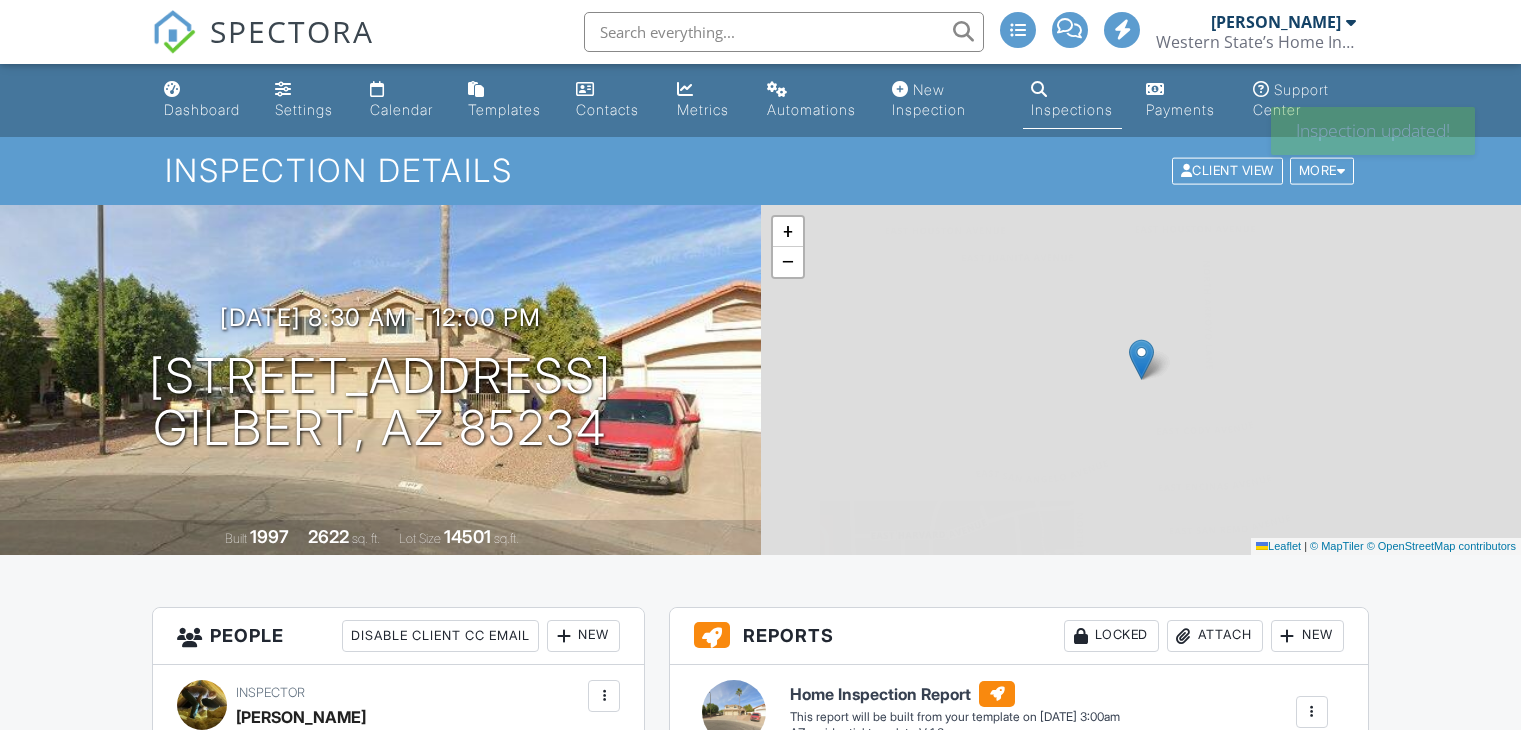 scroll, scrollTop: 0, scrollLeft: 0, axis: both 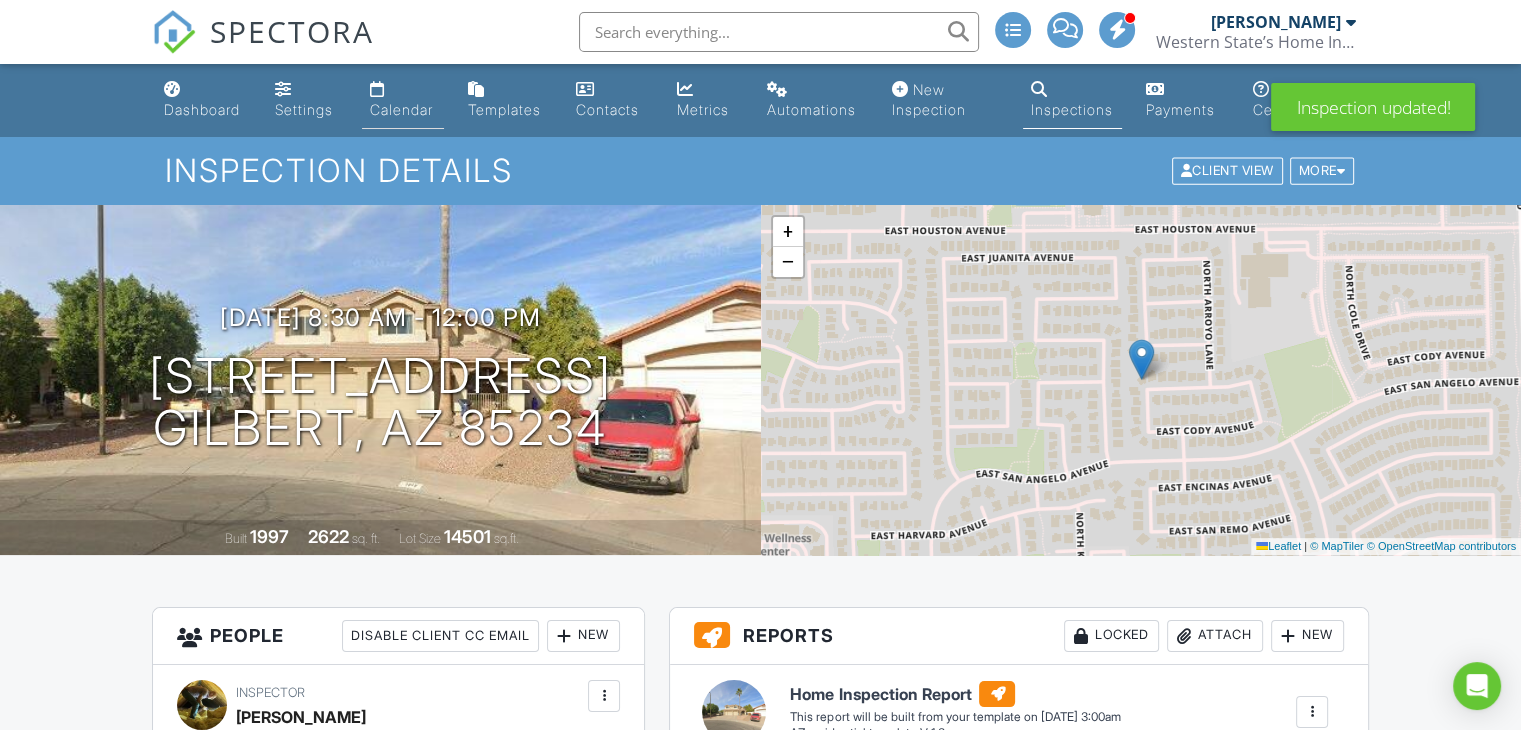 click on "Calendar" at bounding box center (401, 109) 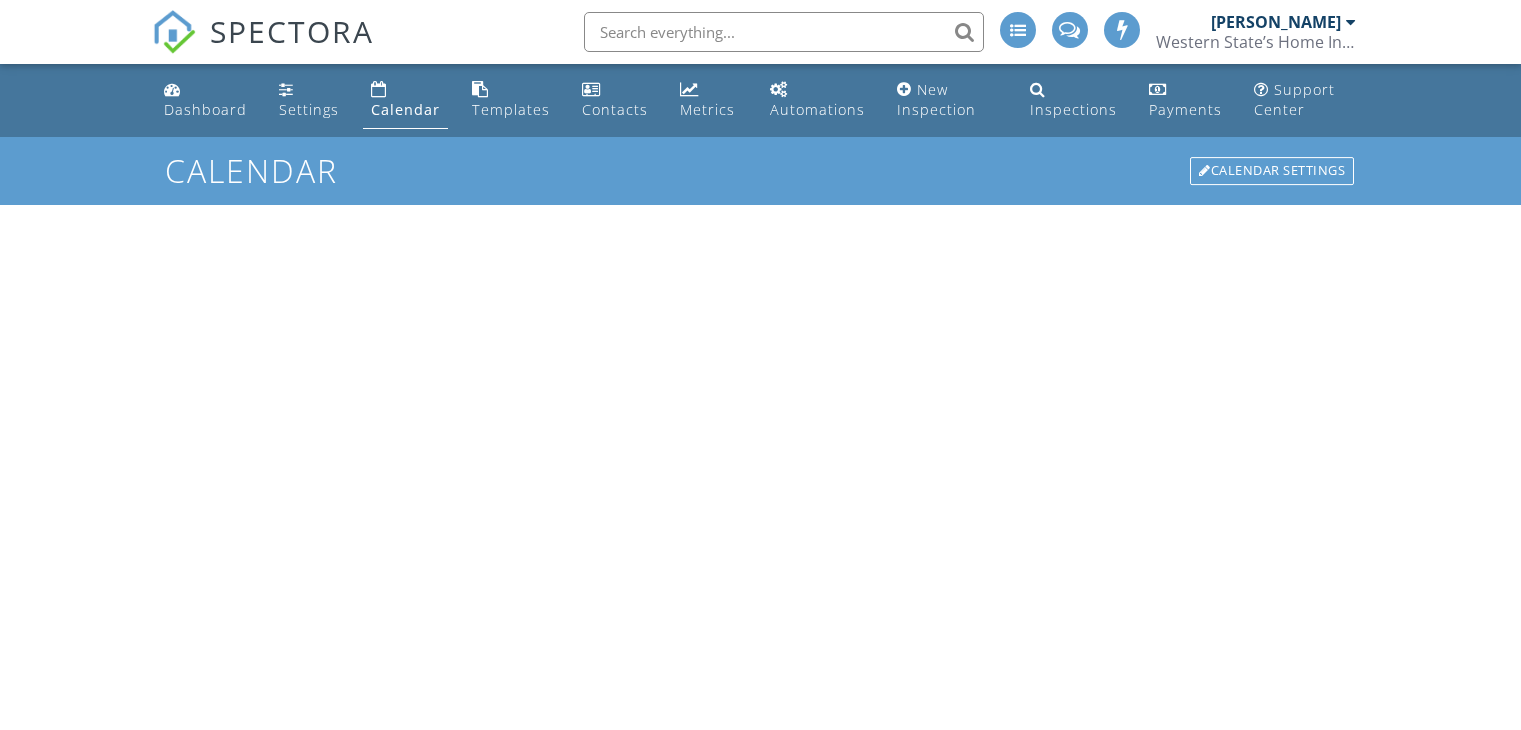 scroll, scrollTop: 0, scrollLeft: 0, axis: both 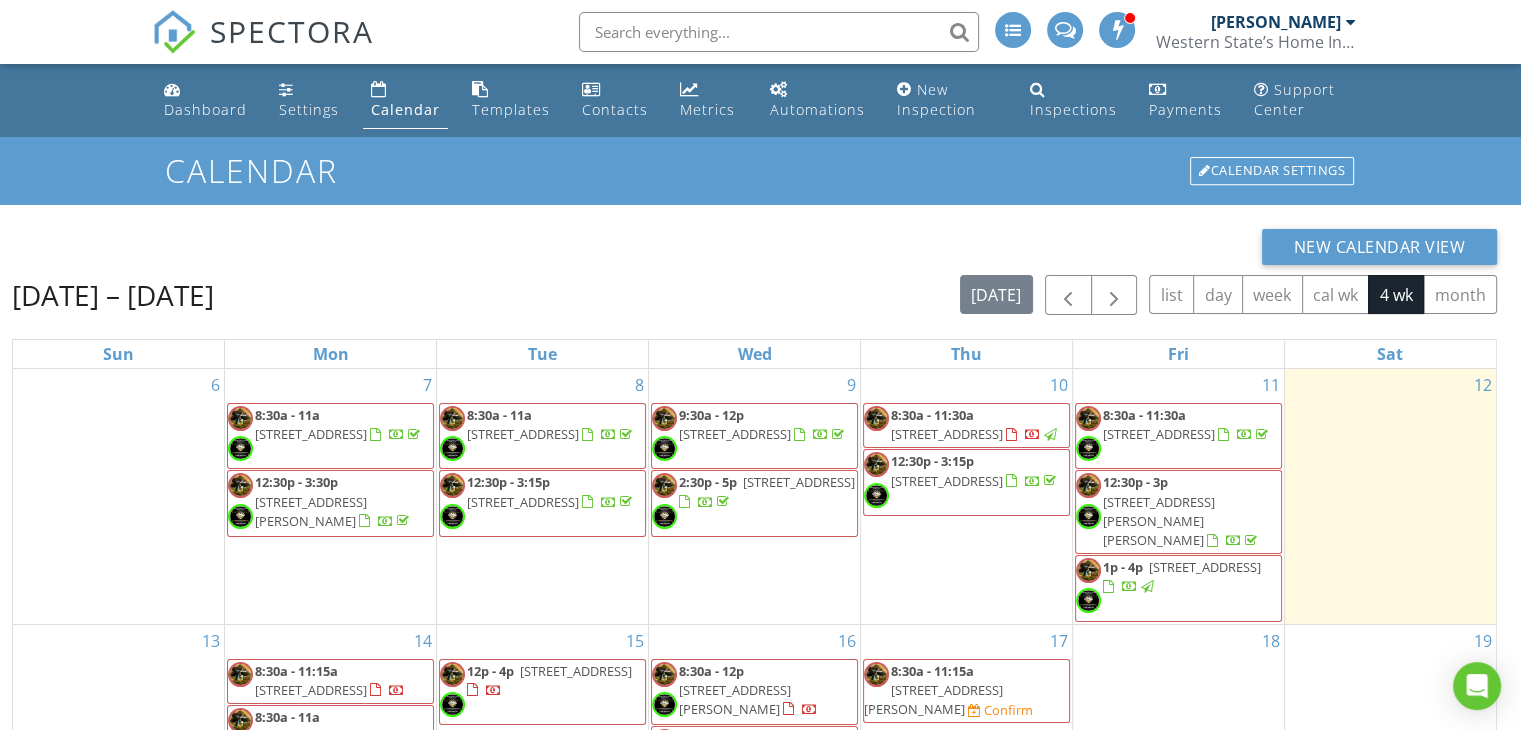 click on "[STREET_ADDRESS][PERSON_NAME]" at bounding box center [933, 699] 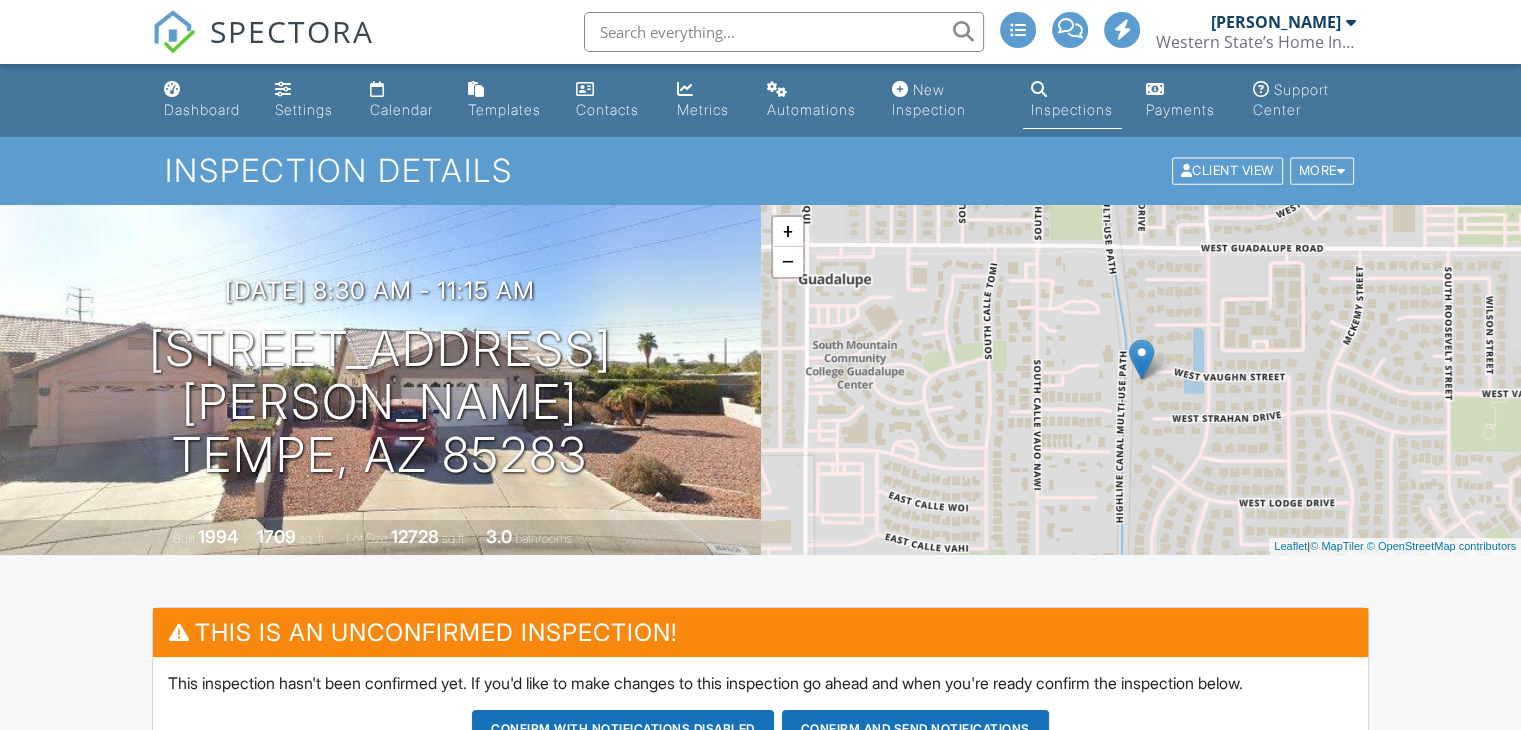 scroll, scrollTop: 300, scrollLeft: 0, axis: vertical 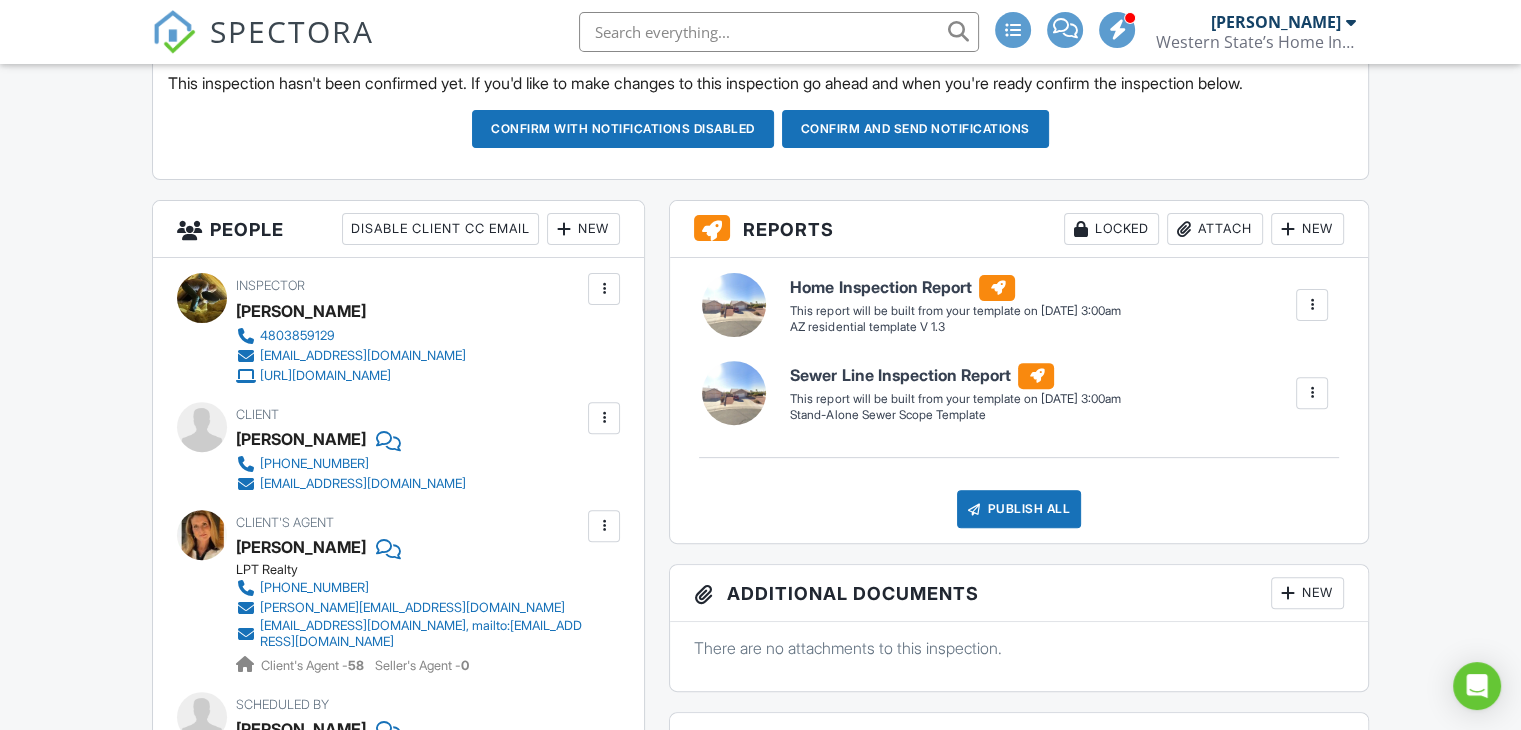 click on "New" at bounding box center (583, 229) 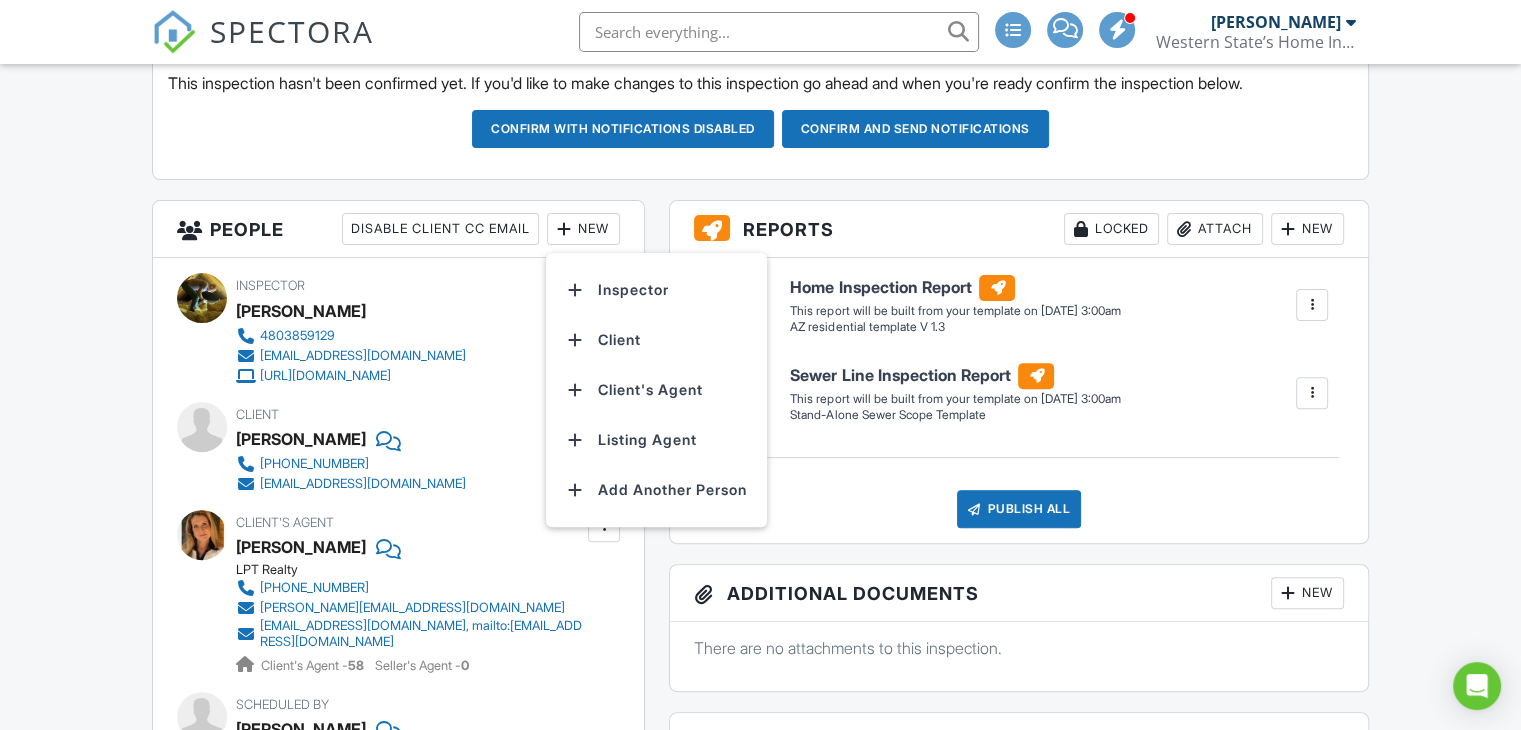 click on "Inspector" at bounding box center (656, 290) 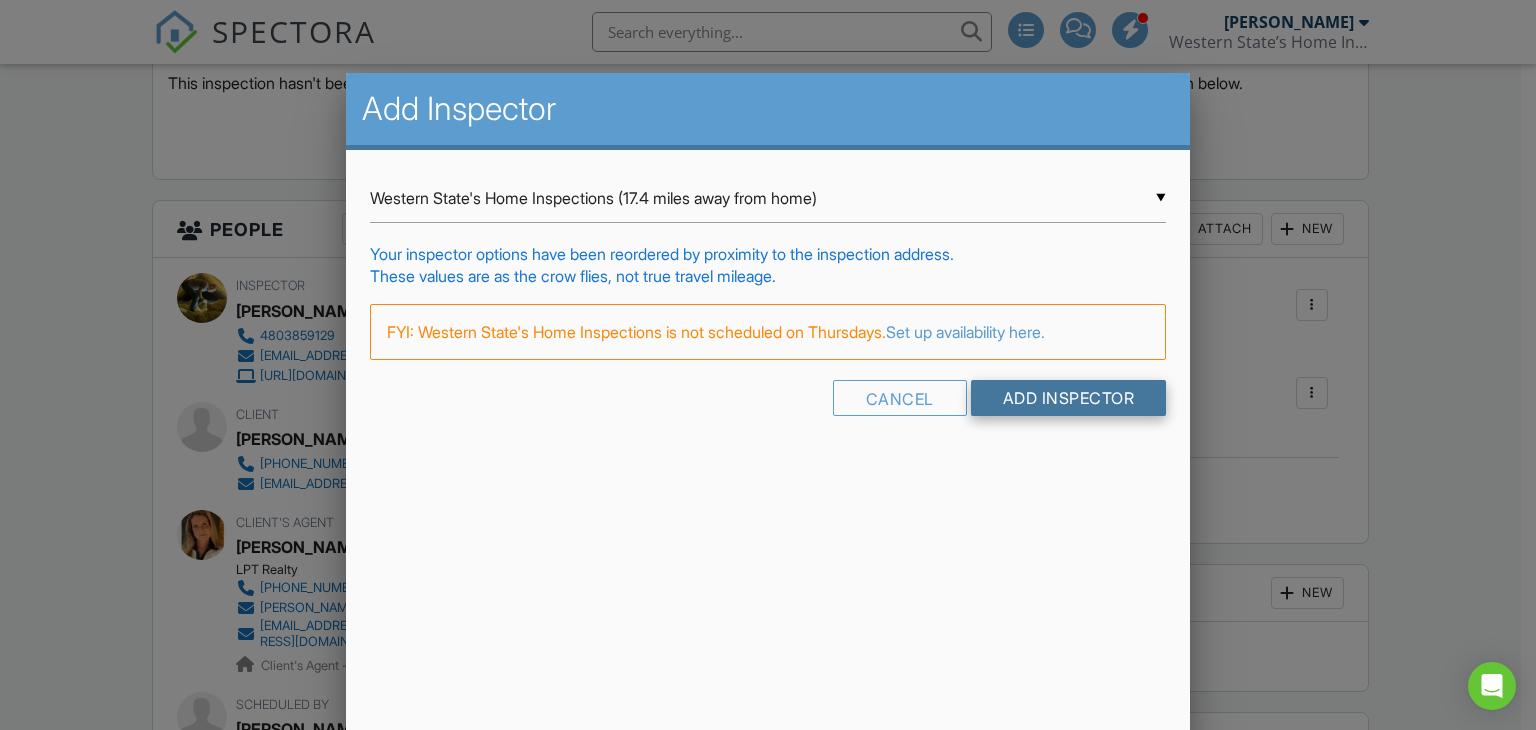 click on "Add Inspector" at bounding box center (1069, 398) 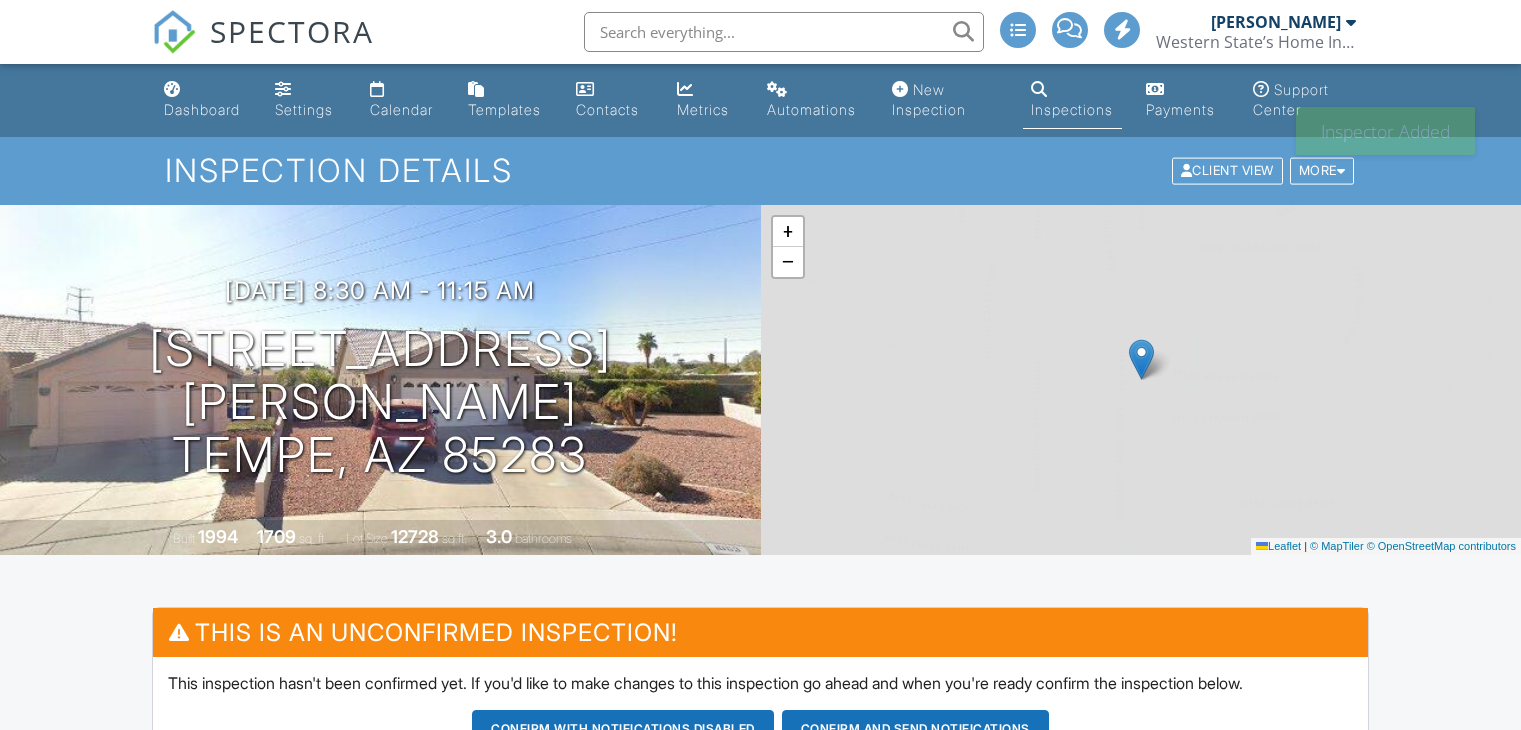 scroll, scrollTop: 0, scrollLeft: 0, axis: both 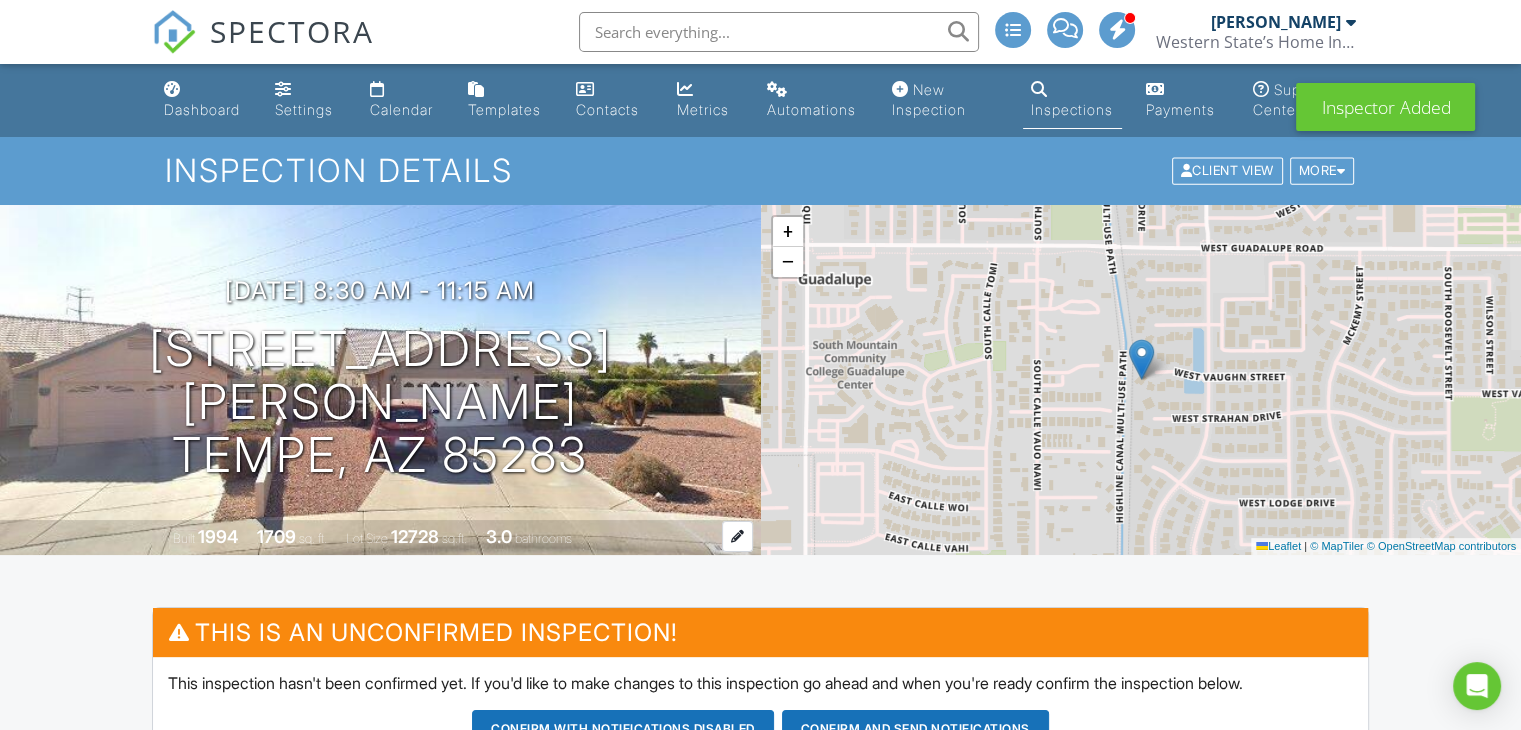 click on "Built
1994
1709
sq. ft.
Lot Size
12728
sq.ft.
3.0
bathrooms" at bounding box center (380, 537) 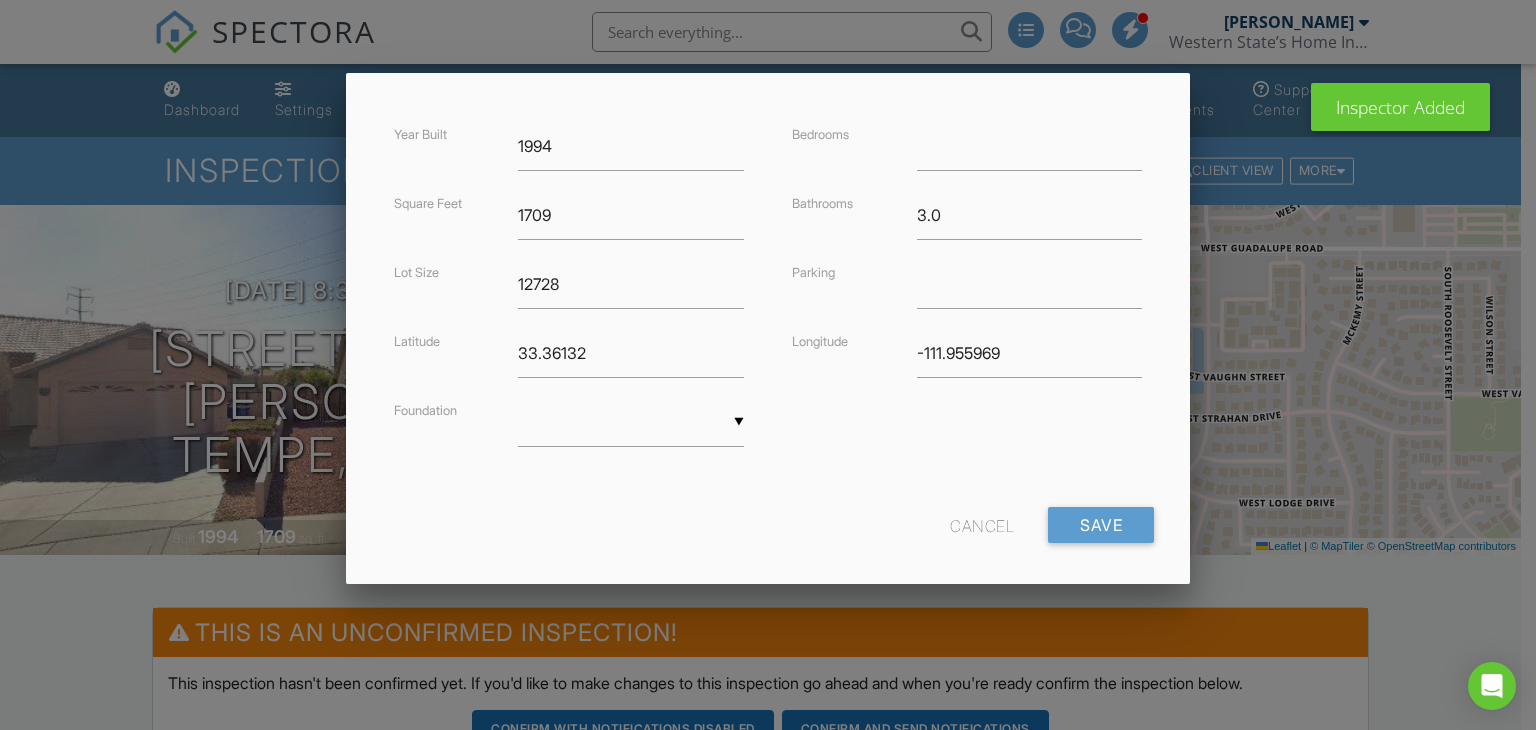 scroll, scrollTop: 486, scrollLeft: 0, axis: vertical 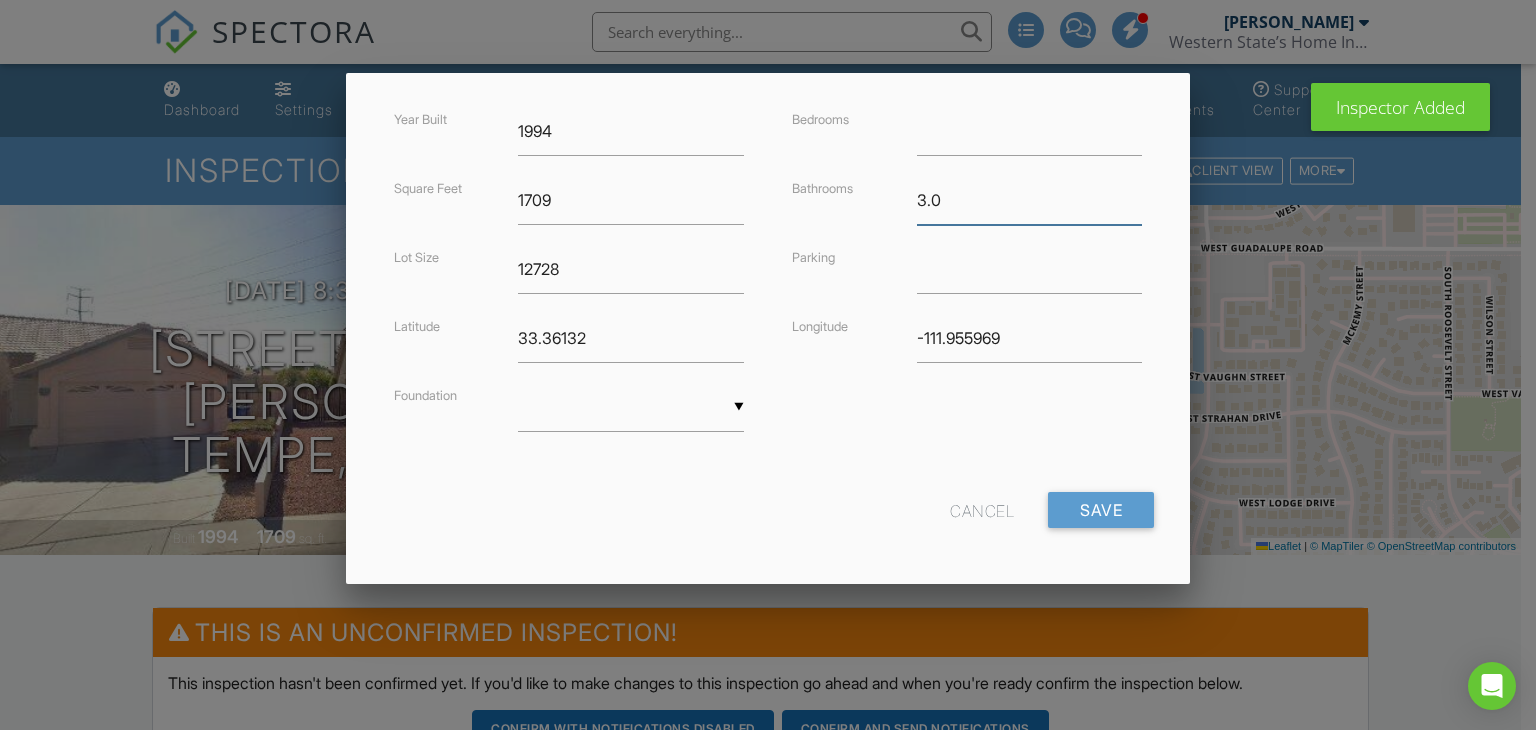 drag, startPoint x: 960, startPoint y: 191, endPoint x: 859, endPoint y: 182, distance: 101.4002 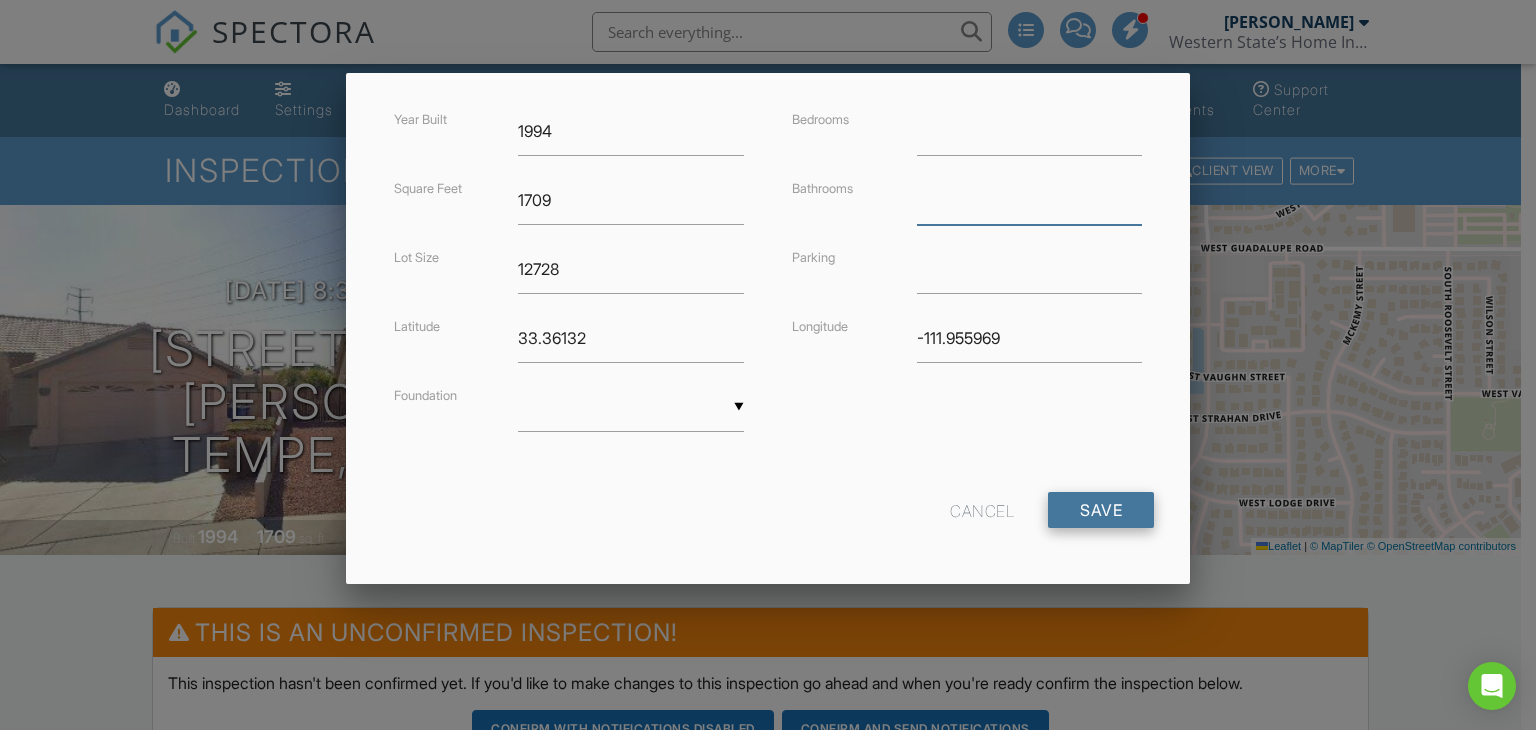 type 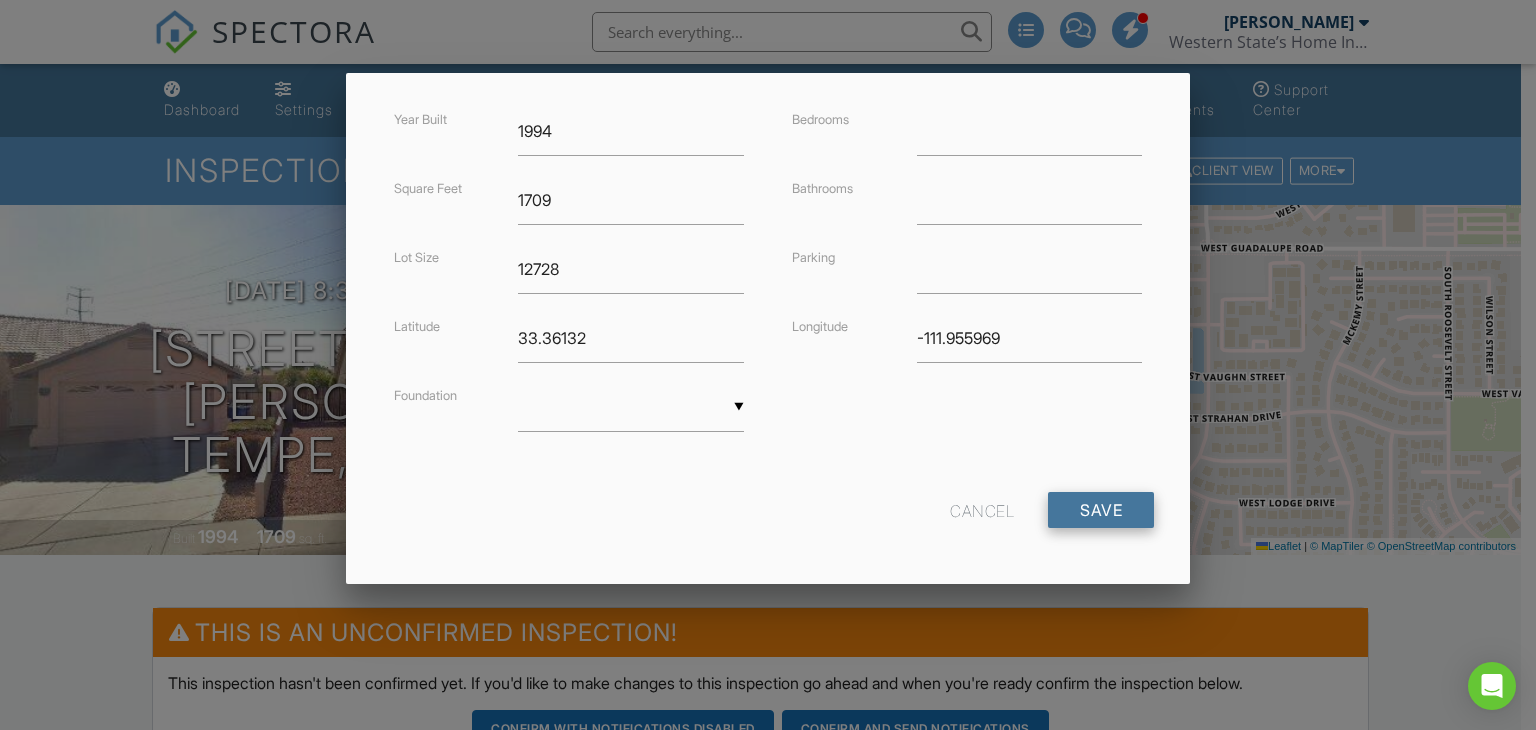 click on "Save" at bounding box center (1101, 510) 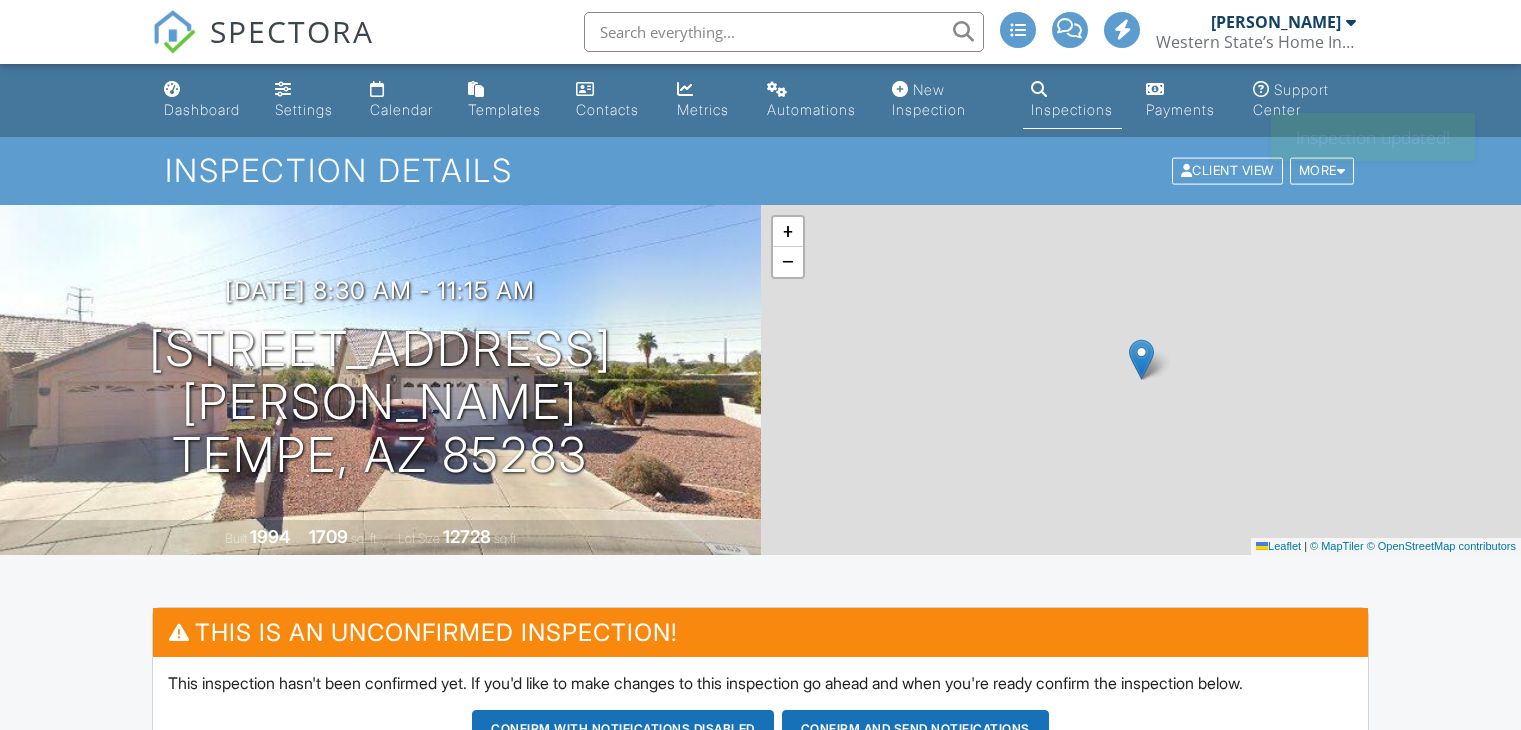 scroll, scrollTop: 400, scrollLeft: 0, axis: vertical 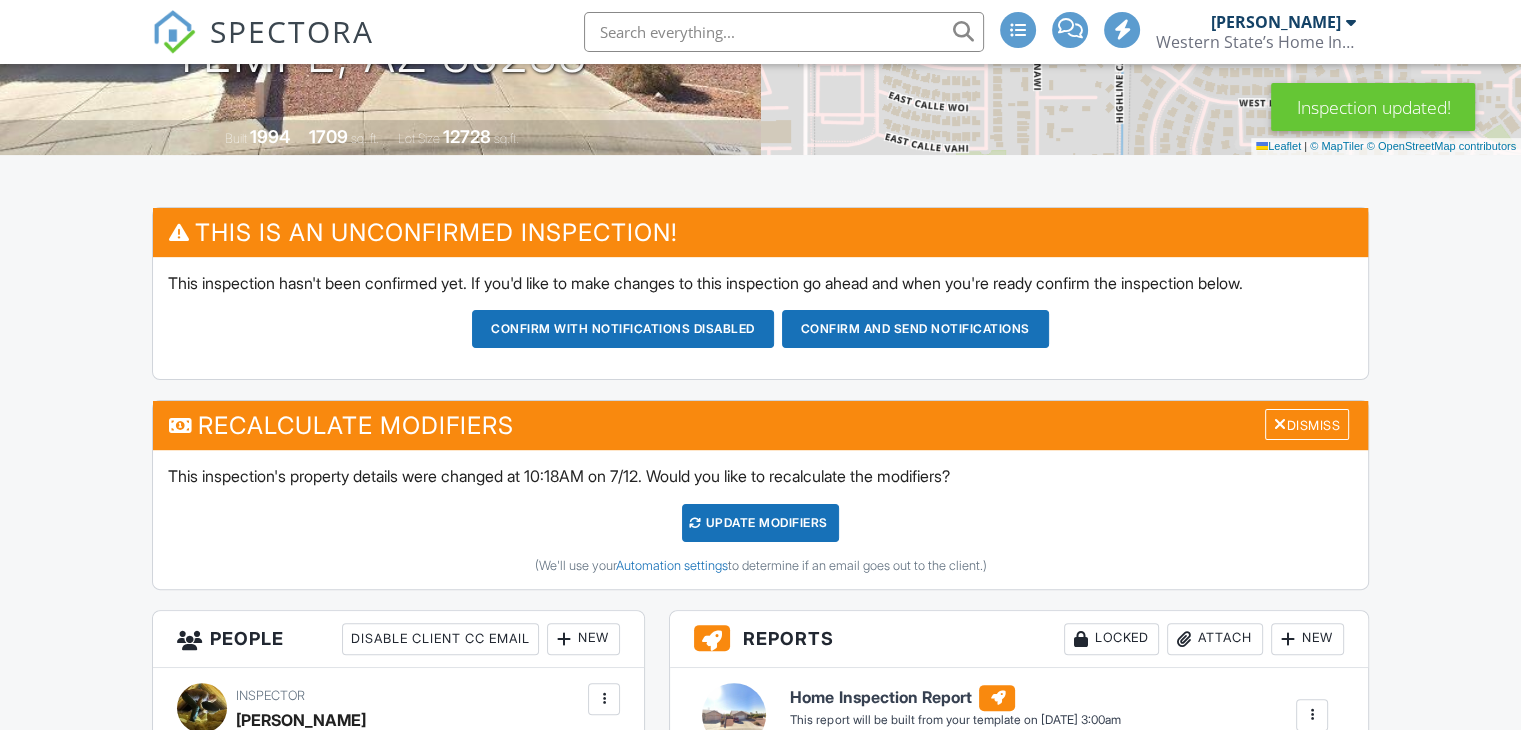 click on "This inspection's property details were changed at 10:18AM on 7/12. Would you like to recalculate the modifiers?
UPDATE Modifiers
(We'll use your  Automation settings  to determine if an email goes out to the client.)" at bounding box center [760, 519] 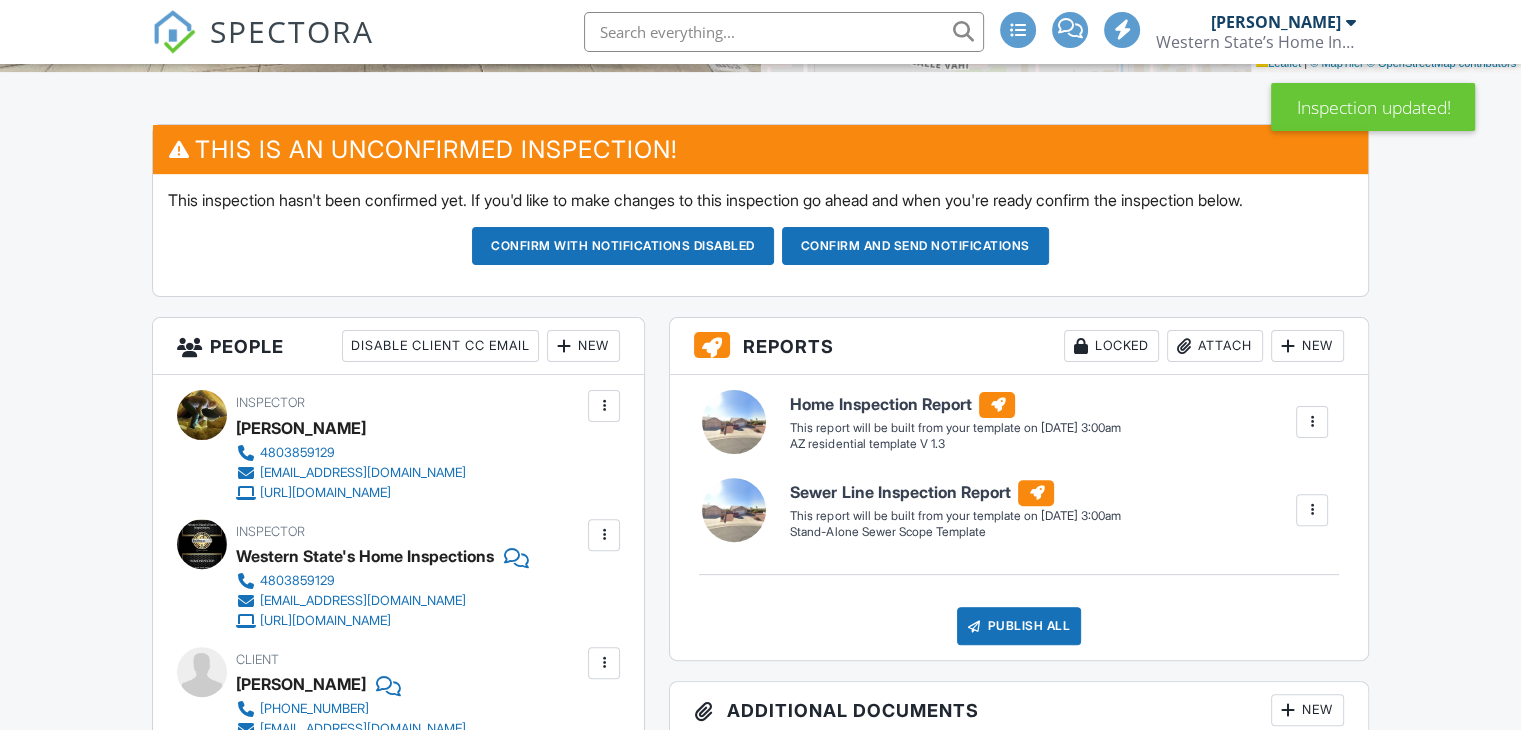 scroll, scrollTop: 500, scrollLeft: 0, axis: vertical 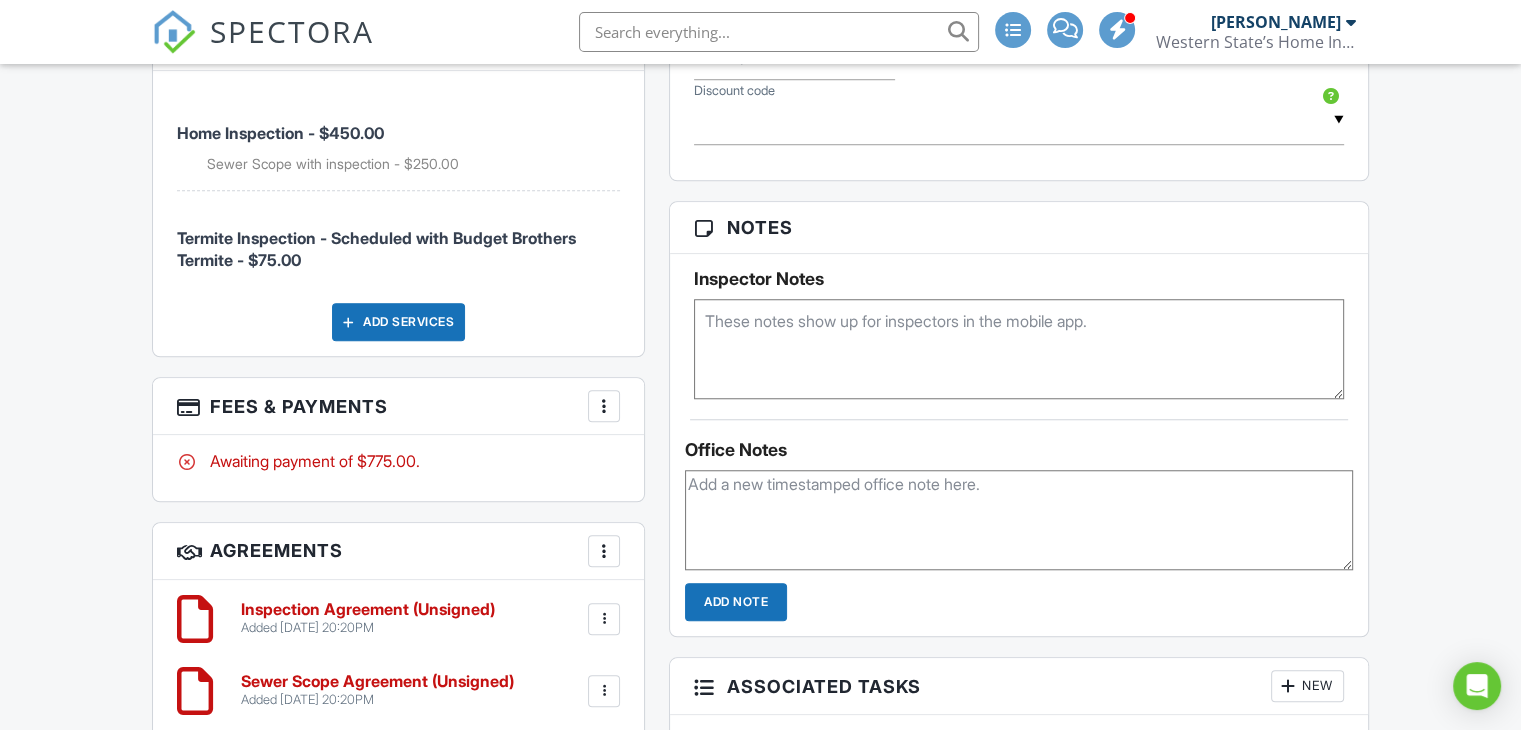 click at bounding box center [604, 406] 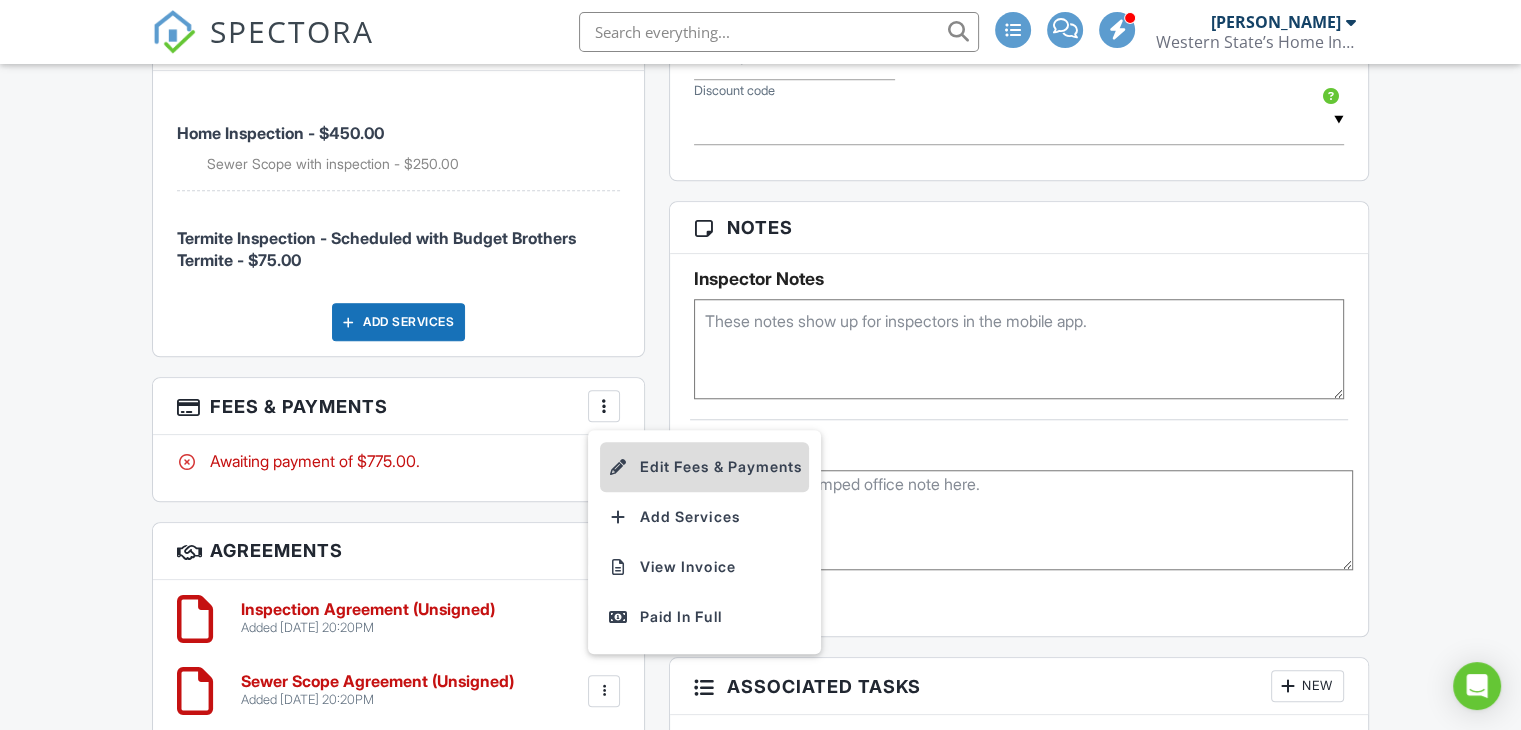 click on "Edit Fees & Payments" at bounding box center [704, 467] 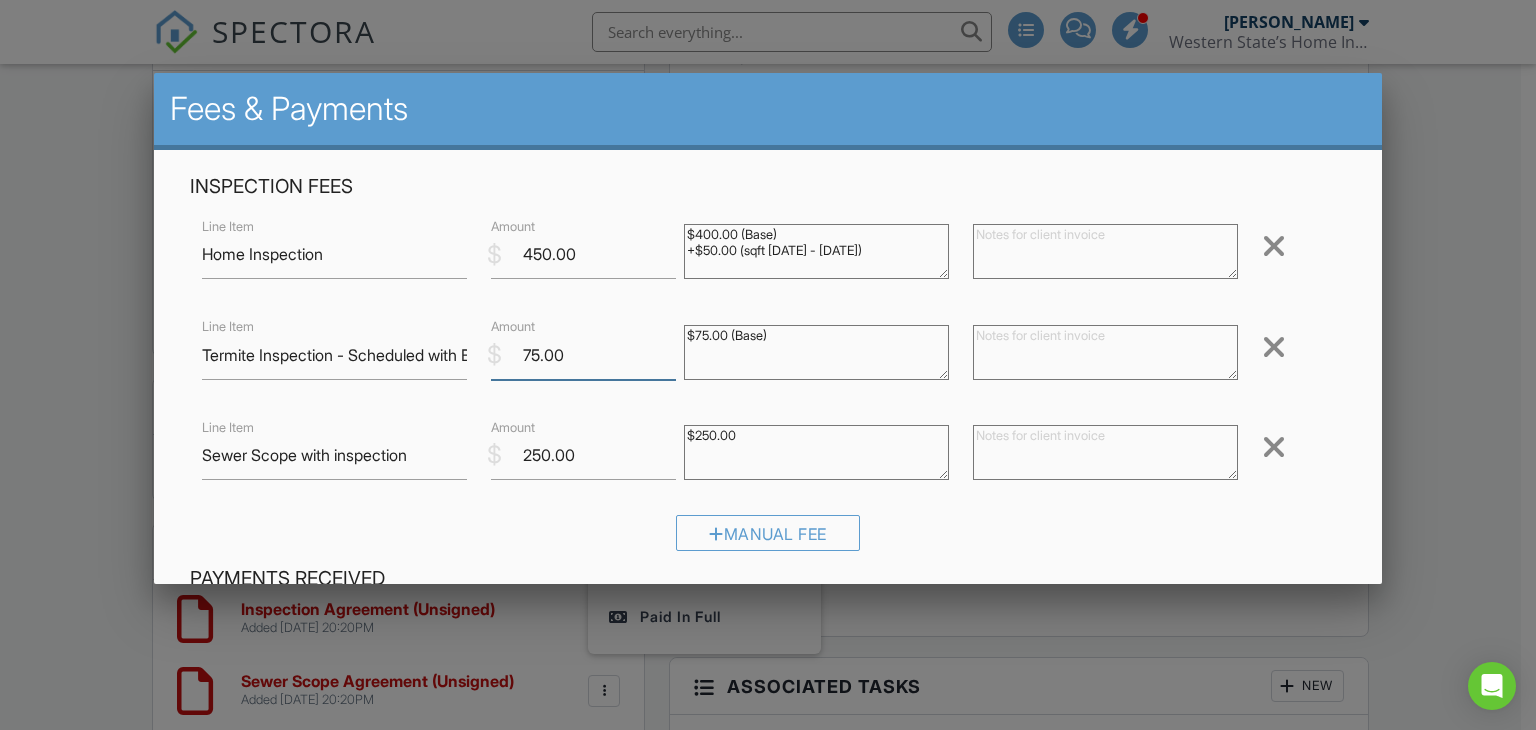 click on "75.00" at bounding box center [583, 355] 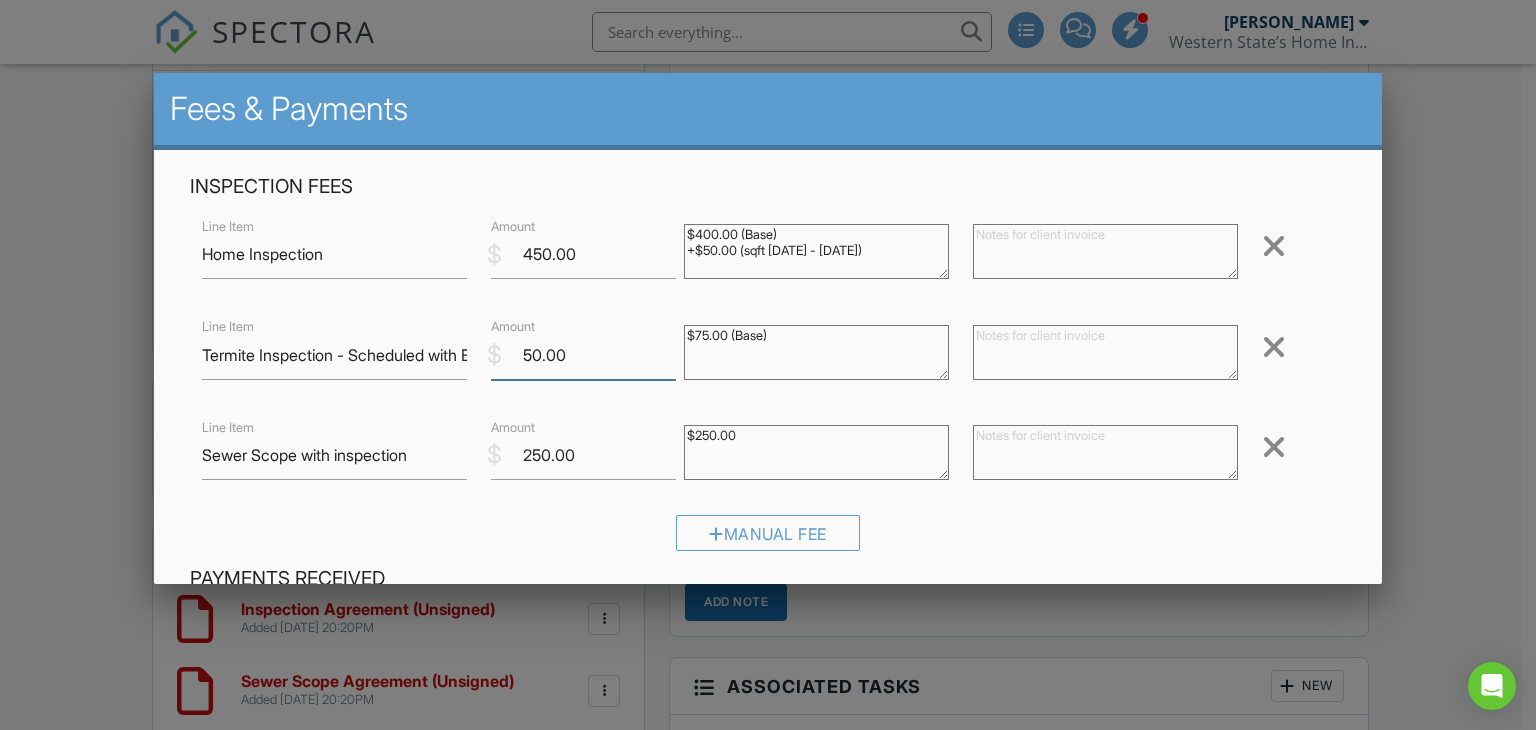 type on "50.00" 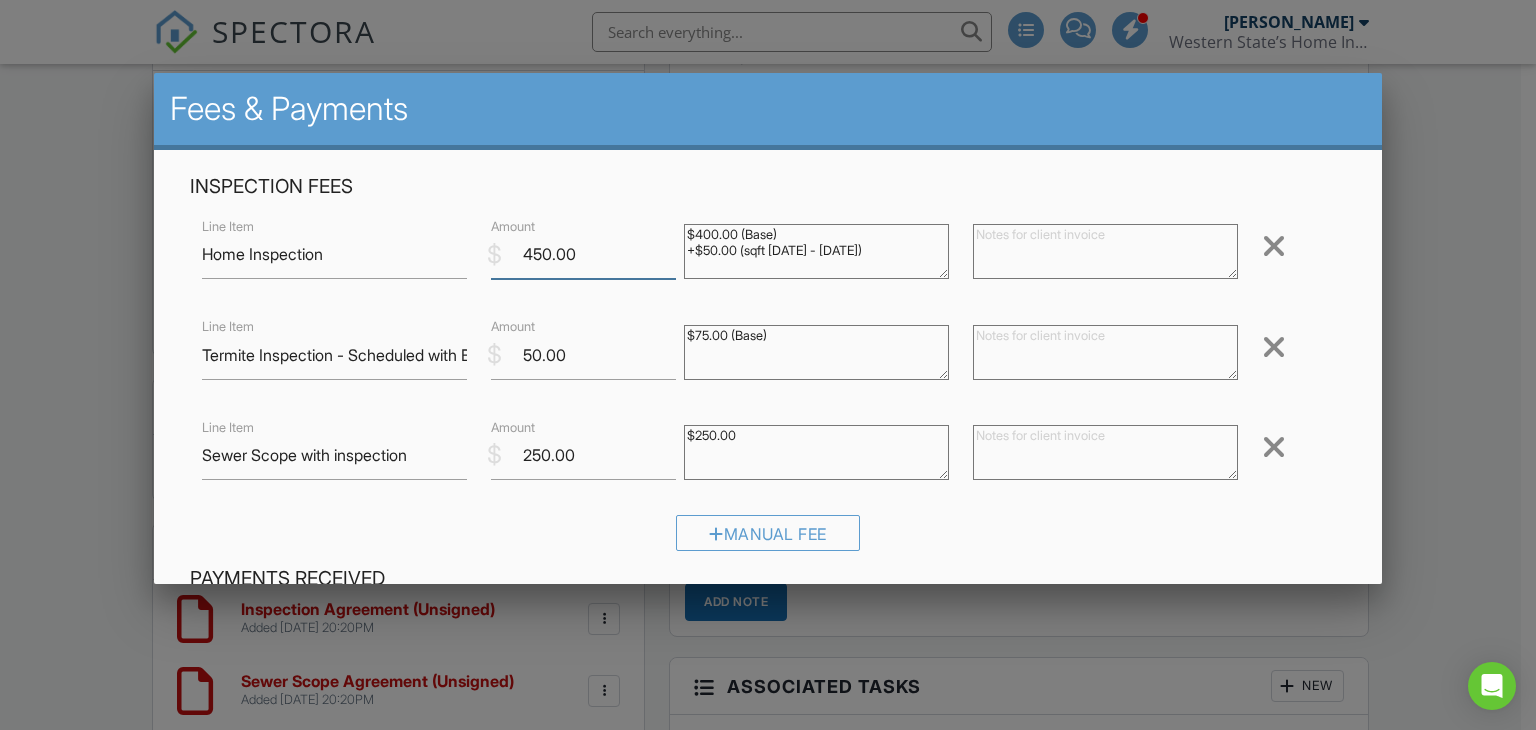 click on "450.00" at bounding box center (583, 254) 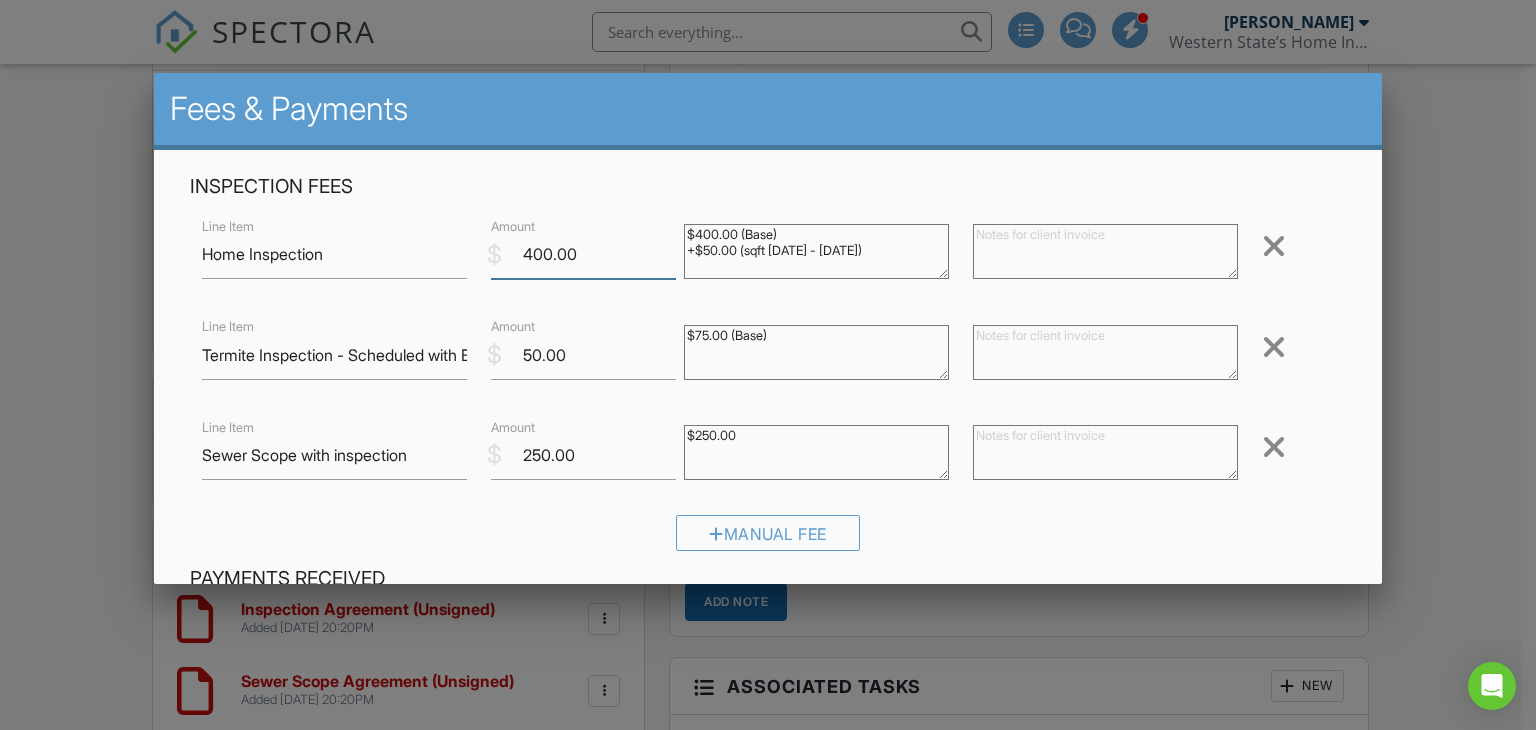 type on "400.00" 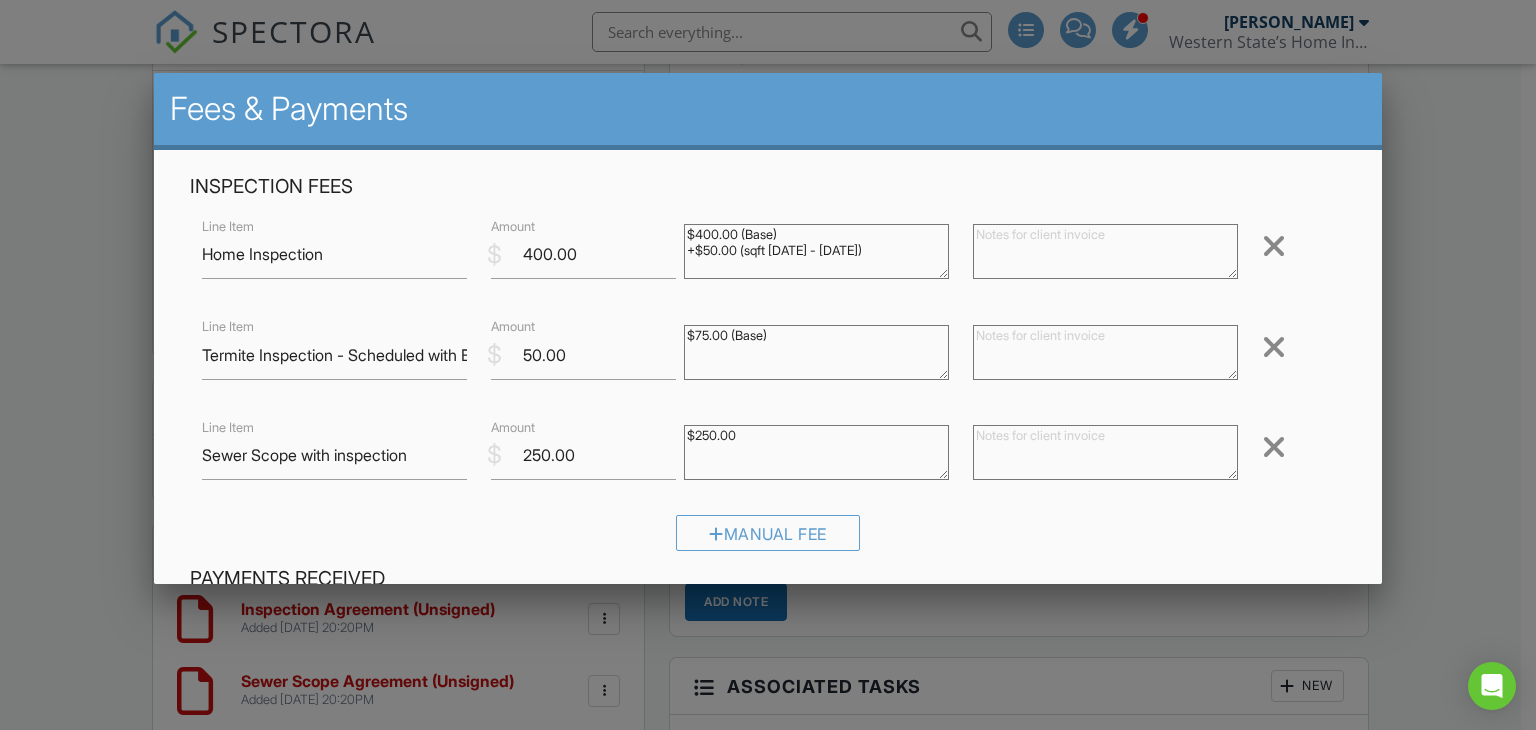 click on "Manual Fee" at bounding box center [768, 540] 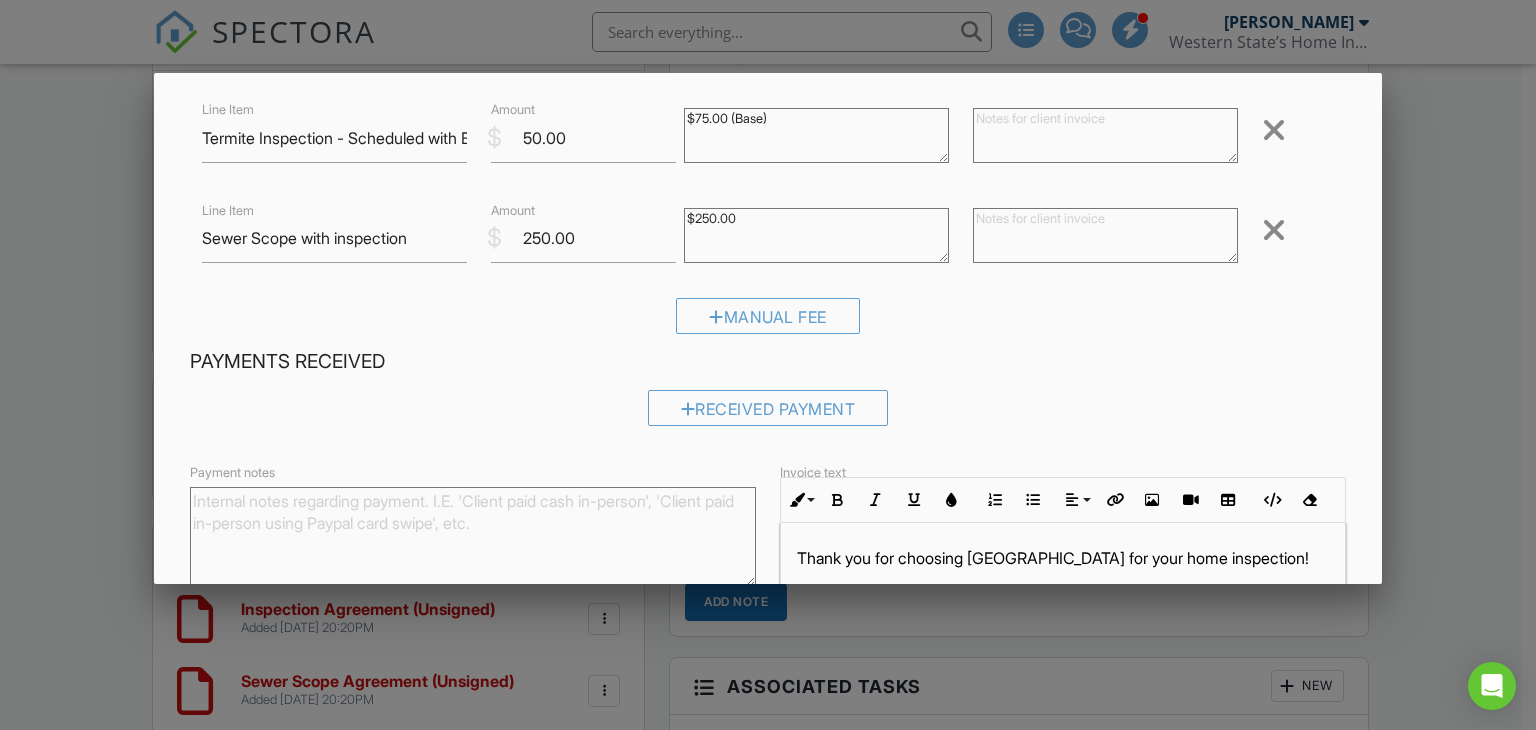 scroll, scrollTop: 300, scrollLeft: 0, axis: vertical 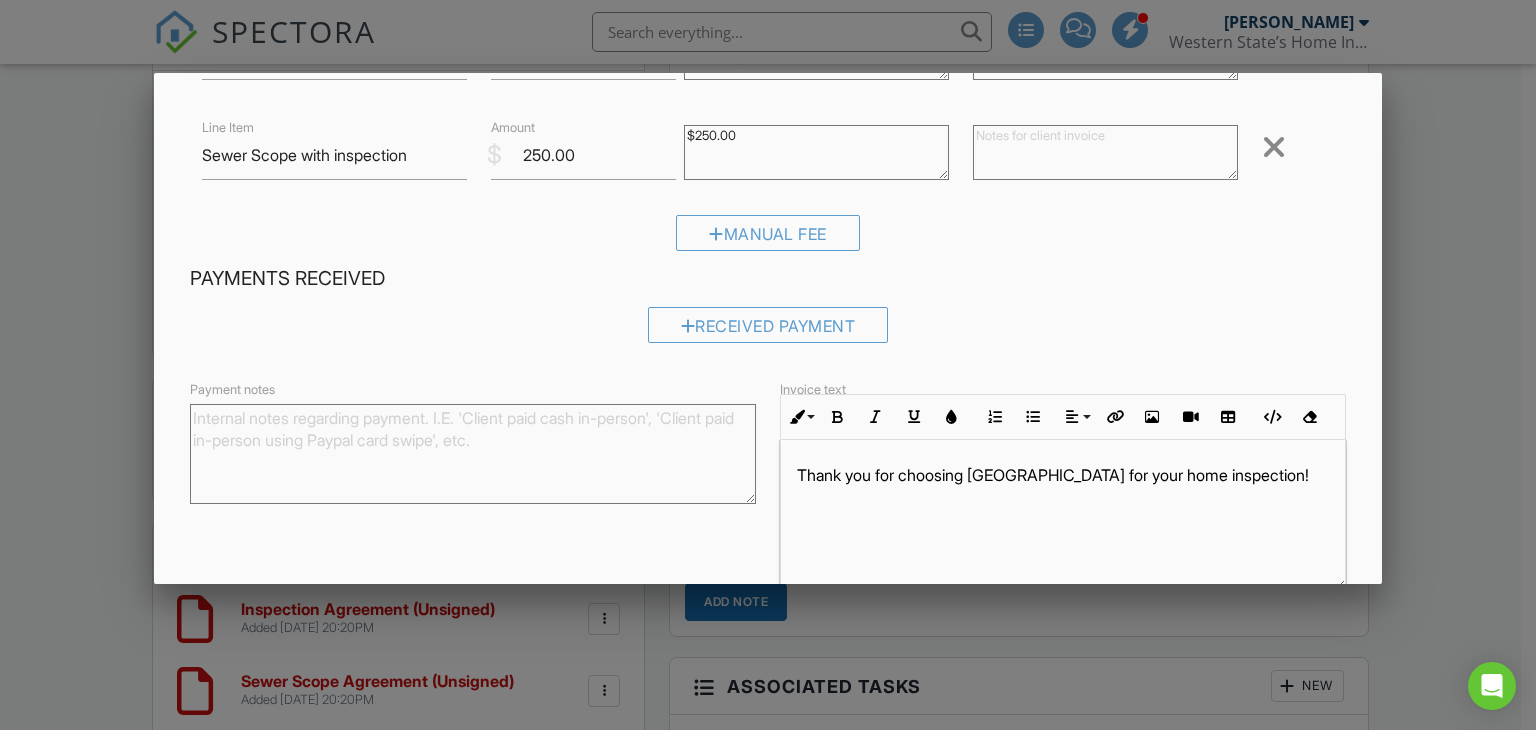 click on "Thank you for choosing [GEOGRAPHIC_DATA] for your home inspection!" at bounding box center (1063, 515) 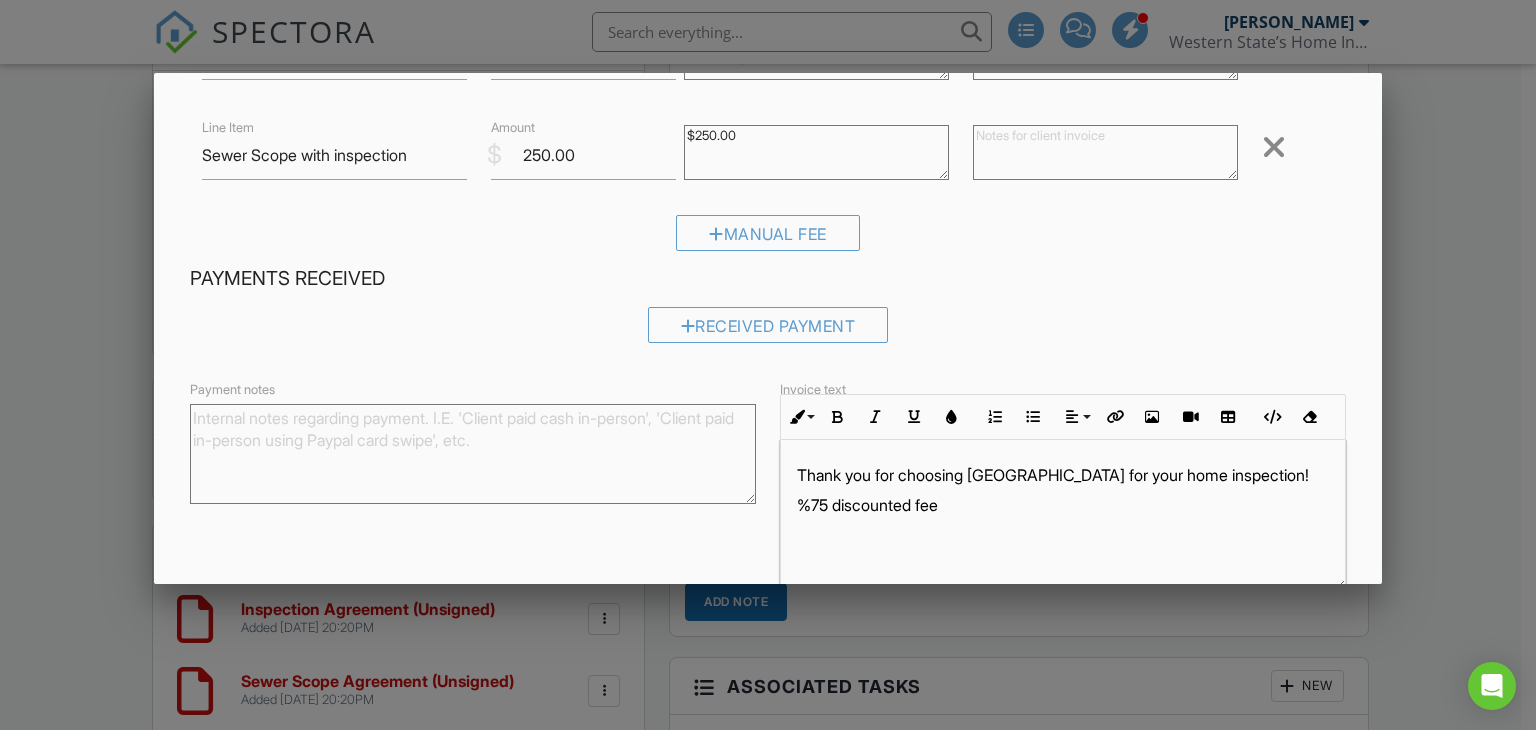 click on "%75 discounted fee" at bounding box center [1063, 505] 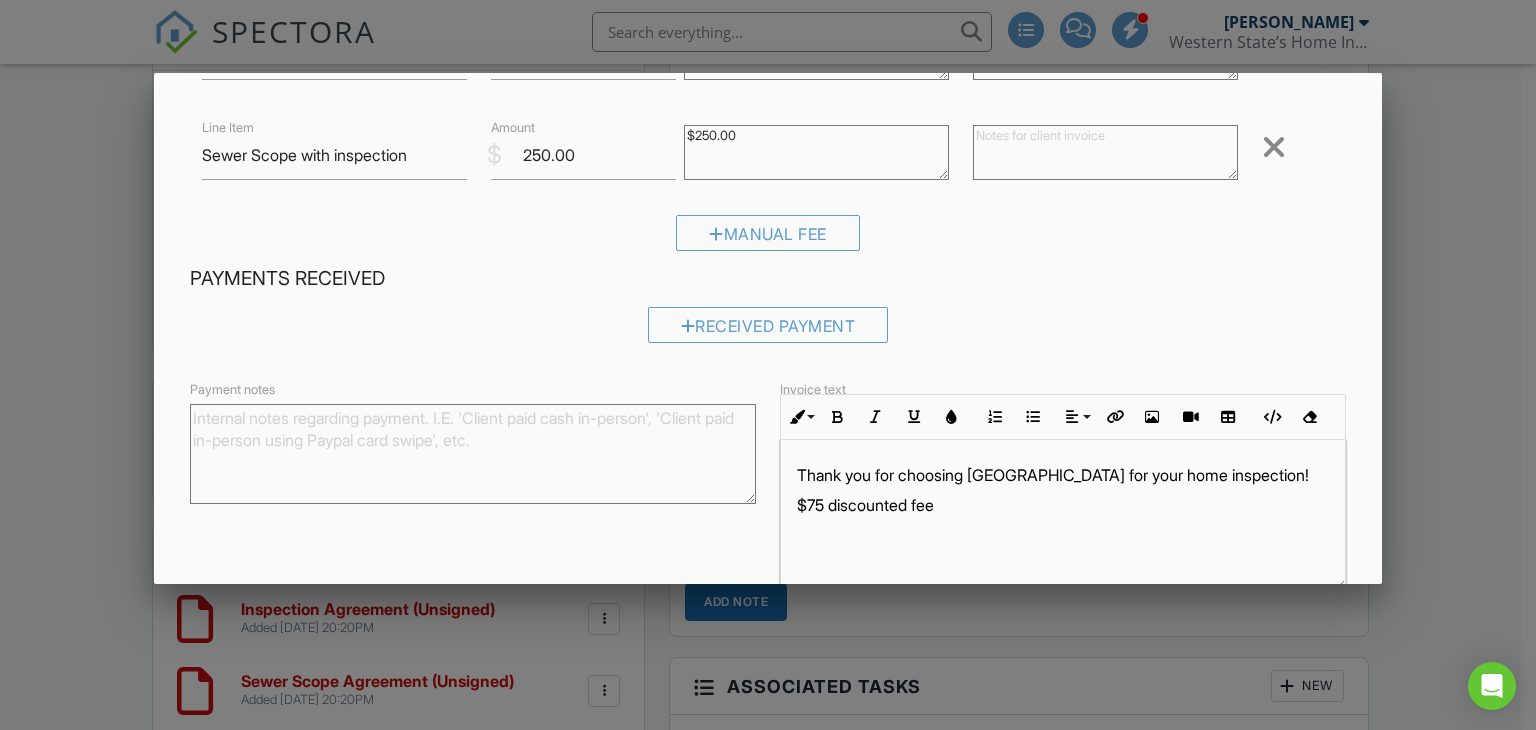 click on "Thank you for choosing Western States for your home inspection! $75 discounted fee" at bounding box center [1063, 515] 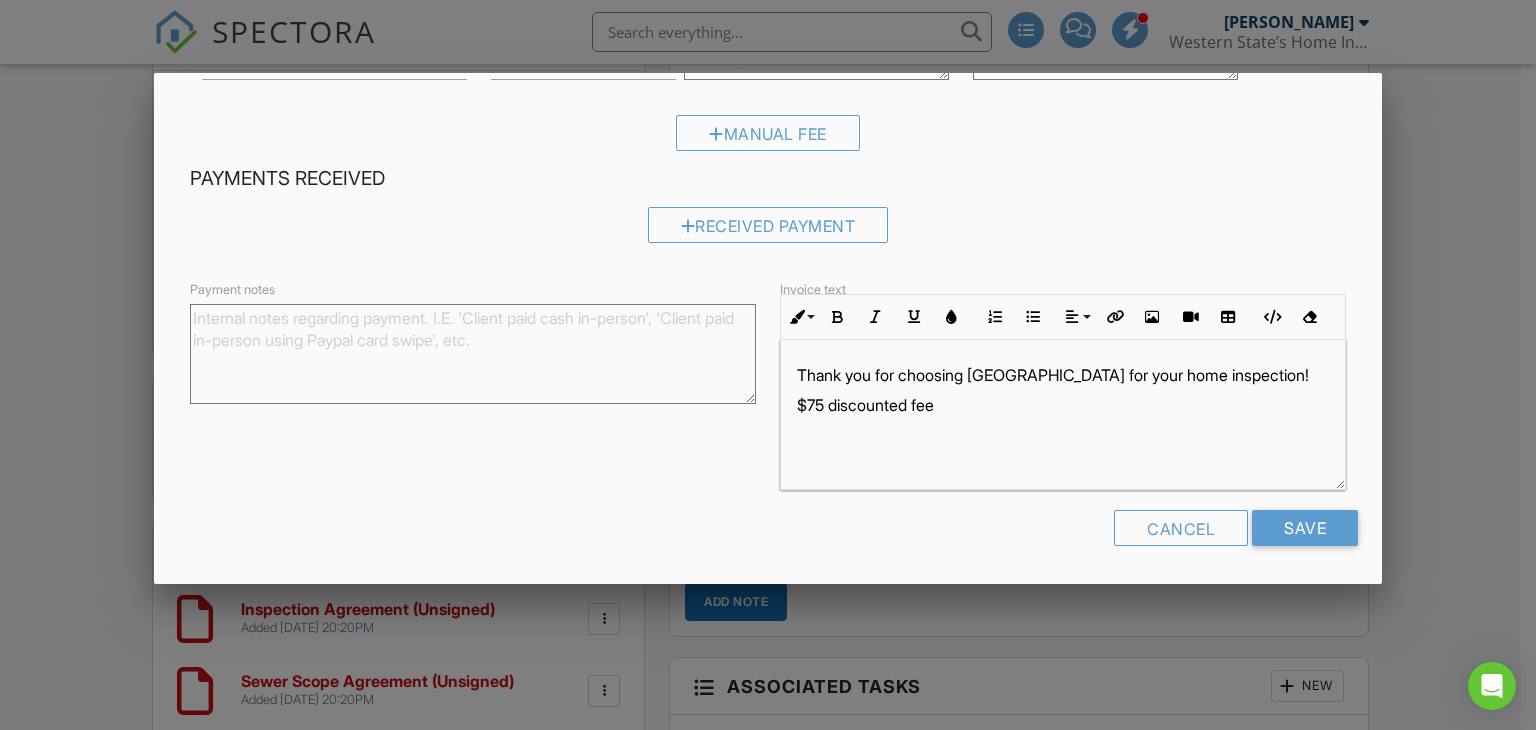 scroll, scrollTop: 400, scrollLeft: 0, axis: vertical 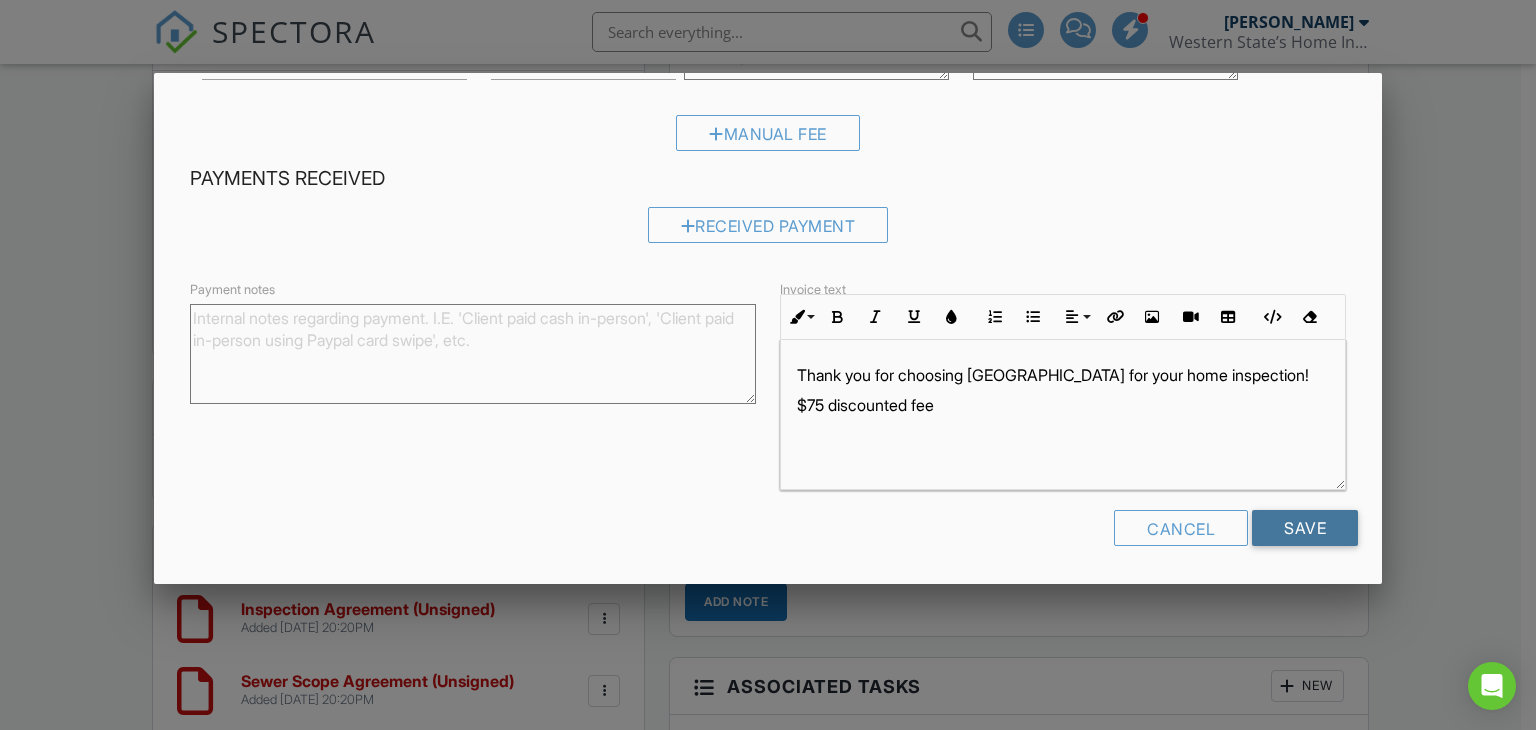 click on "Save" at bounding box center [1305, 528] 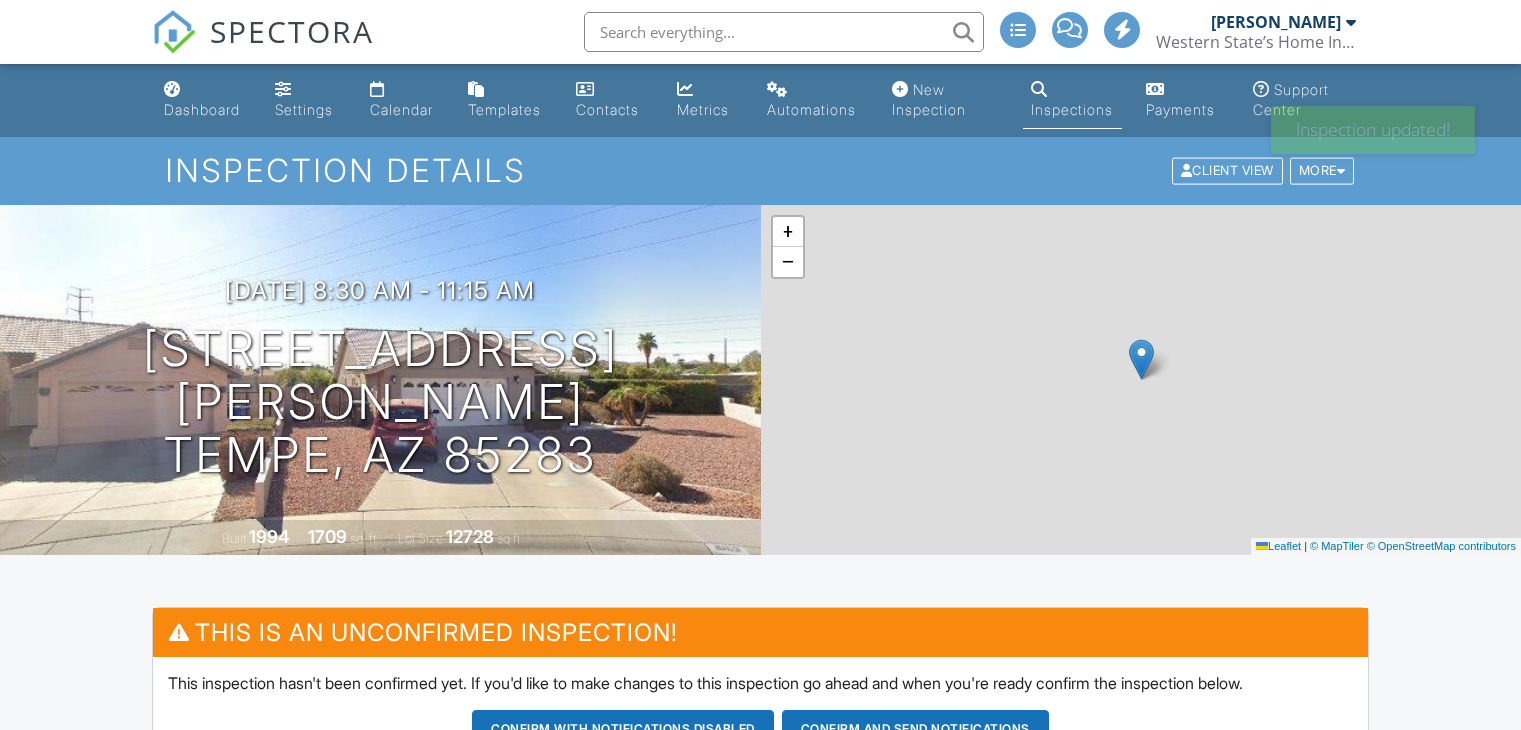 scroll, scrollTop: 500, scrollLeft: 0, axis: vertical 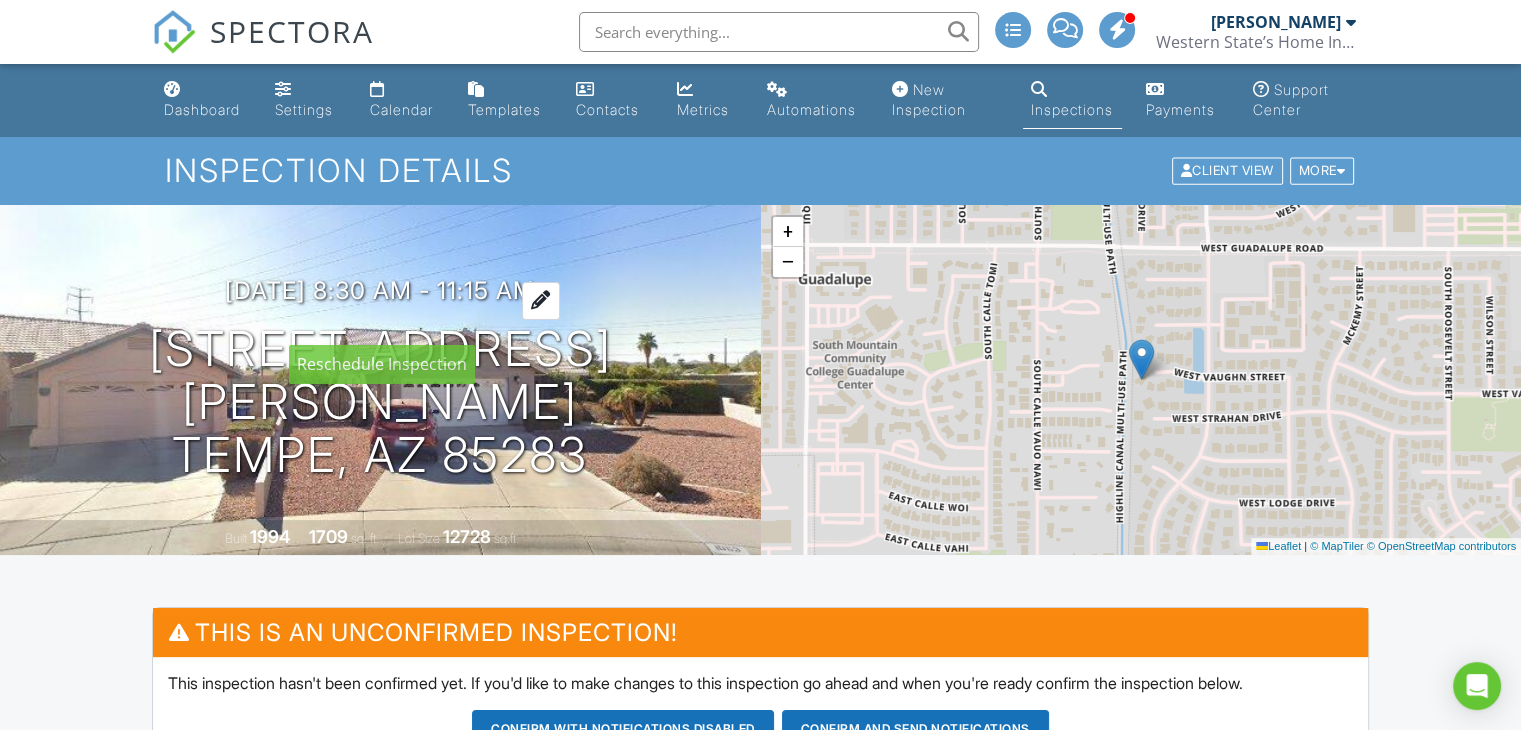 click on "07/17/2025  8:30 am
- 11:15 am" at bounding box center (380, 290) 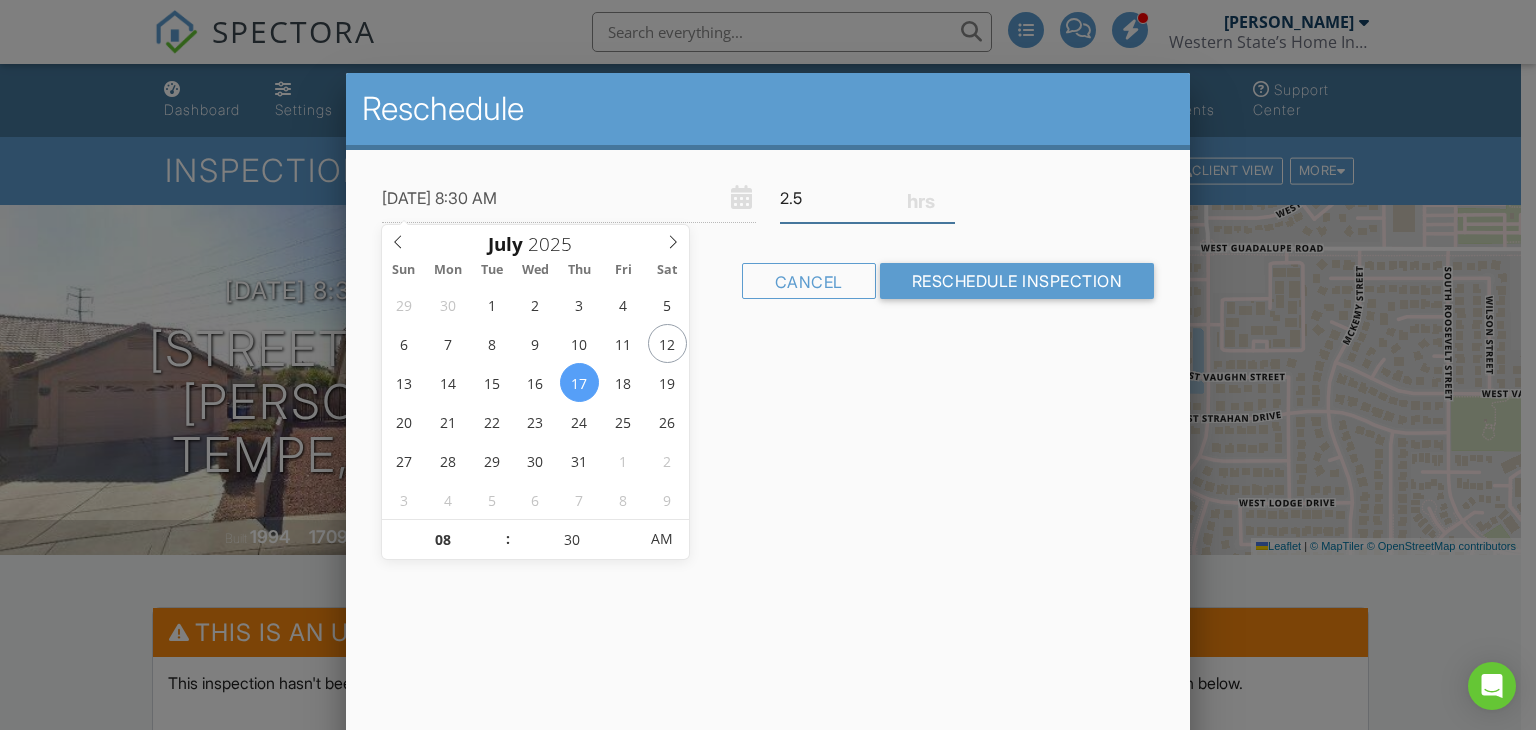 type on "2.5" 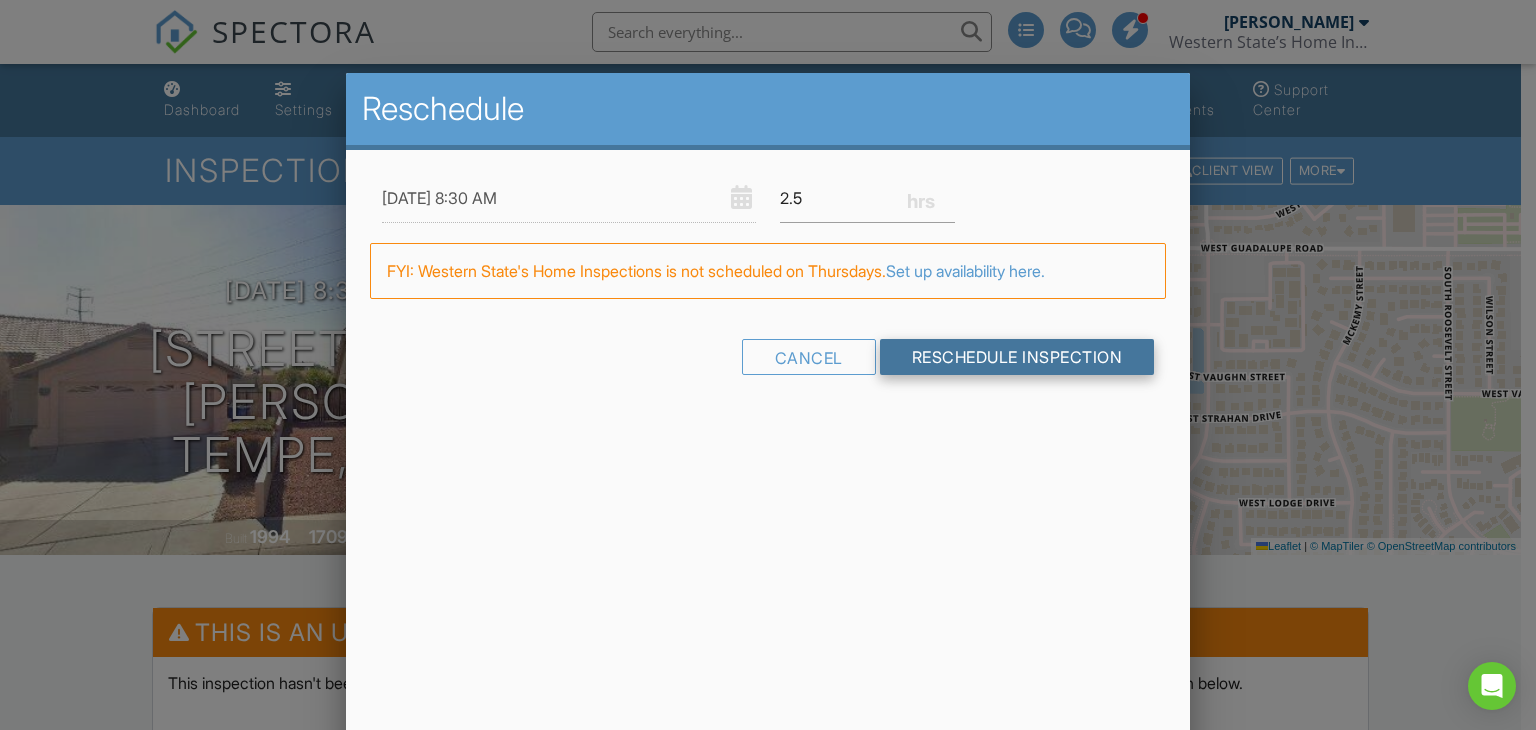 click on "Reschedule Inspection" at bounding box center [1017, 357] 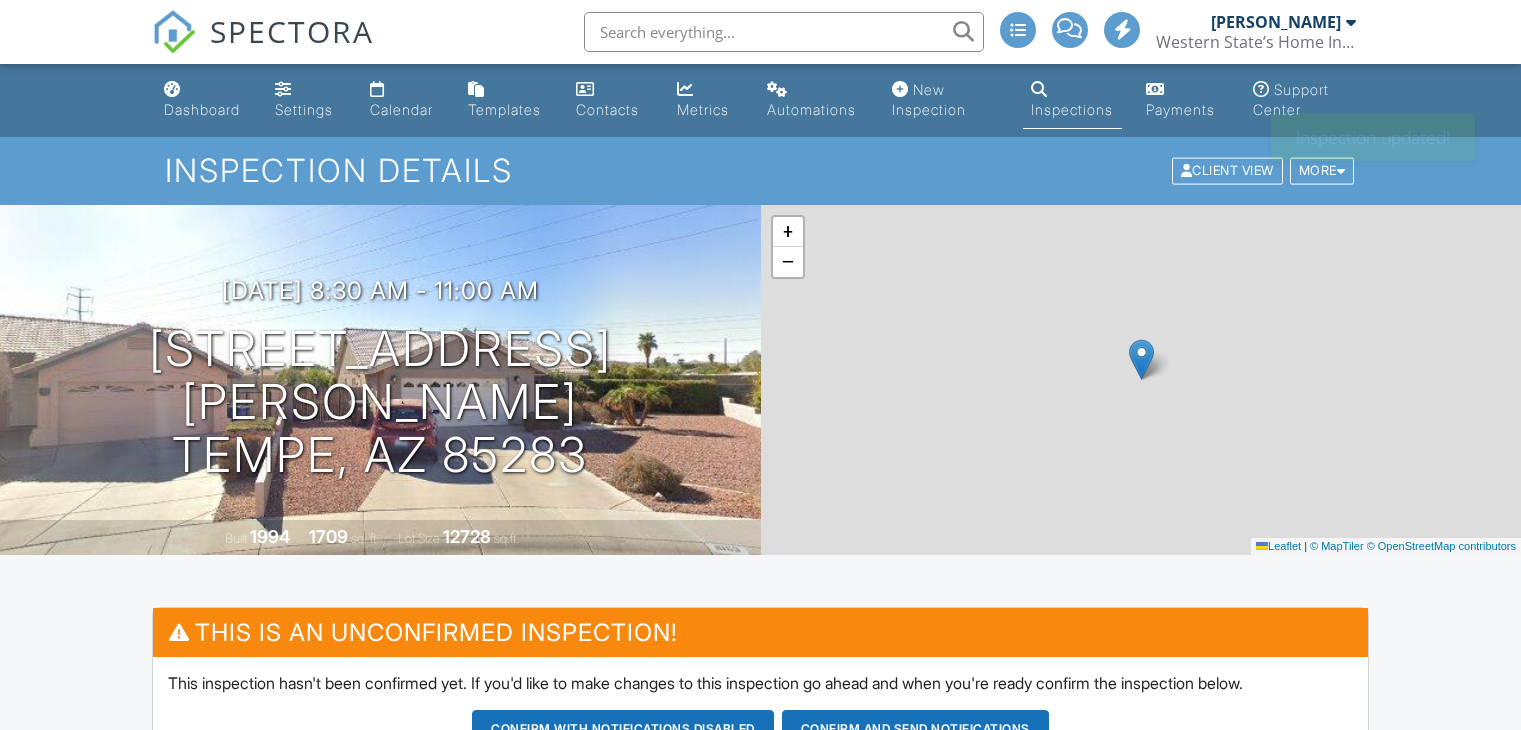scroll, scrollTop: 0, scrollLeft: 0, axis: both 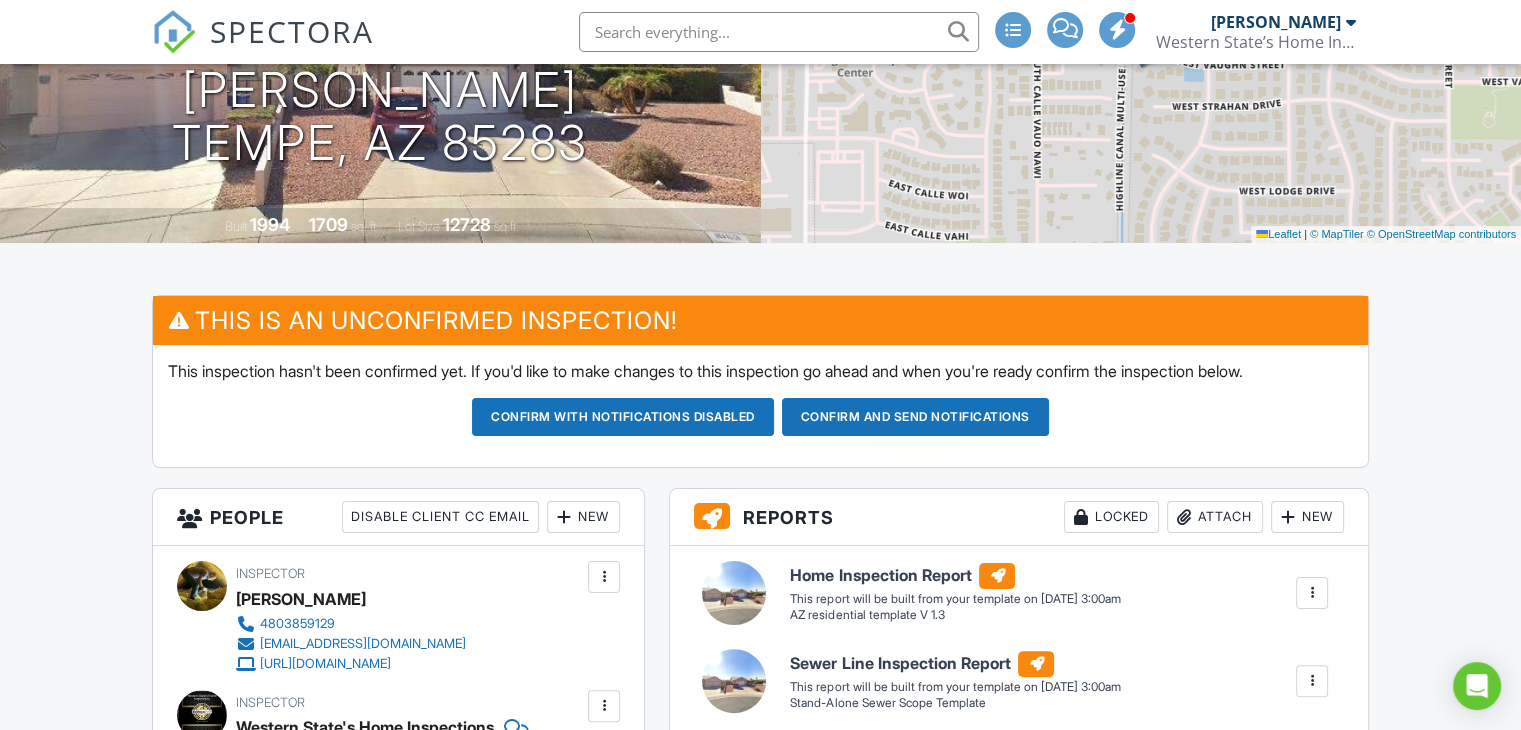 click on "Confirm and send notifications" at bounding box center (623, 417) 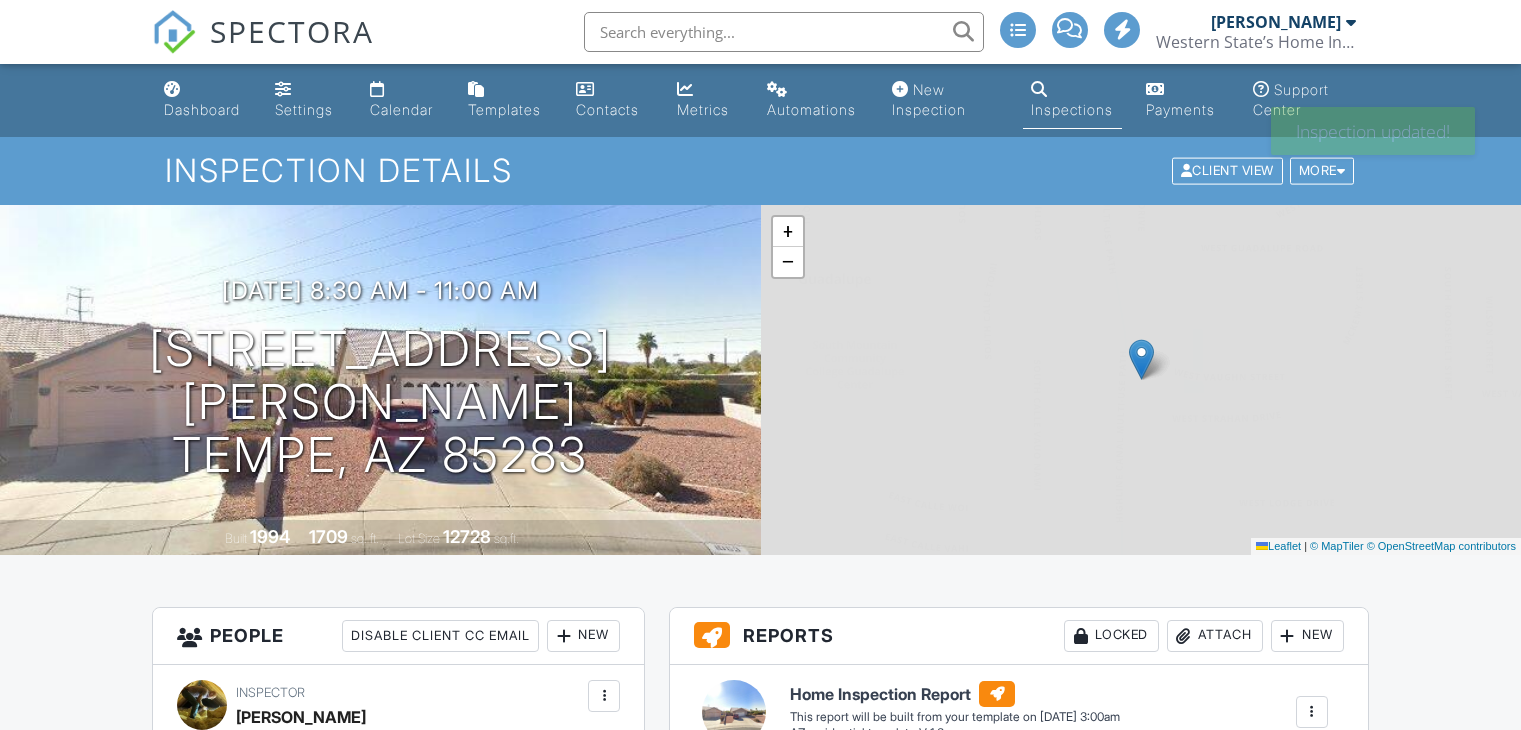 scroll, scrollTop: 0, scrollLeft: 0, axis: both 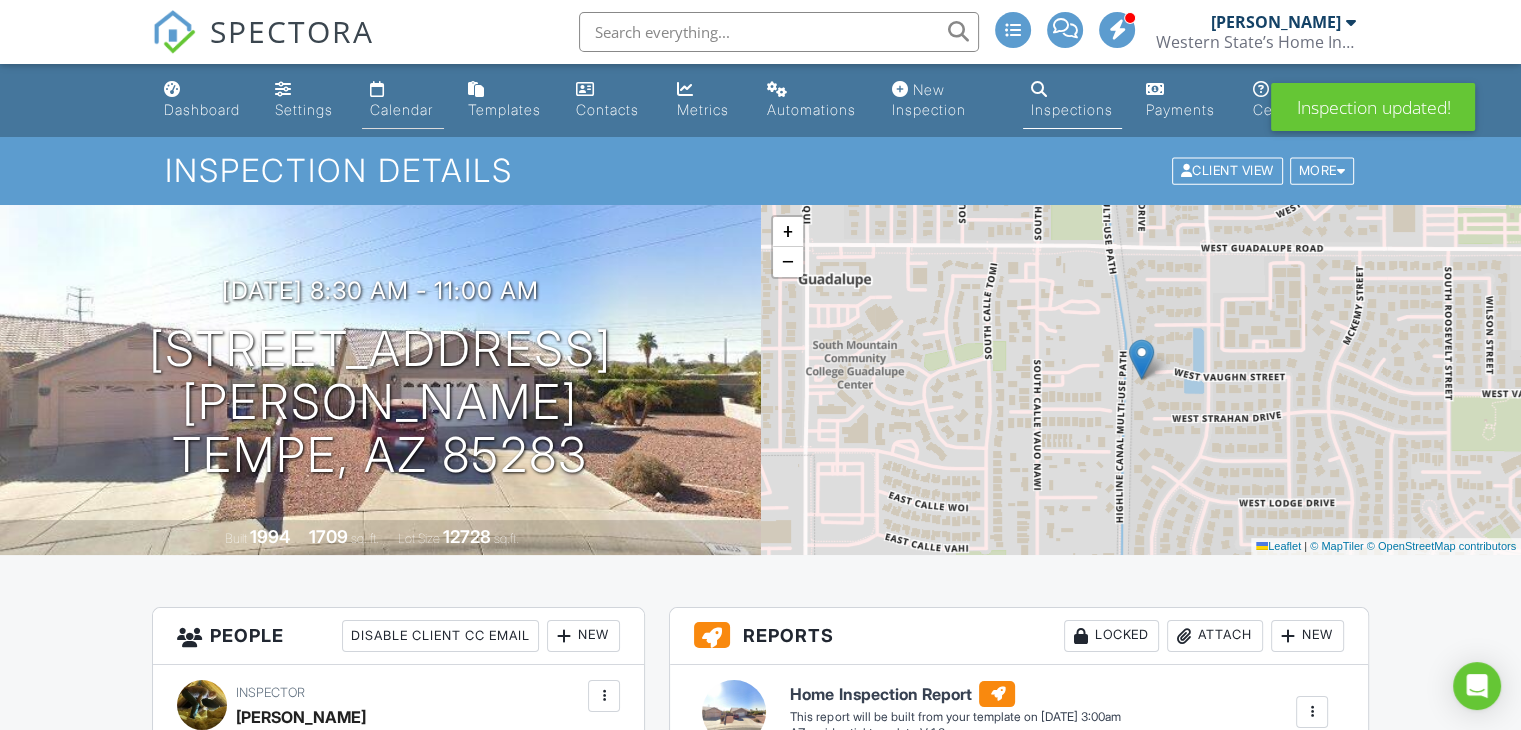 click on "Calendar" at bounding box center (401, 109) 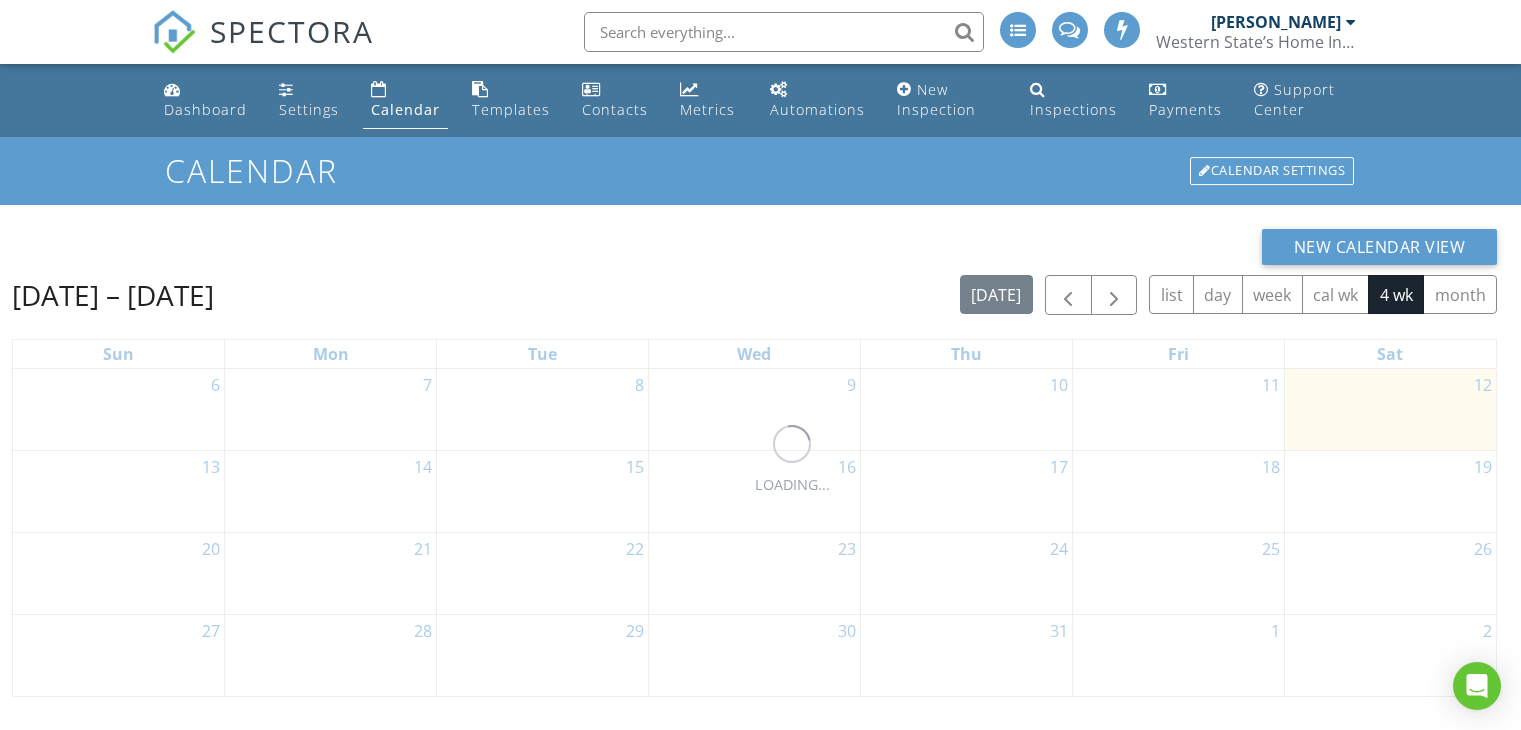 scroll, scrollTop: 0, scrollLeft: 0, axis: both 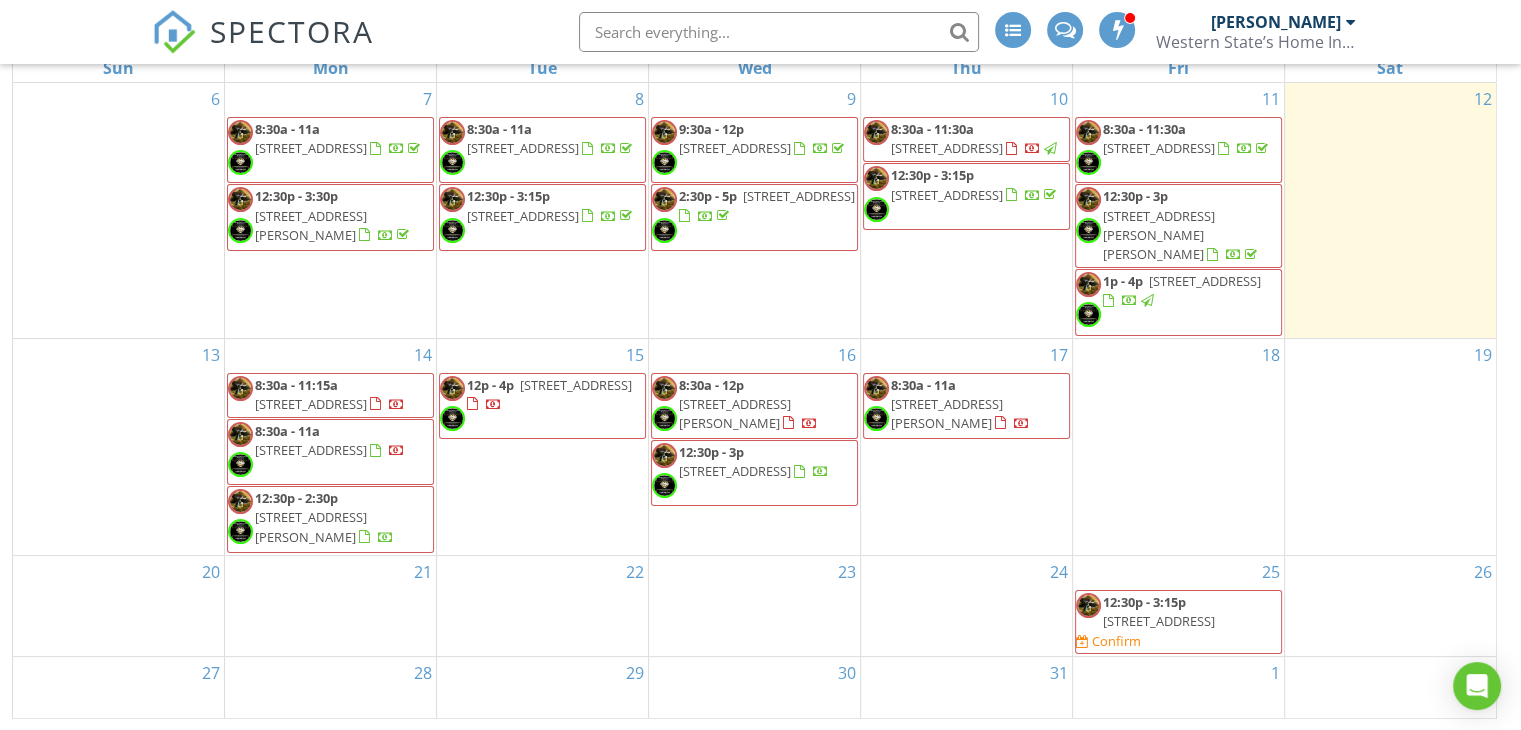 click on "20452 E Sonoqui Blvd, Queen Creek 85142" at bounding box center (576, 385) 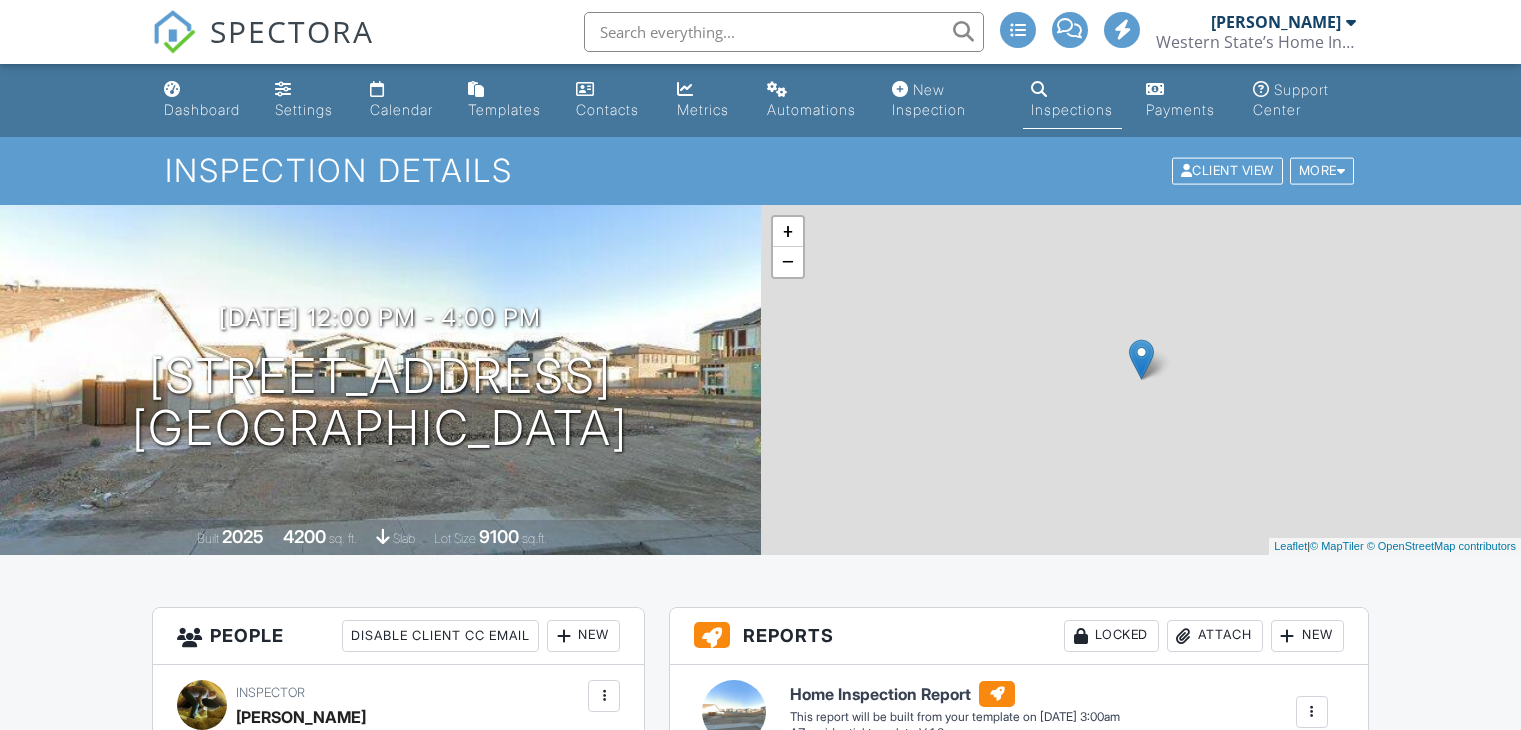 scroll, scrollTop: 0, scrollLeft: 0, axis: both 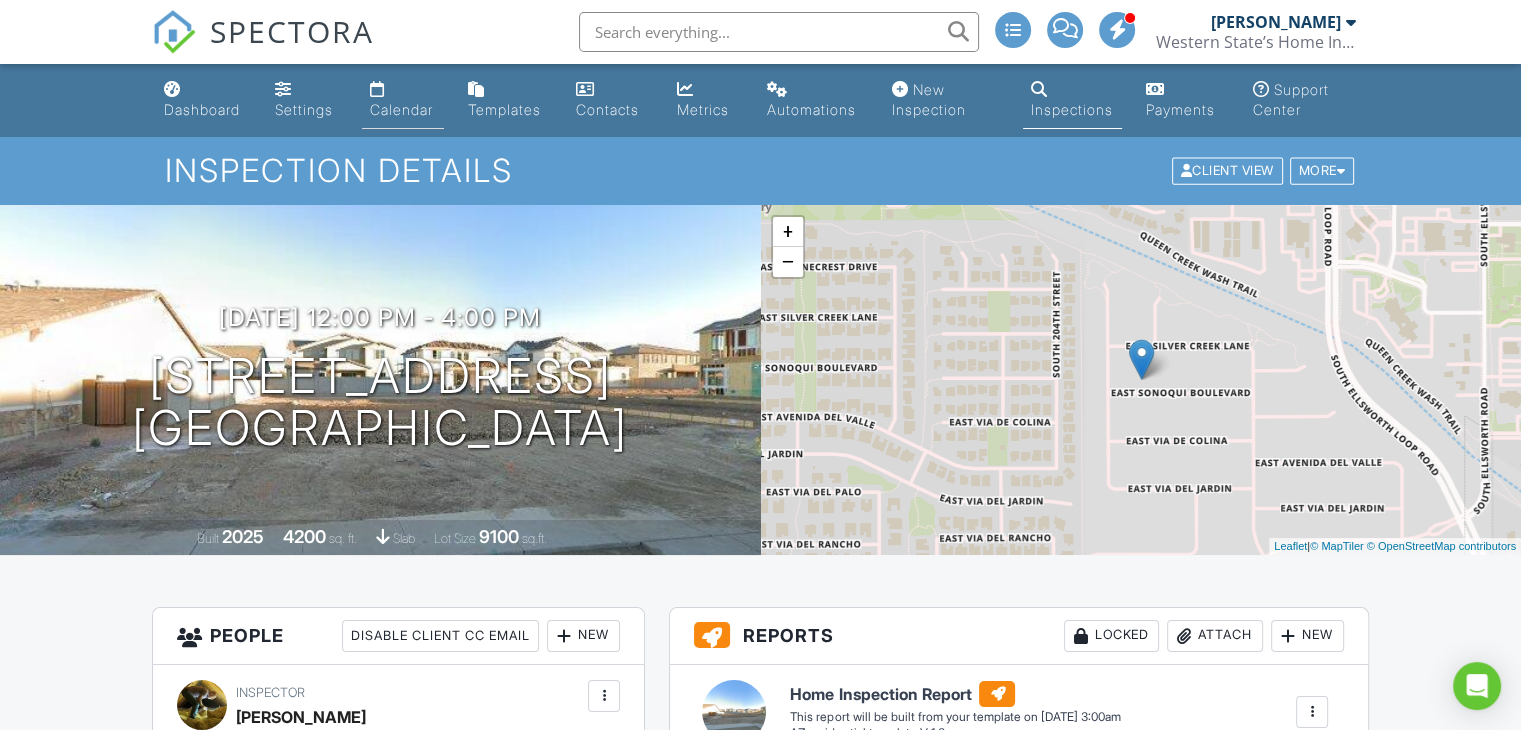 click on "Calendar" at bounding box center [401, 109] 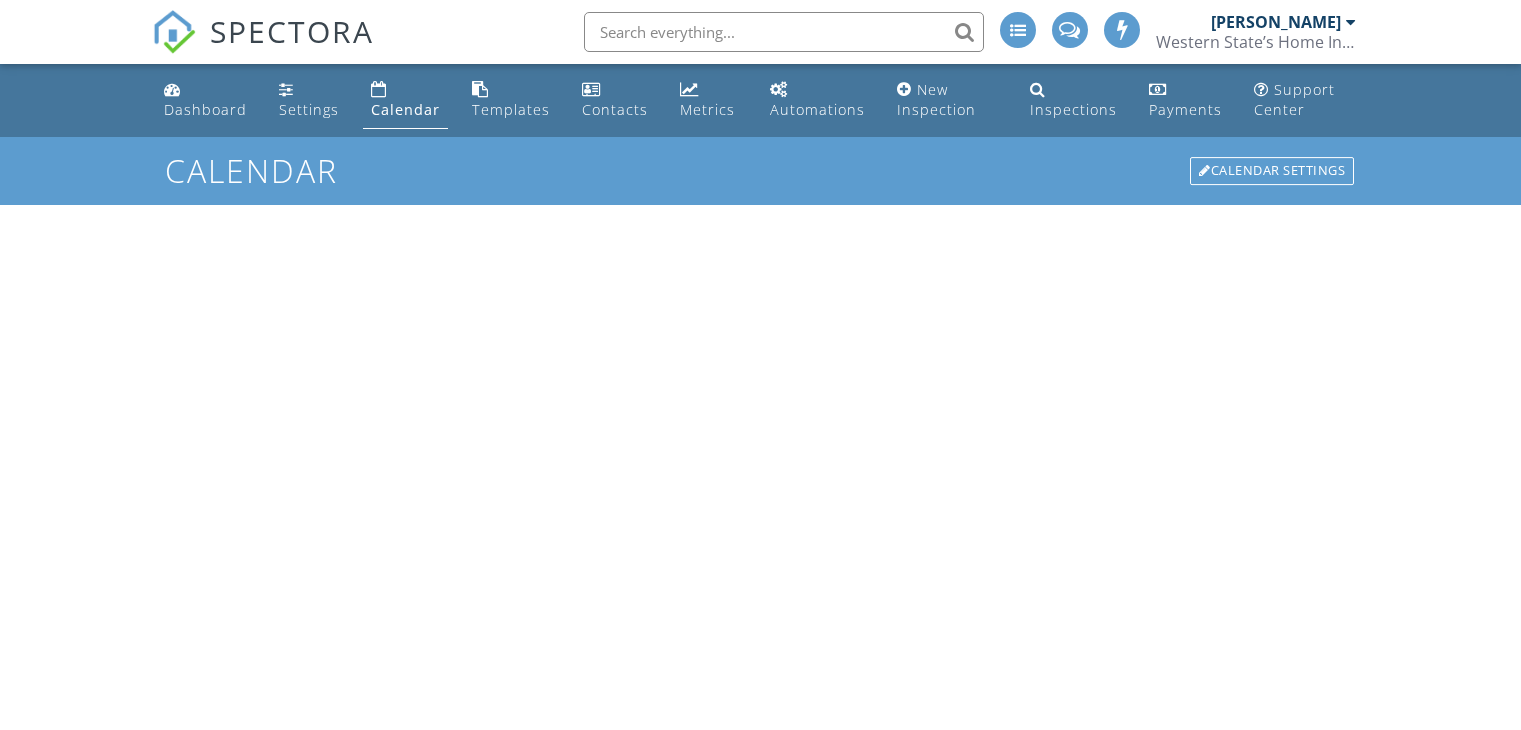 scroll, scrollTop: 0, scrollLeft: 0, axis: both 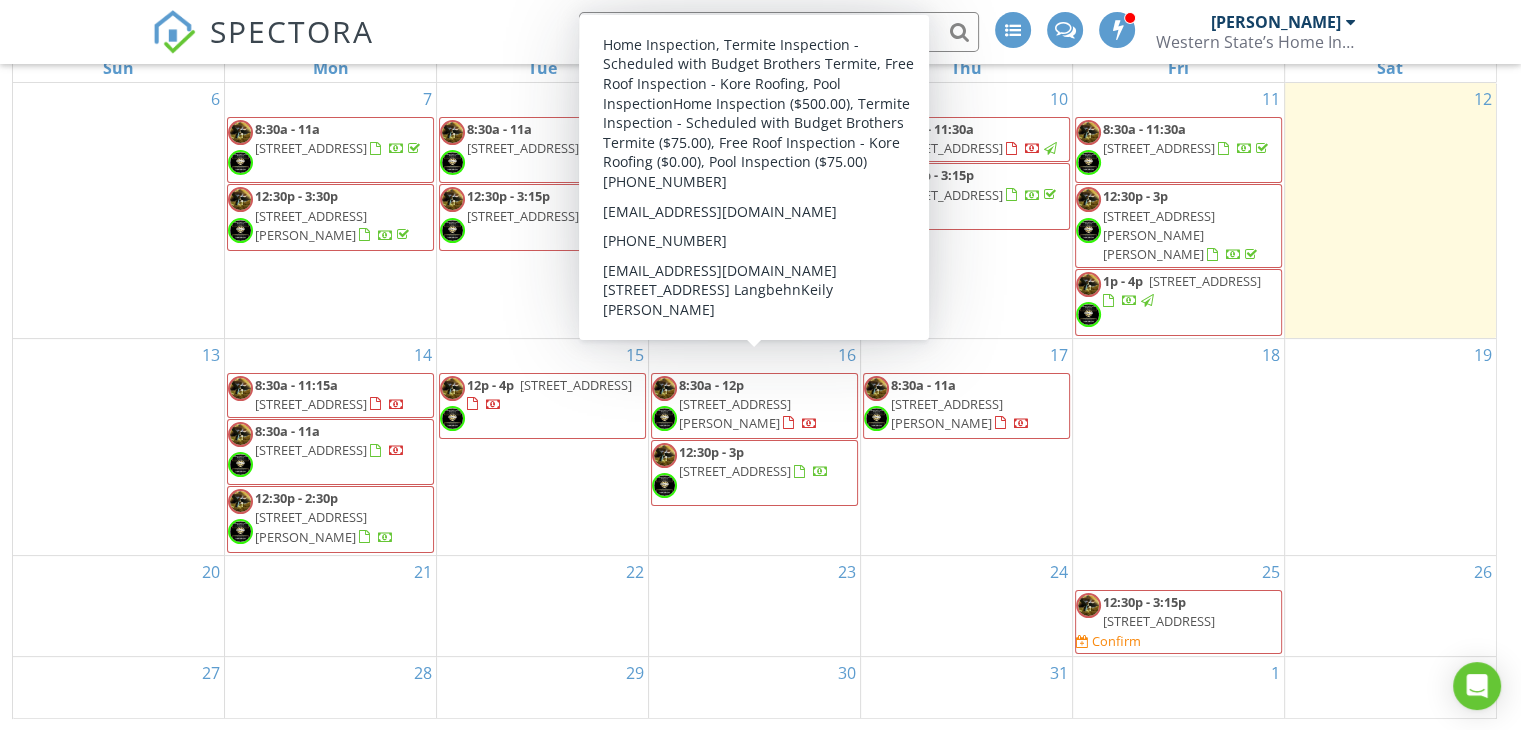 click on "[STREET_ADDRESS][PERSON_NAME]" at bounding box center (735, 413) 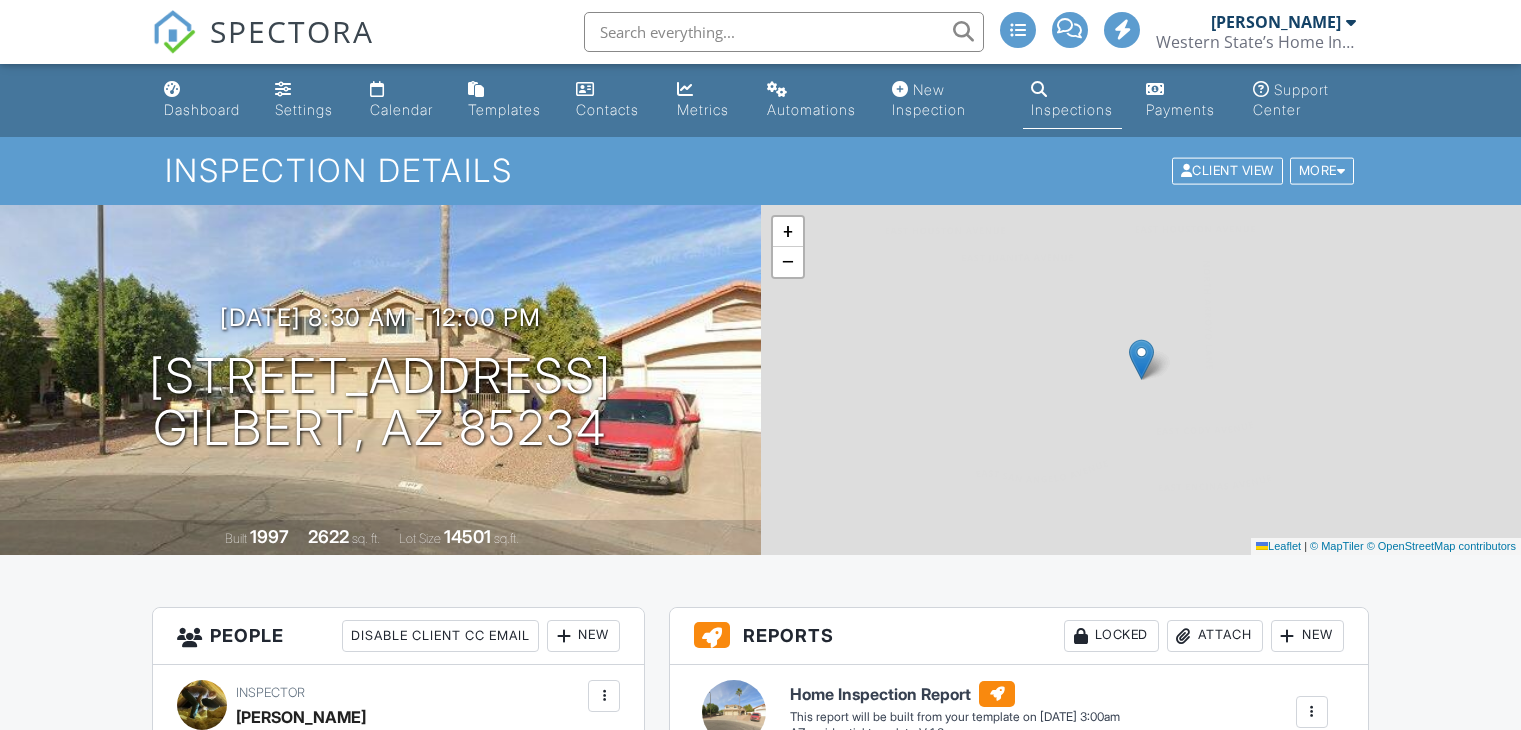 scroll, scrollTop: 0, scrollLeft: 0, axis: both 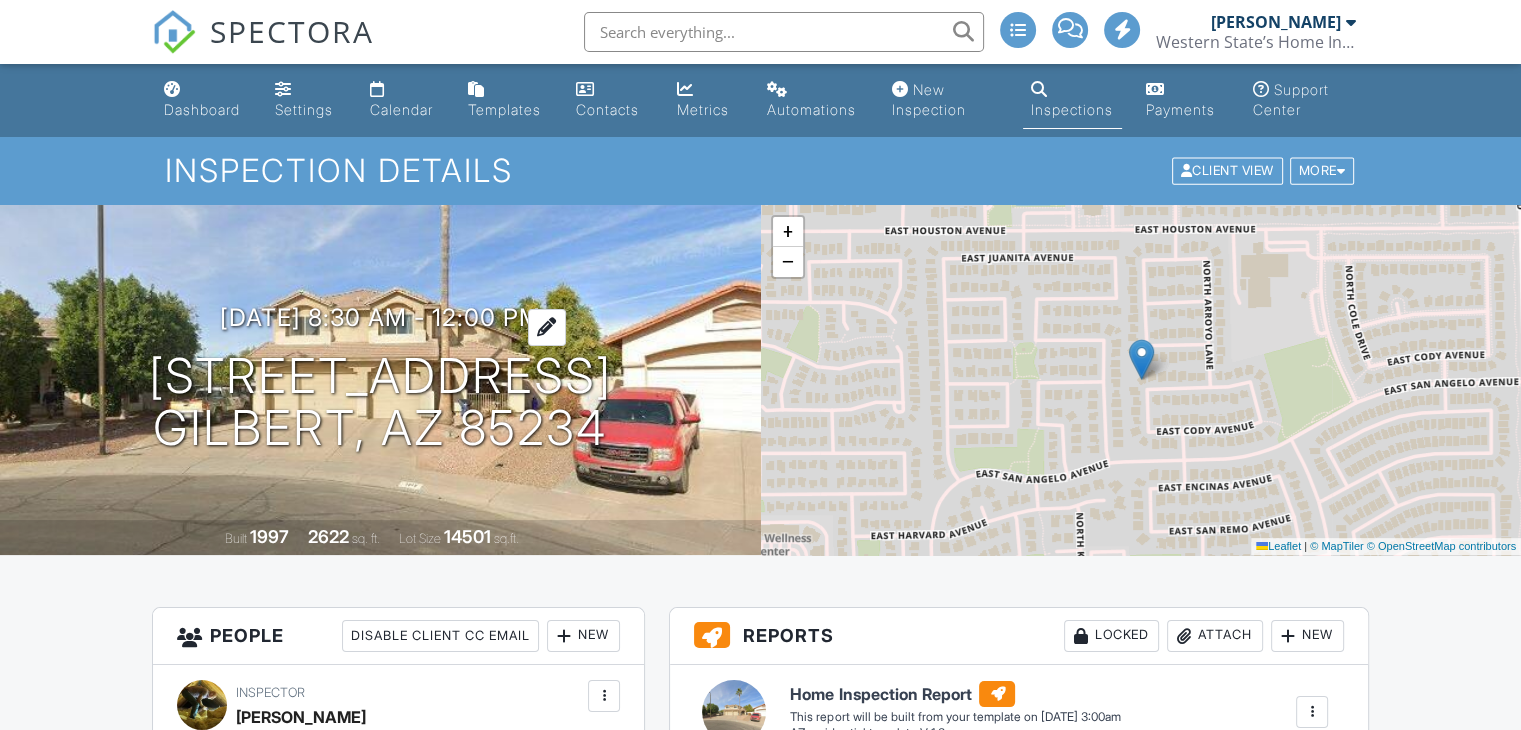 click on "07/16/2025  8:30 am
- 12:00 pm" at bounding box center [380, 317] 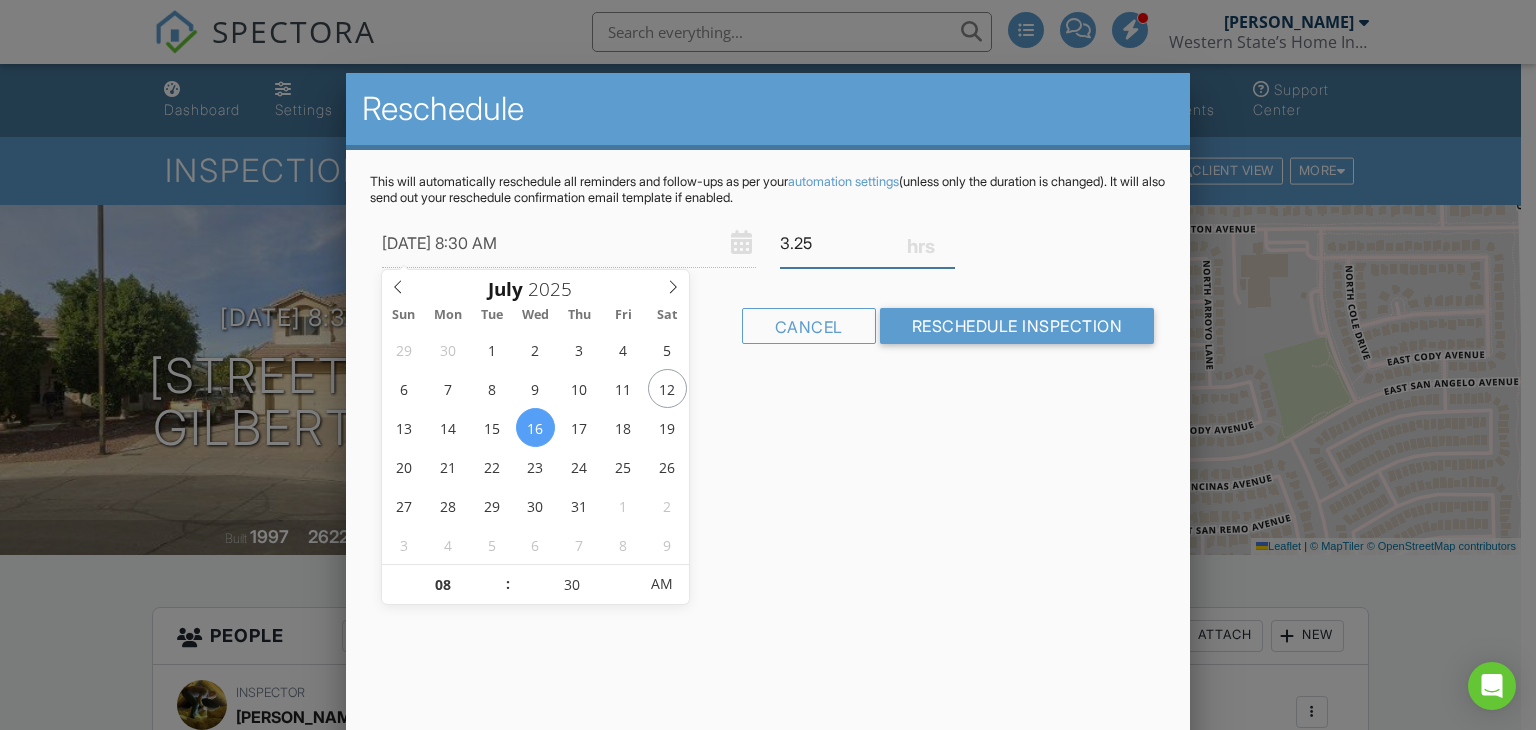 click on "3.25" at bounding box center [867, 243] 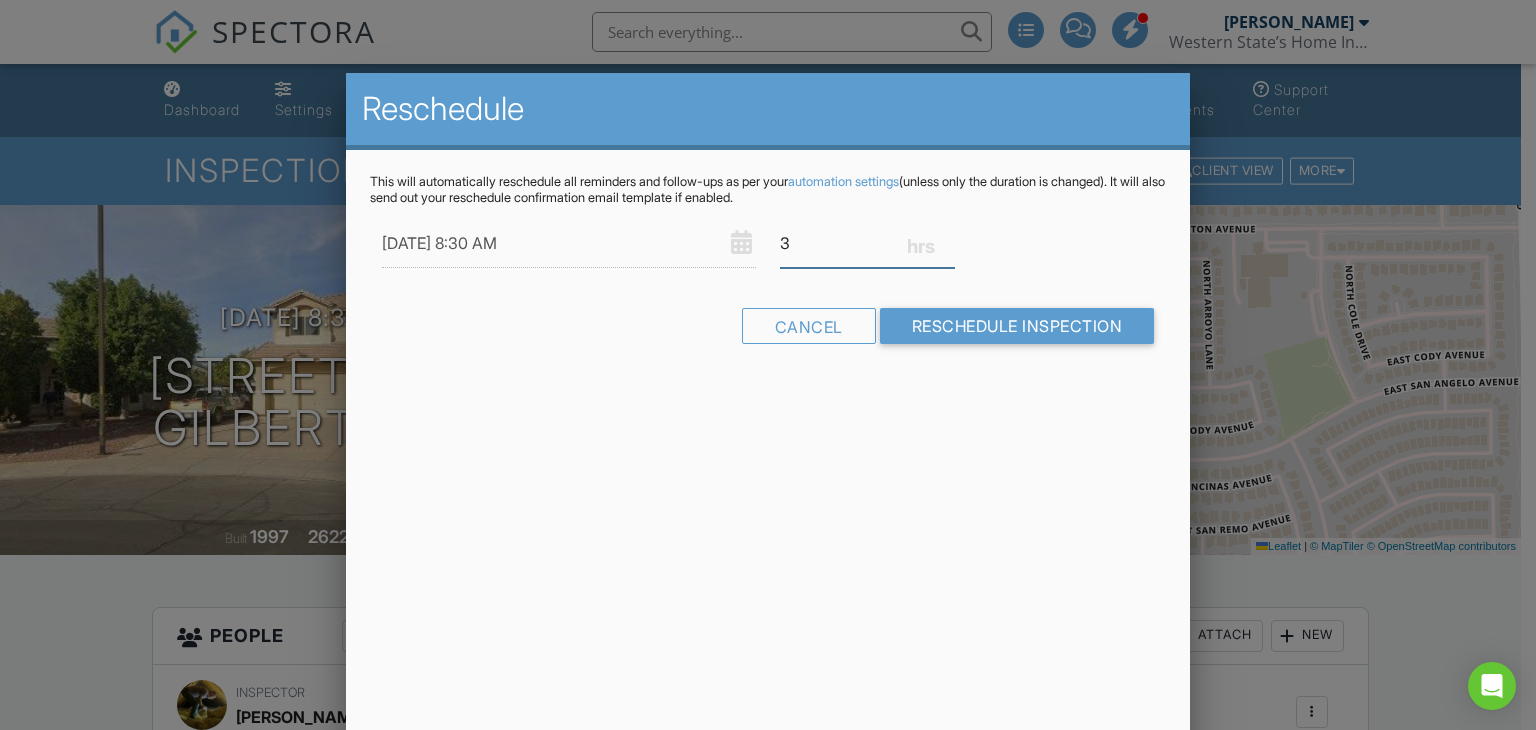 type on "3" 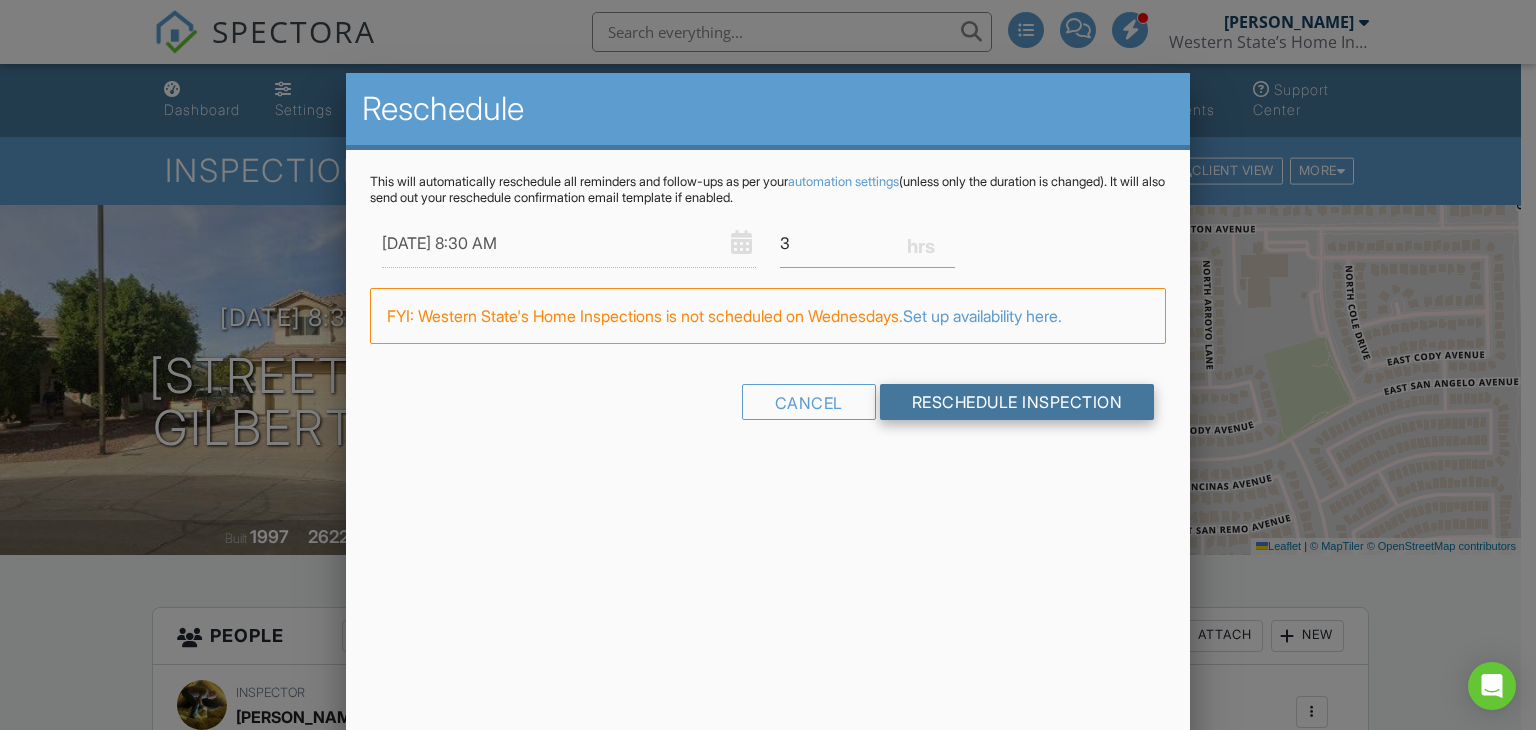 click on "Reschedule Inspection" at bounding box center (1017, 402) 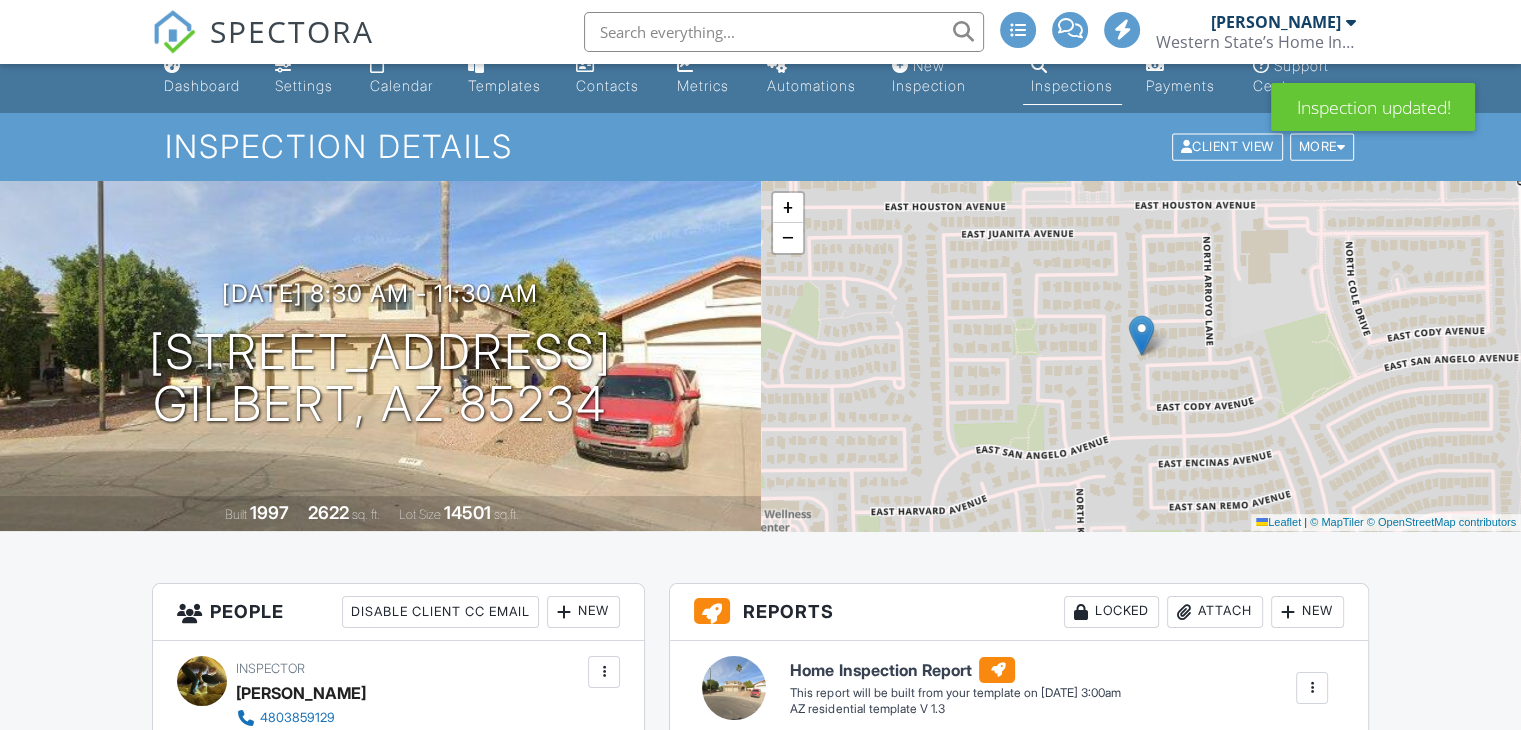 scroll, scrollTop: 200, scrollLeft: 0, axis: vertical 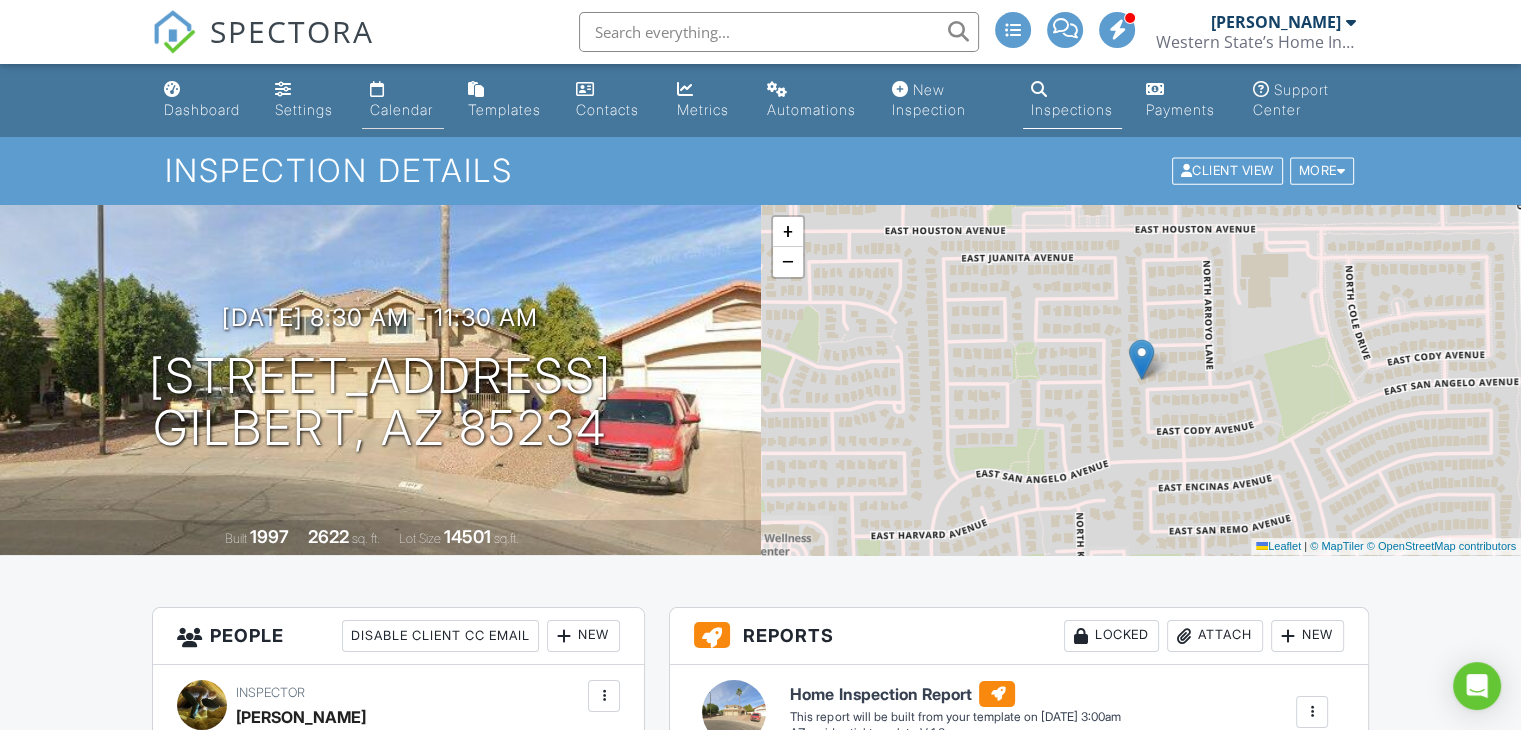 click on "Calendar" at bounding box center [403, 100] 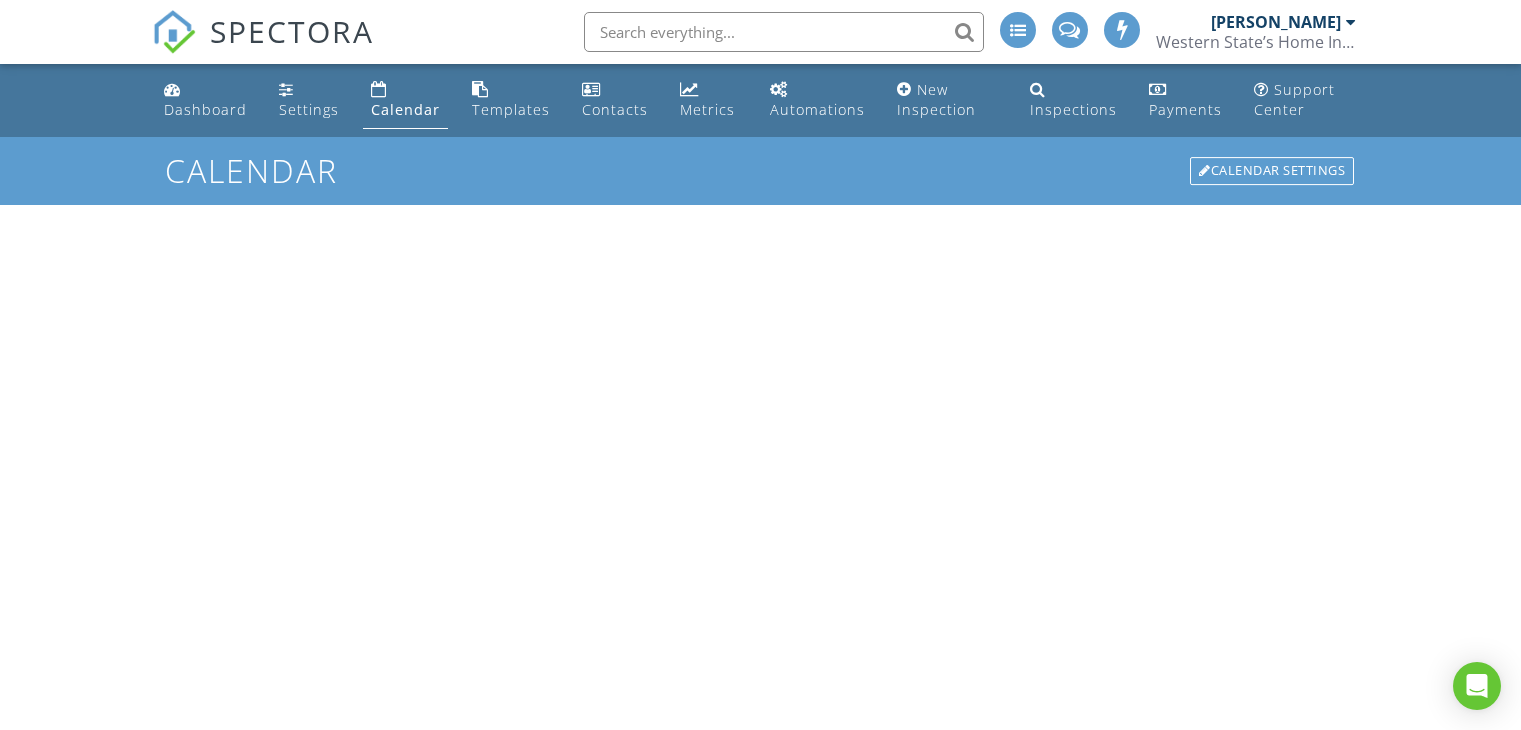 scroll, scrollTop: 0, scrollLeft: 0, axis: both 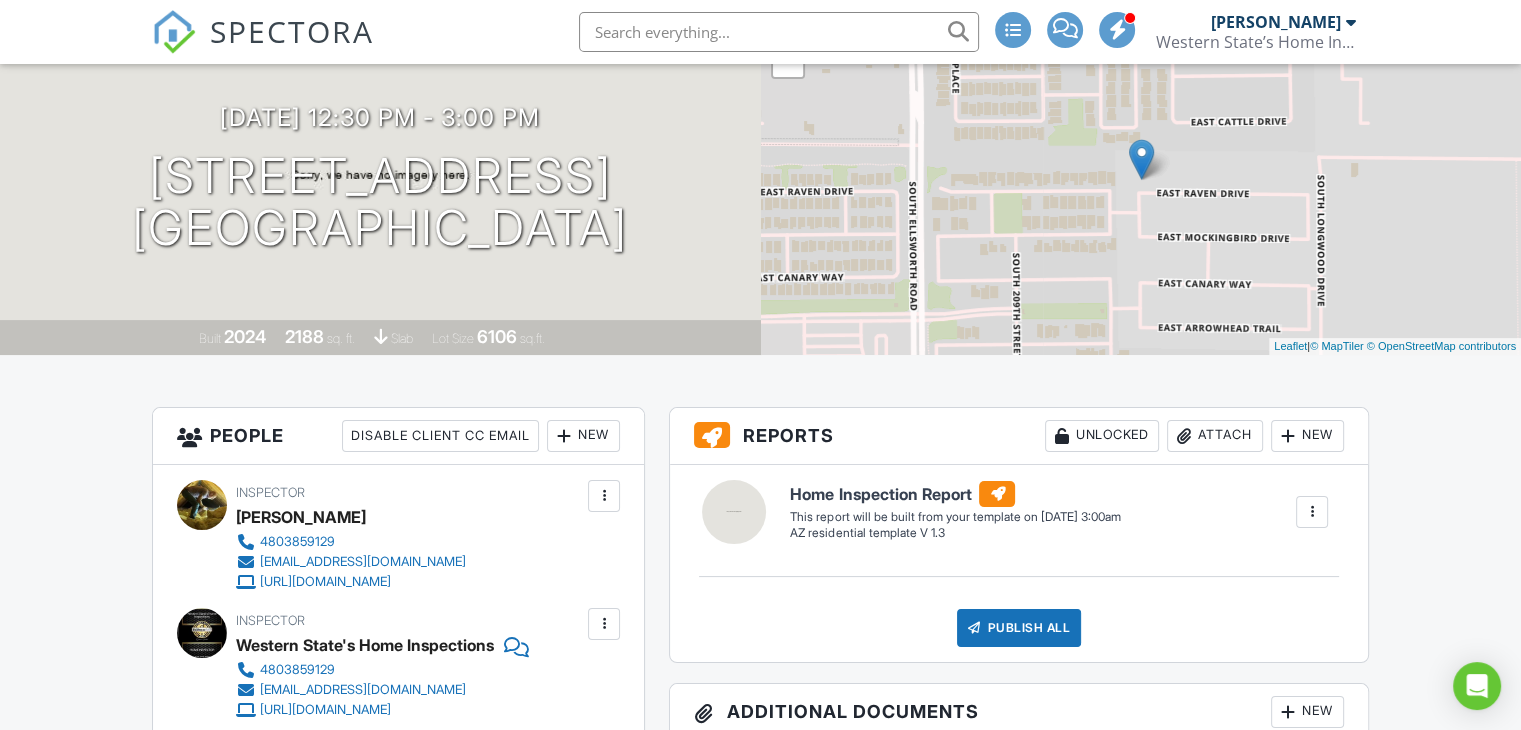 click at bounding box center [604, 496] 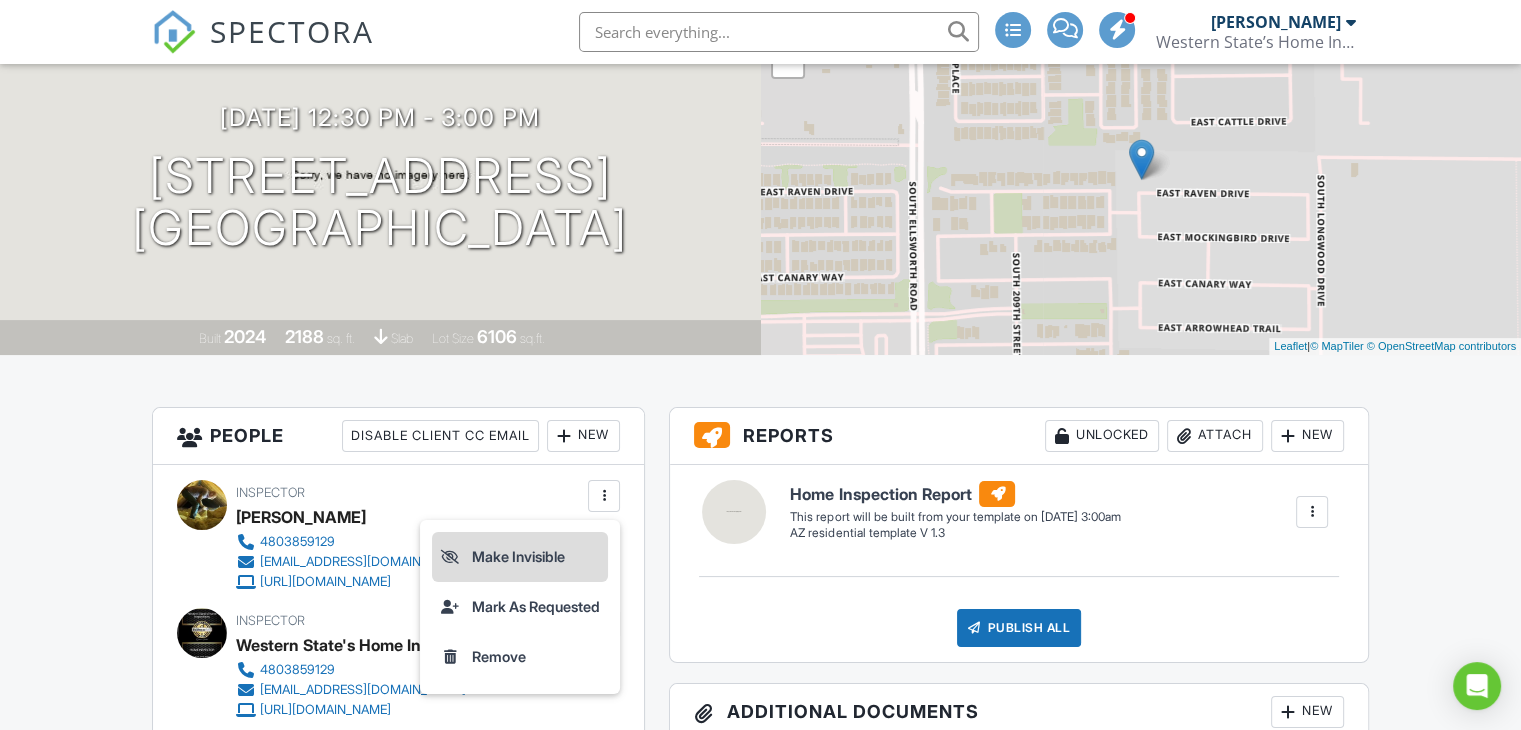 click on "Make Invisible" at bounding box center (520, 557) 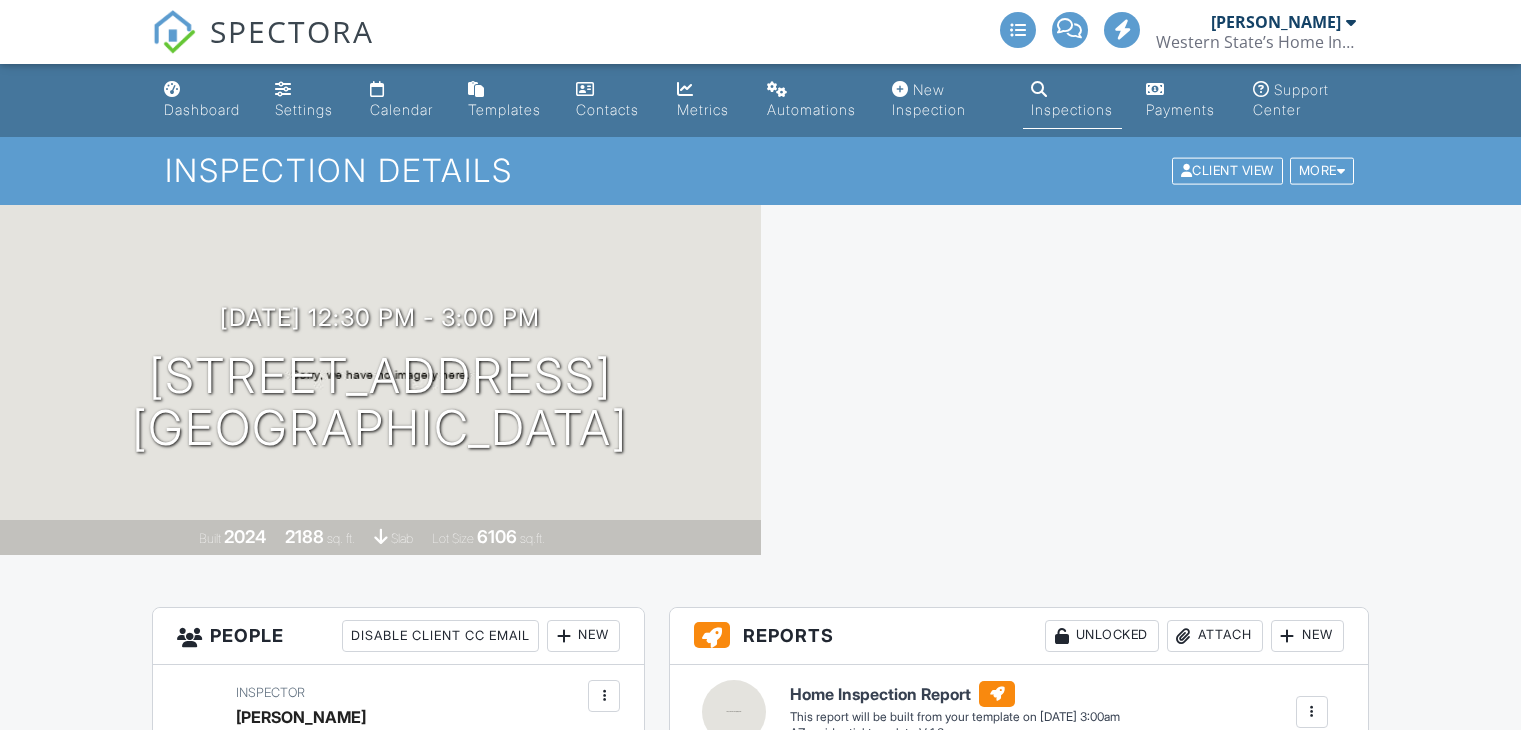 scroll, scrollTop: 0, scrollLeft: 0, axis: both 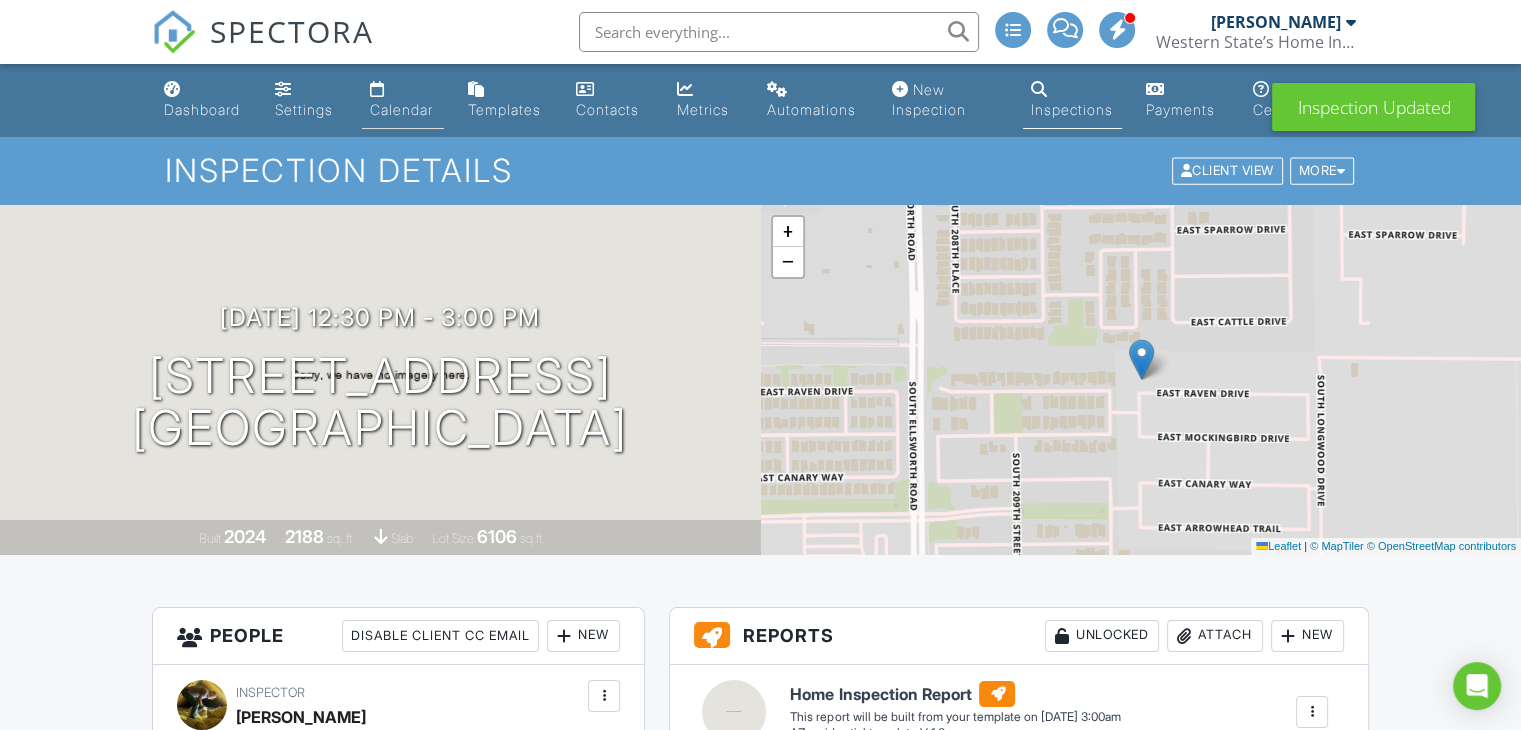 click on "Calendar" at bounding box center (401, 109) 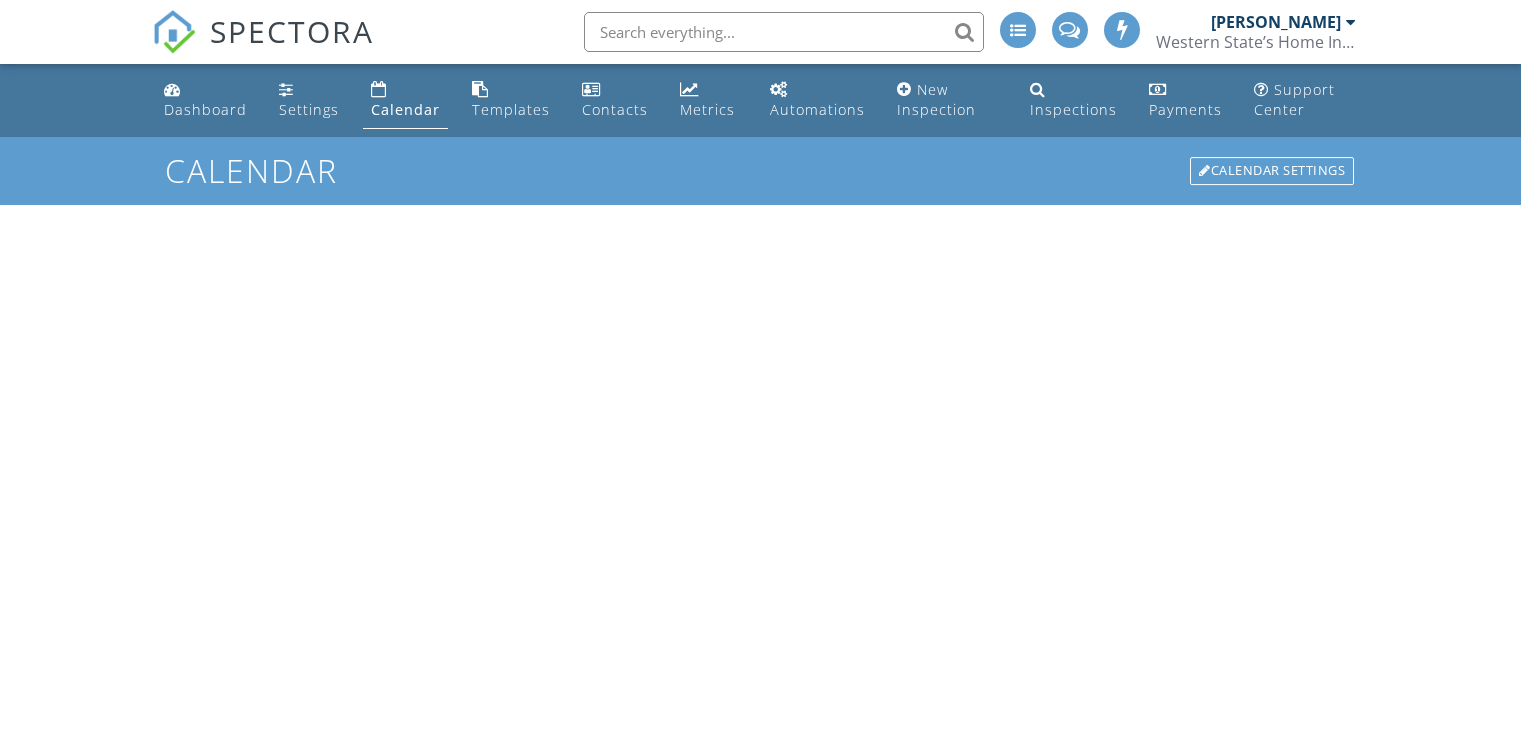 scroll, scrollTop: 0, scrollLeft: 0, axis: both 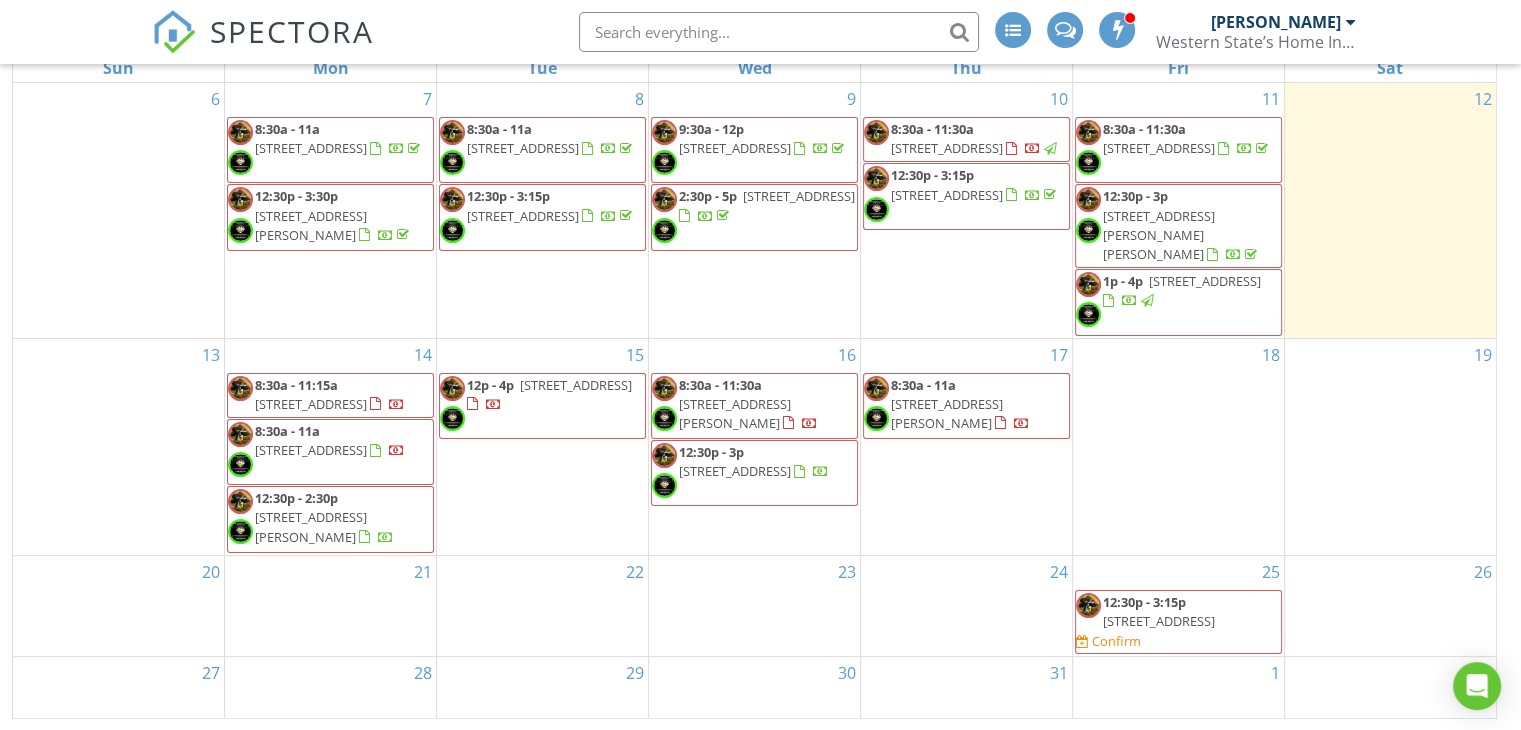 click on "[STREET_ADDRESS][PERSON_NAME]" at bounding box center (735, 413) 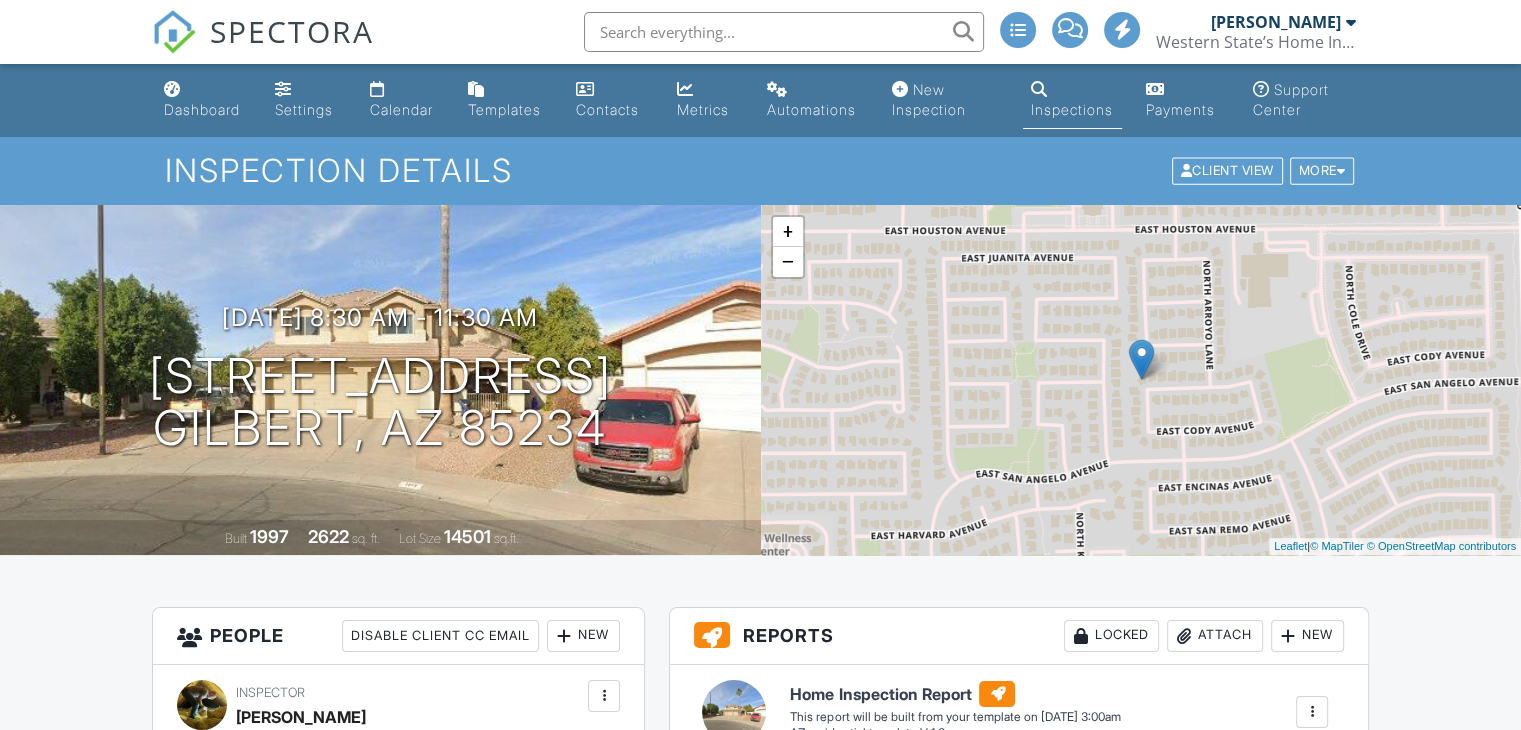 scroll, scrollTop: 300, scrollLeft: 0, axis: vertical 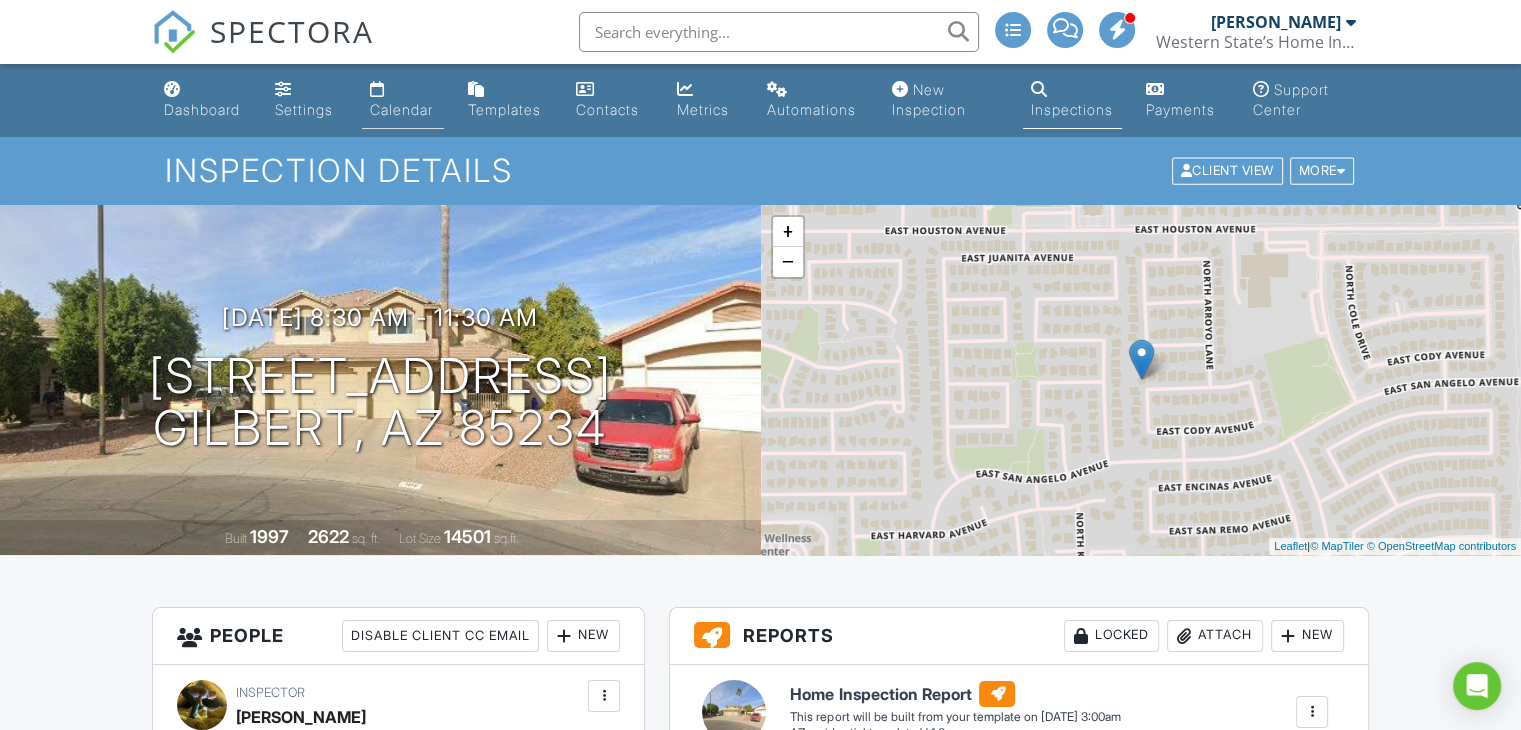 click on "Calendar" at bounding box center [401, 109] 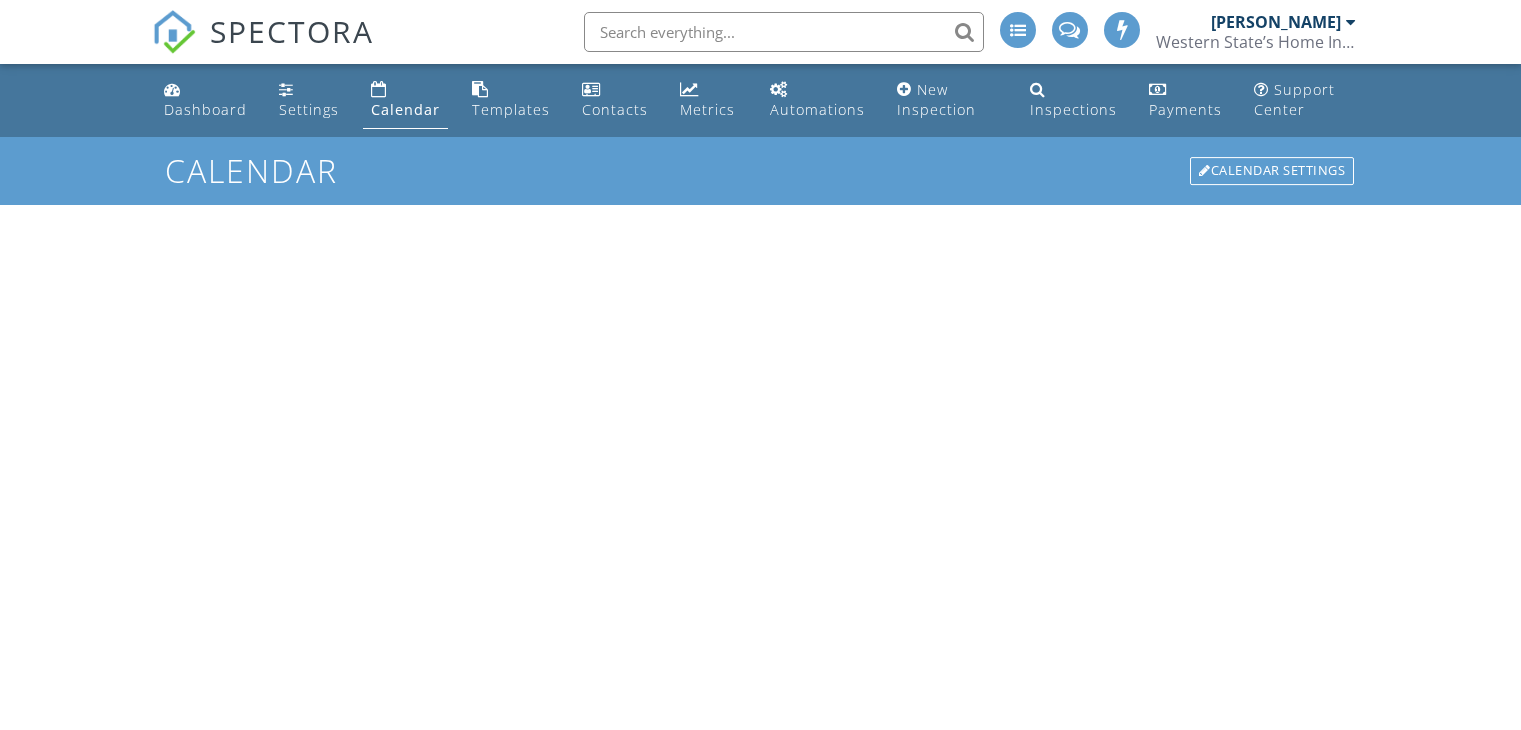 scroll, scrollTop: 0, scrollLeft: 0, axis: both 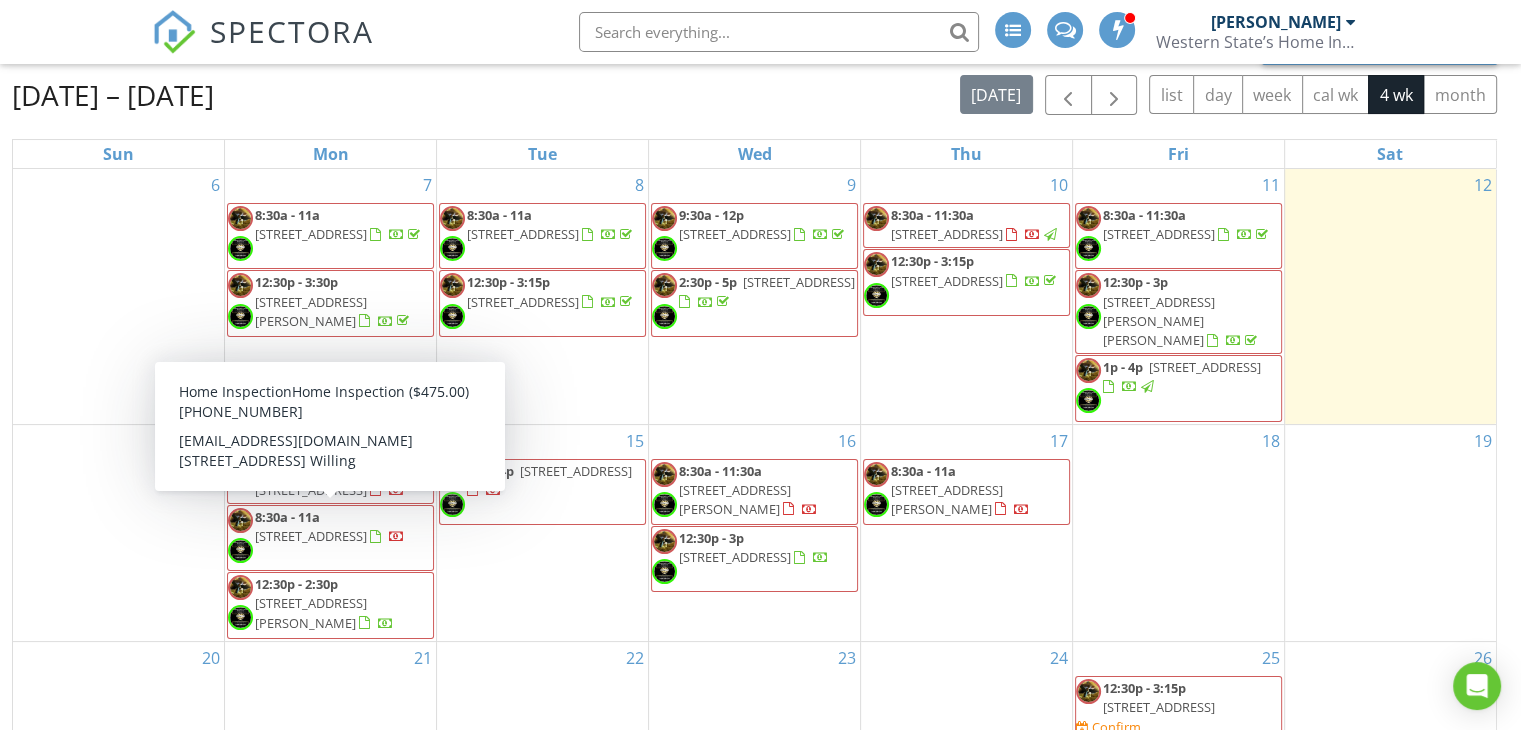 click on "[STREET_ADDRESS]" at bounding box center [311, 536] 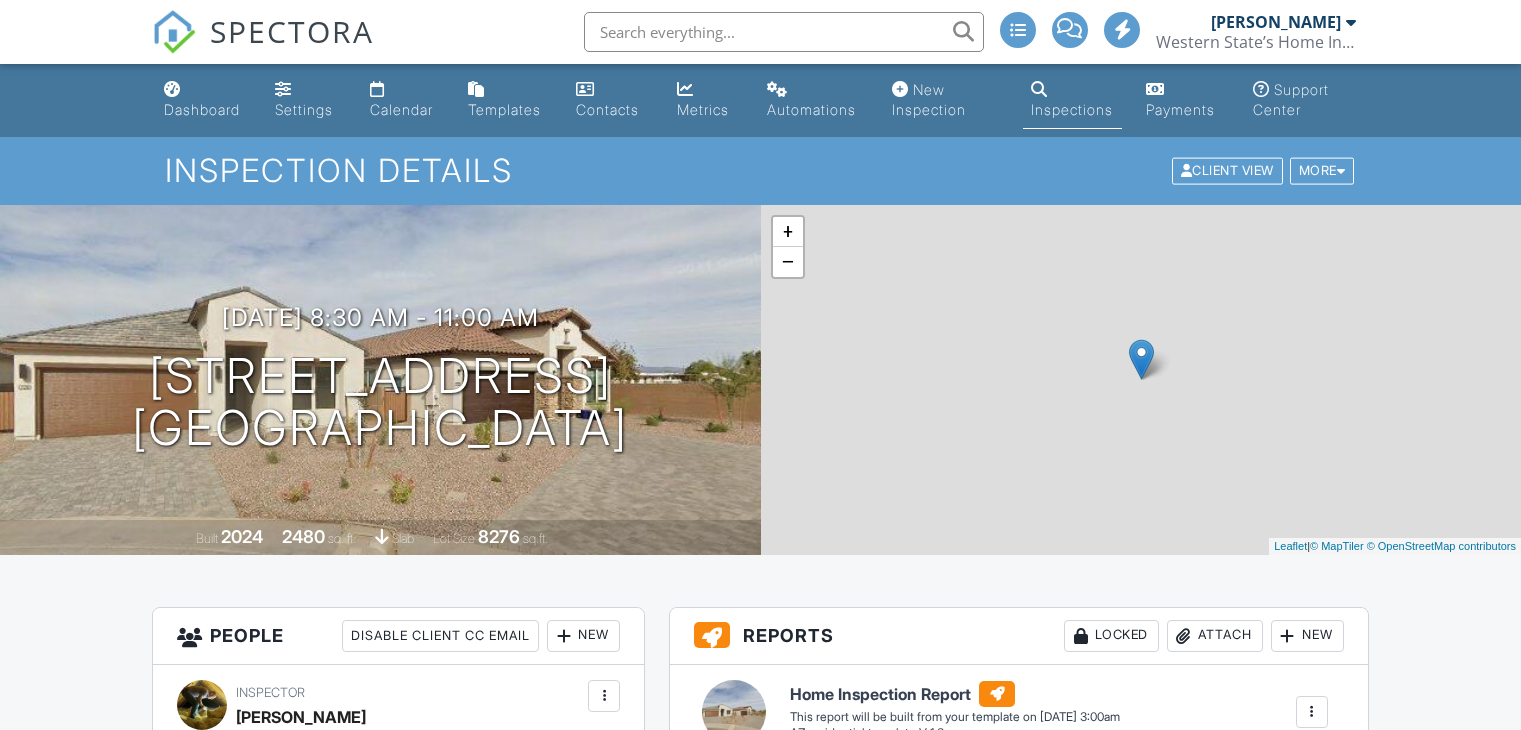 scroll, scrollTop: 0, scrollLeft: 0, axis: both 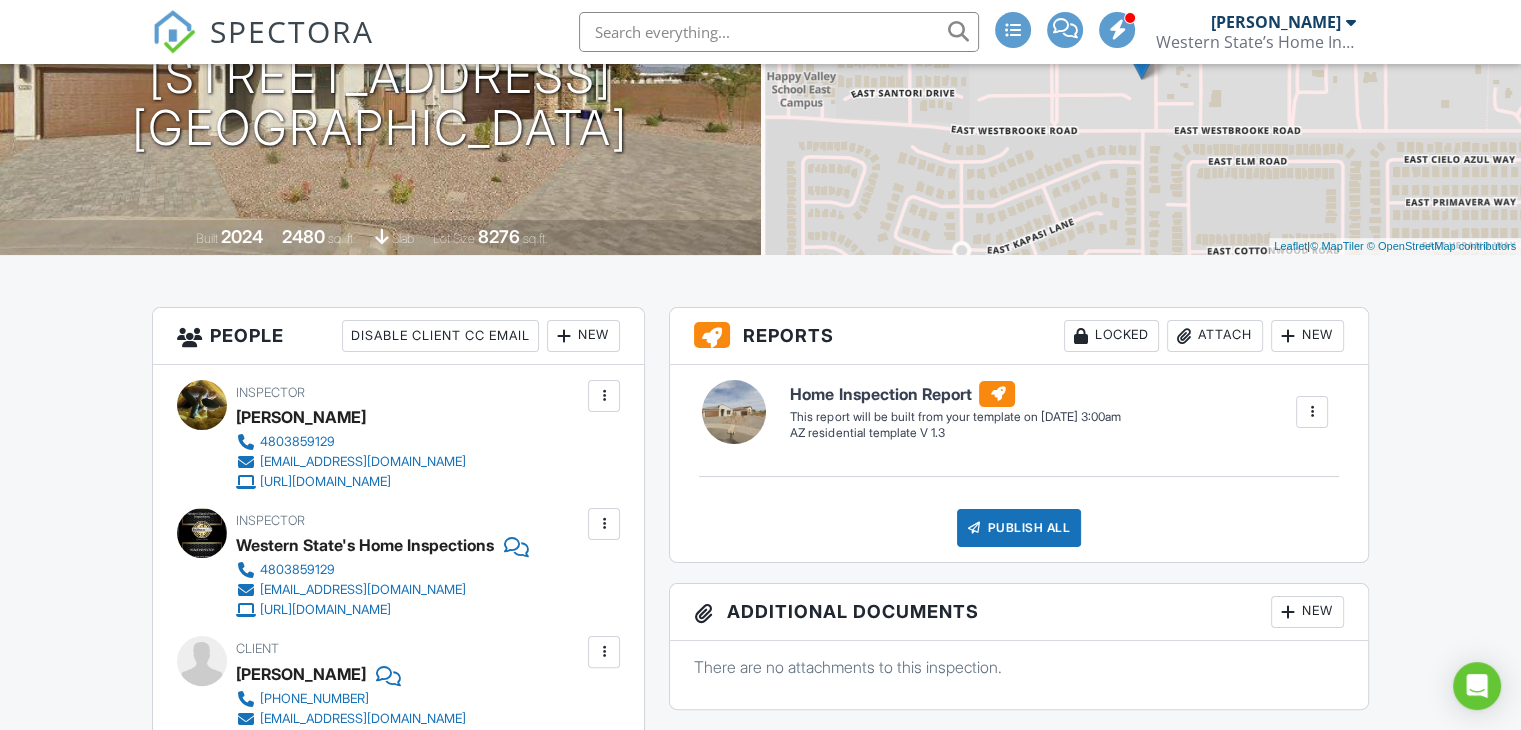 click at bounding box center (604, 396) 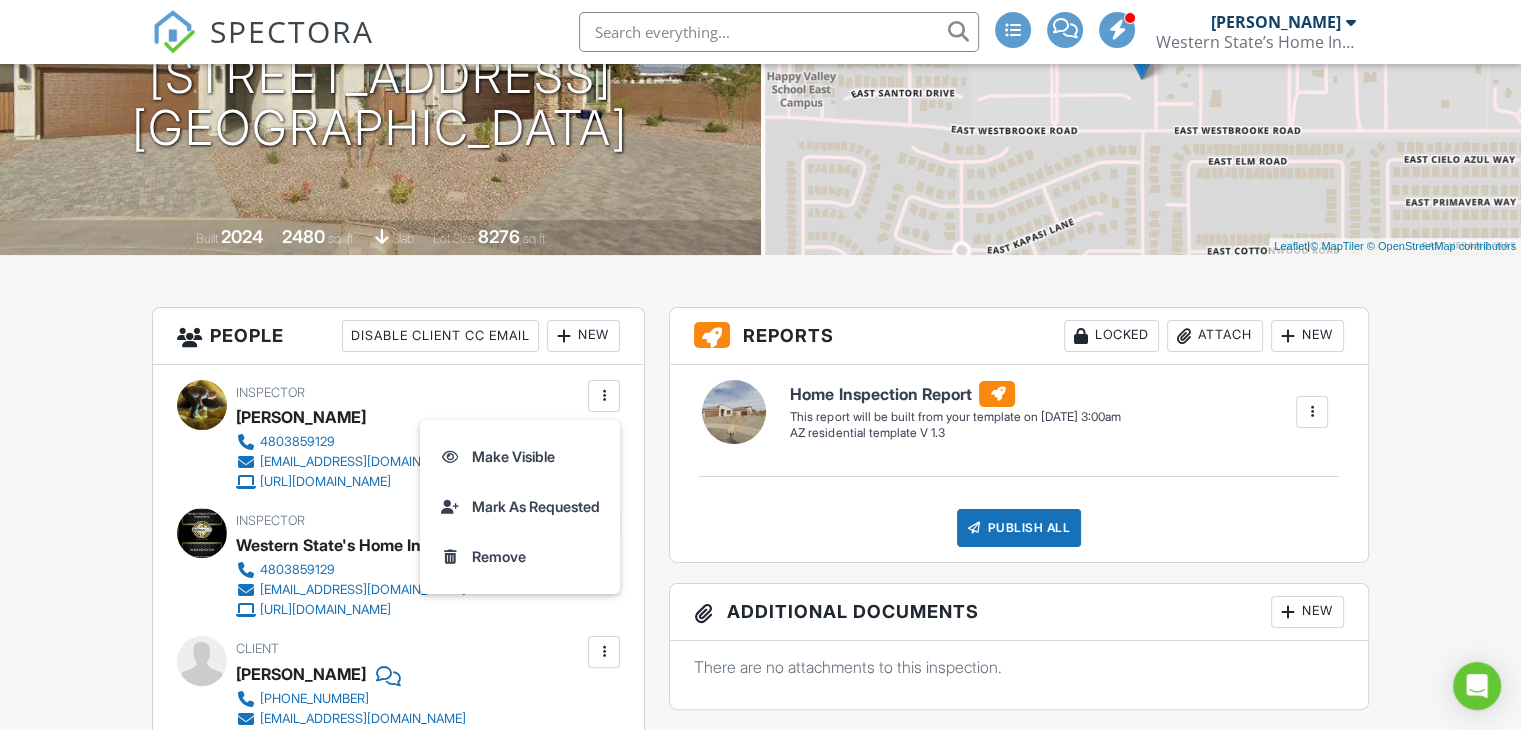 click on "Dashboard
Settings
Calendar
Templates
Contacts
Metrics
Automations
New Inspection
Inspections
Payments
Support Center
Inspection Details
Client View
More
Property Details
Reschedule
Reorder / Copy
Share
Cancel
Delete
Print Order
Convert to V9
Enable Pass on CC Fees
Enable Buy Now Pay Later
View Change Log
07/14/2025  8:30 am
- 11:00 am
732 E Aurora Dr
San Tan Valley, AZ 85140
Built
2024
2480
sq. ft.
slab
Lot Size
8276
sq.ft.
+ − Leaflet  |  © MapTiler   © OpenStreetMap contributors
All emails and texts are disabled for this inspection!
Turn on emails and texts
Reports
Locked
Attach
New" at bounding box center [760, 1422] 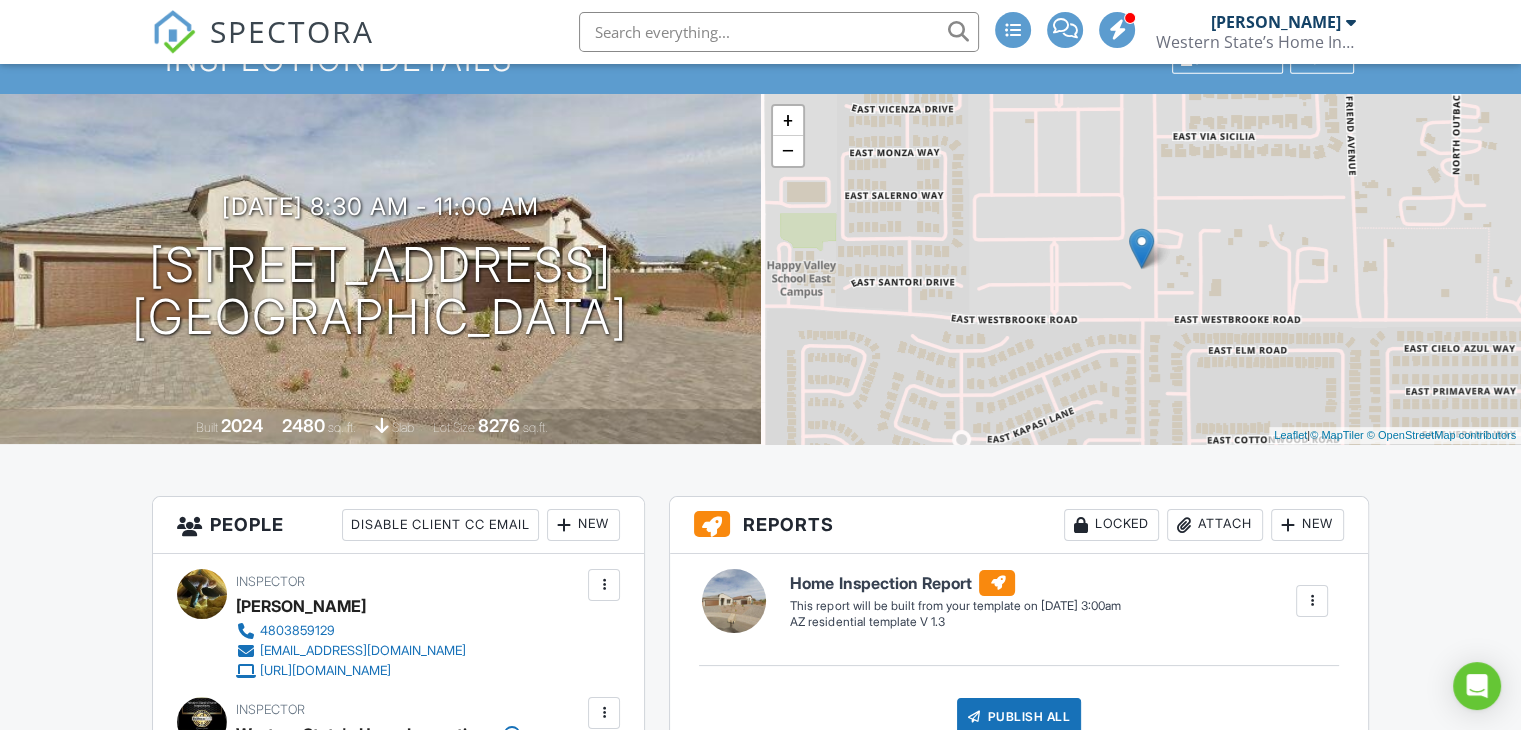 scroll, scrollTop: 0, scrollLeft: 0, axis: both 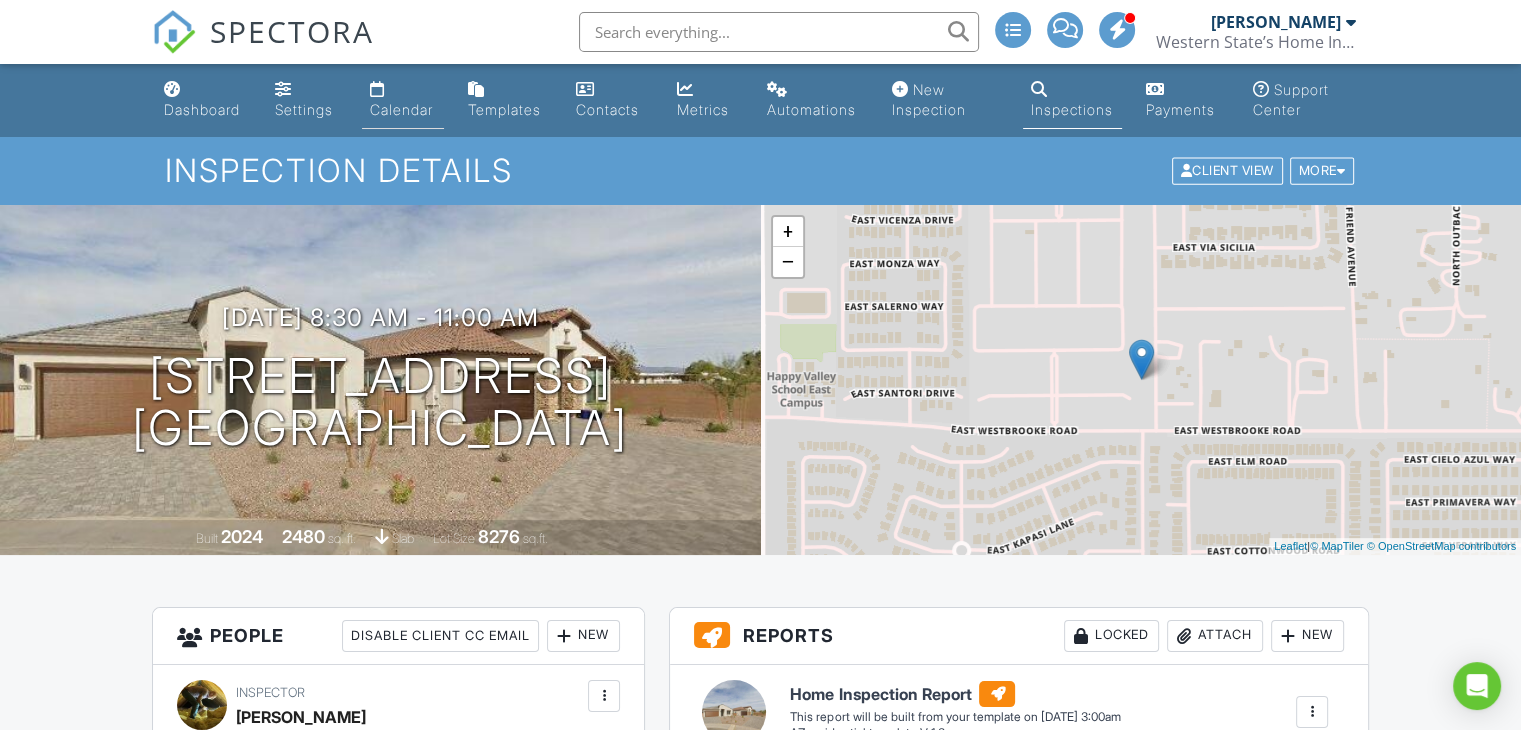 click on "Calendar" at bounding box center (401, 109) 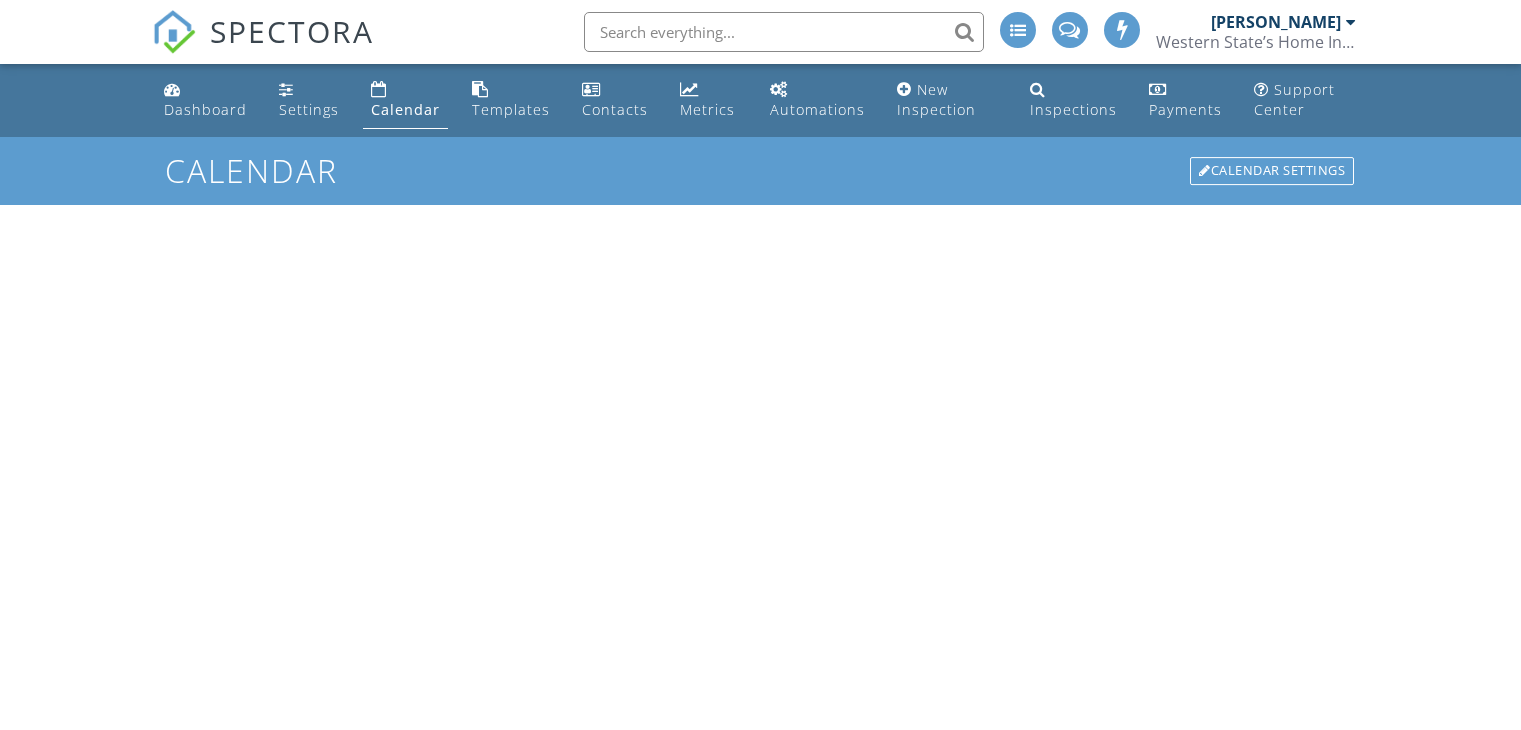 scroll, scrollTop: 0, scrollLeft: 0, axis: both 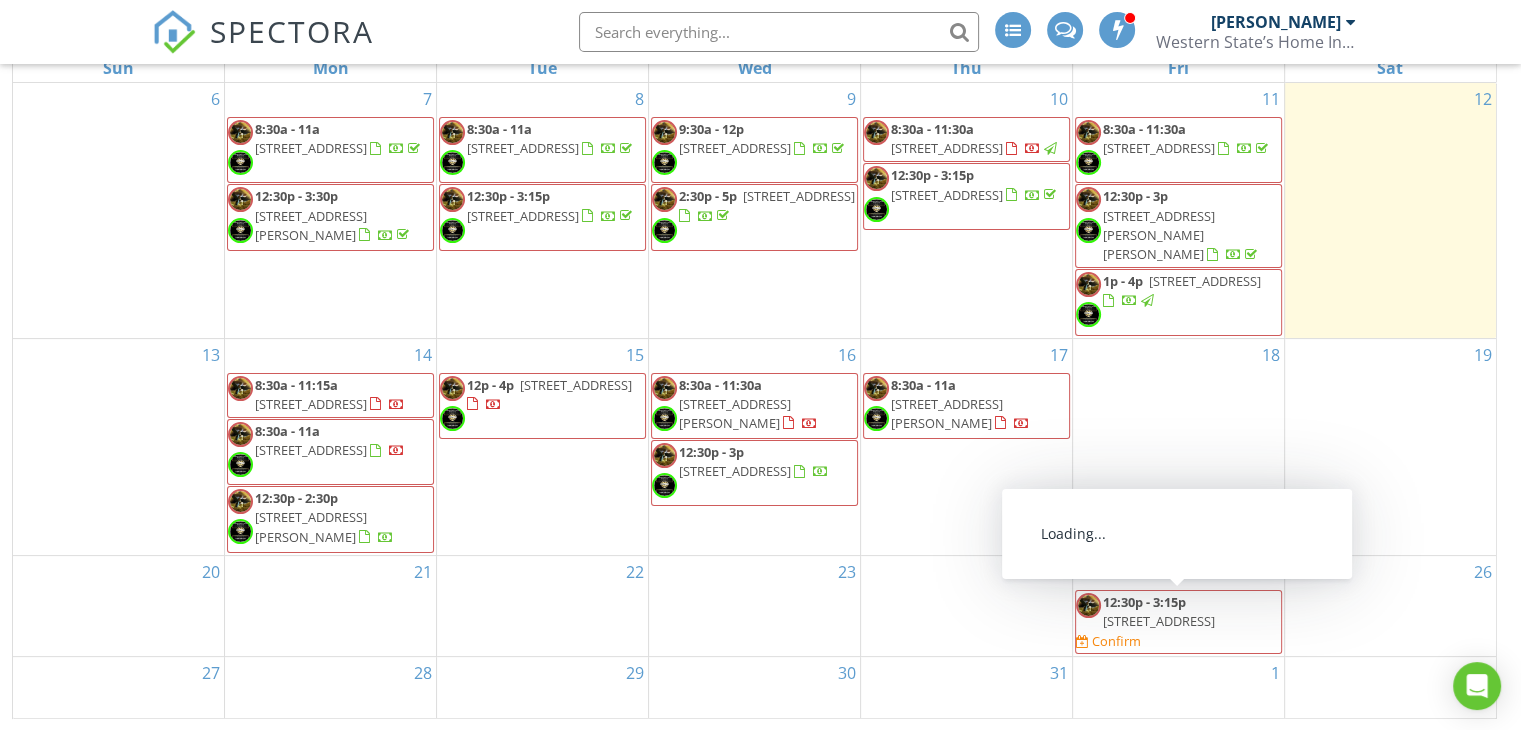 click on "[STREET_ADDRESS]" at bounding box center (1159, 621) 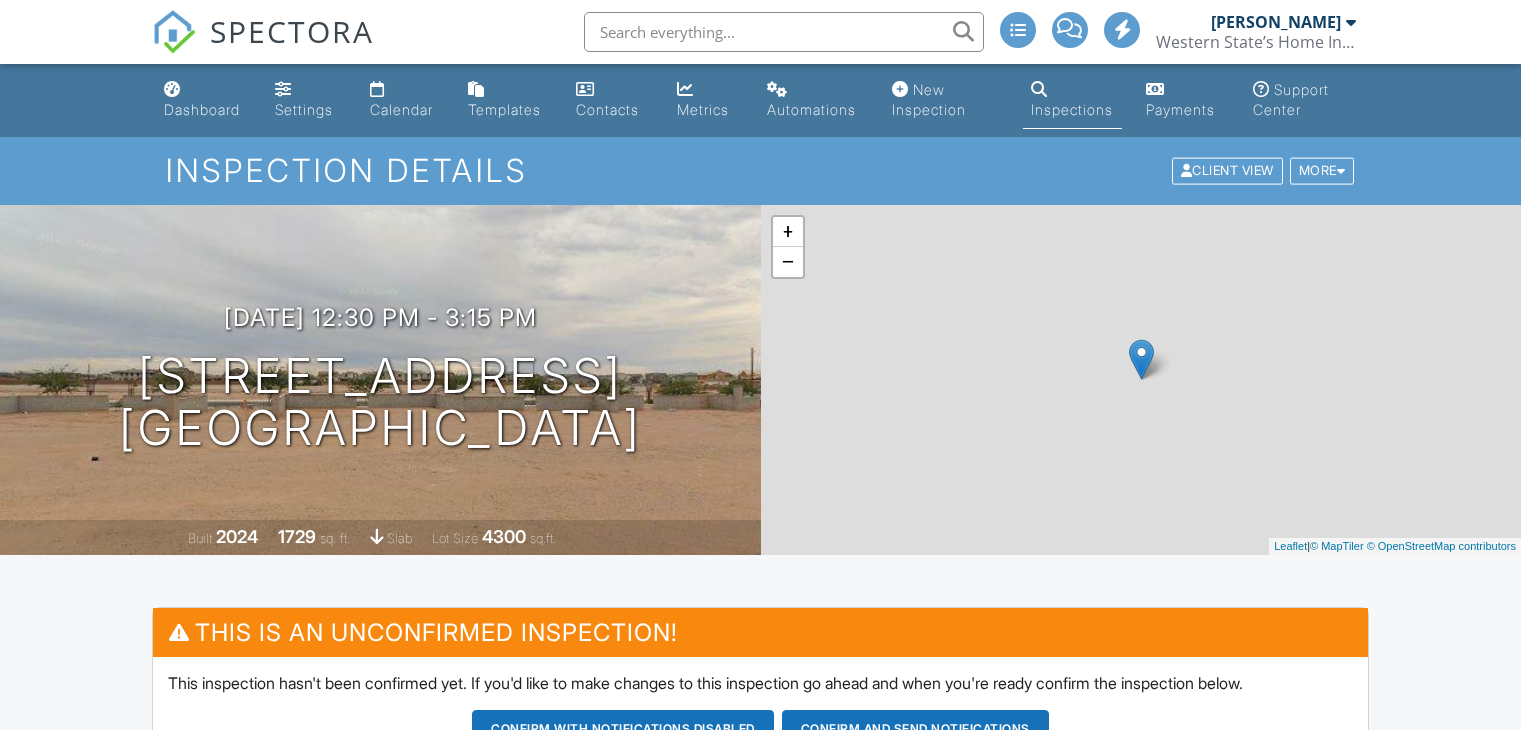 scroll, scrollTop: 0, scrollLeft: 0, axis: both 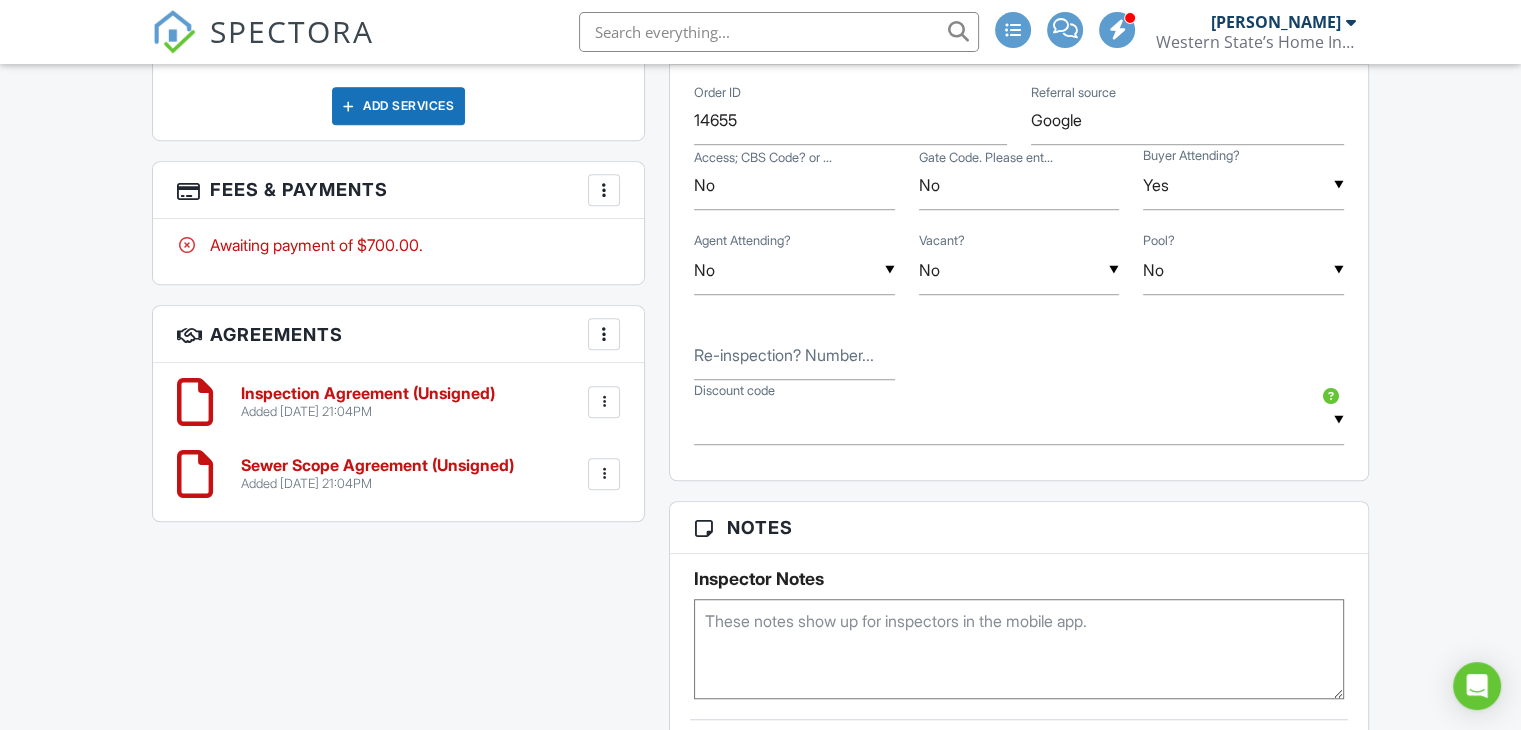 click at bounding box center (1019, 649) 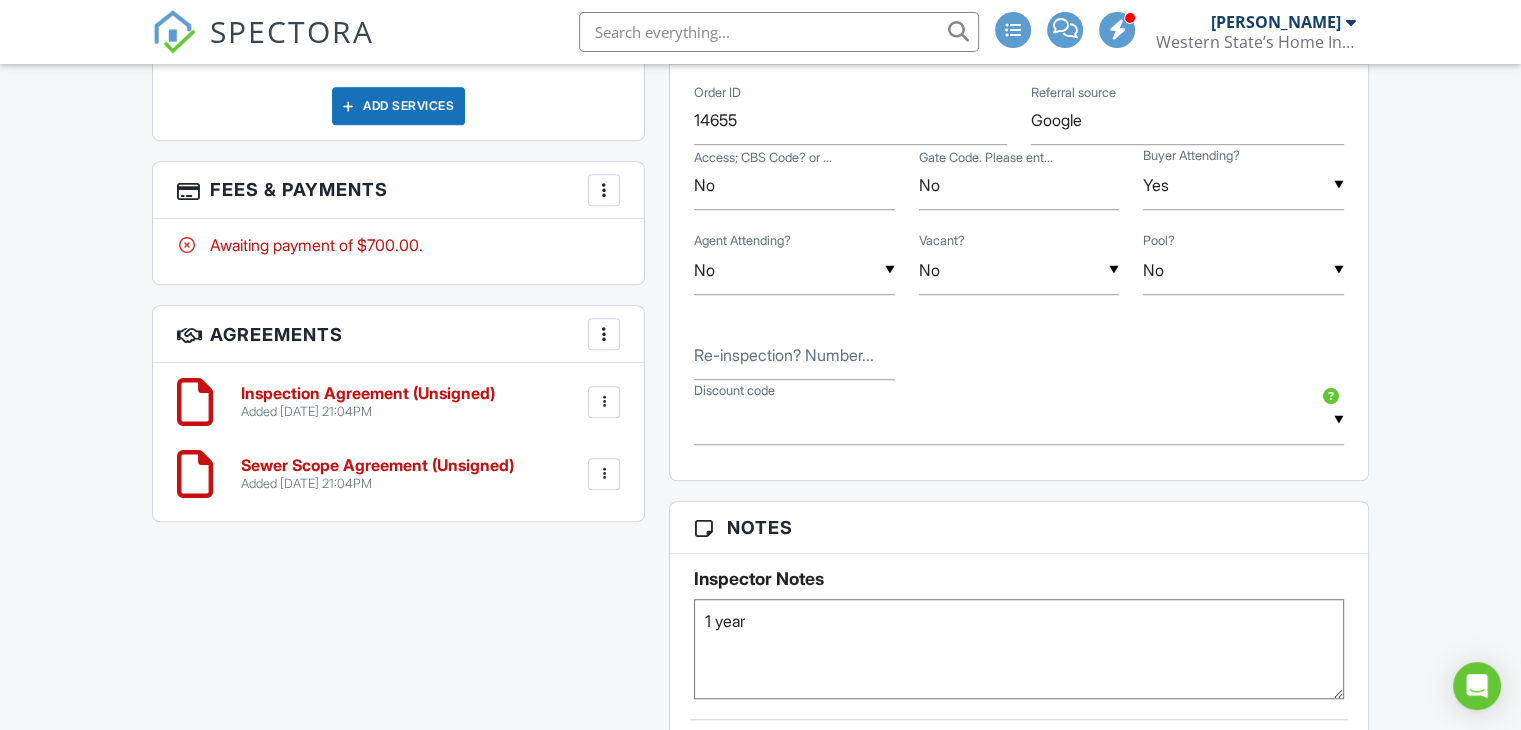 type on "1 year" 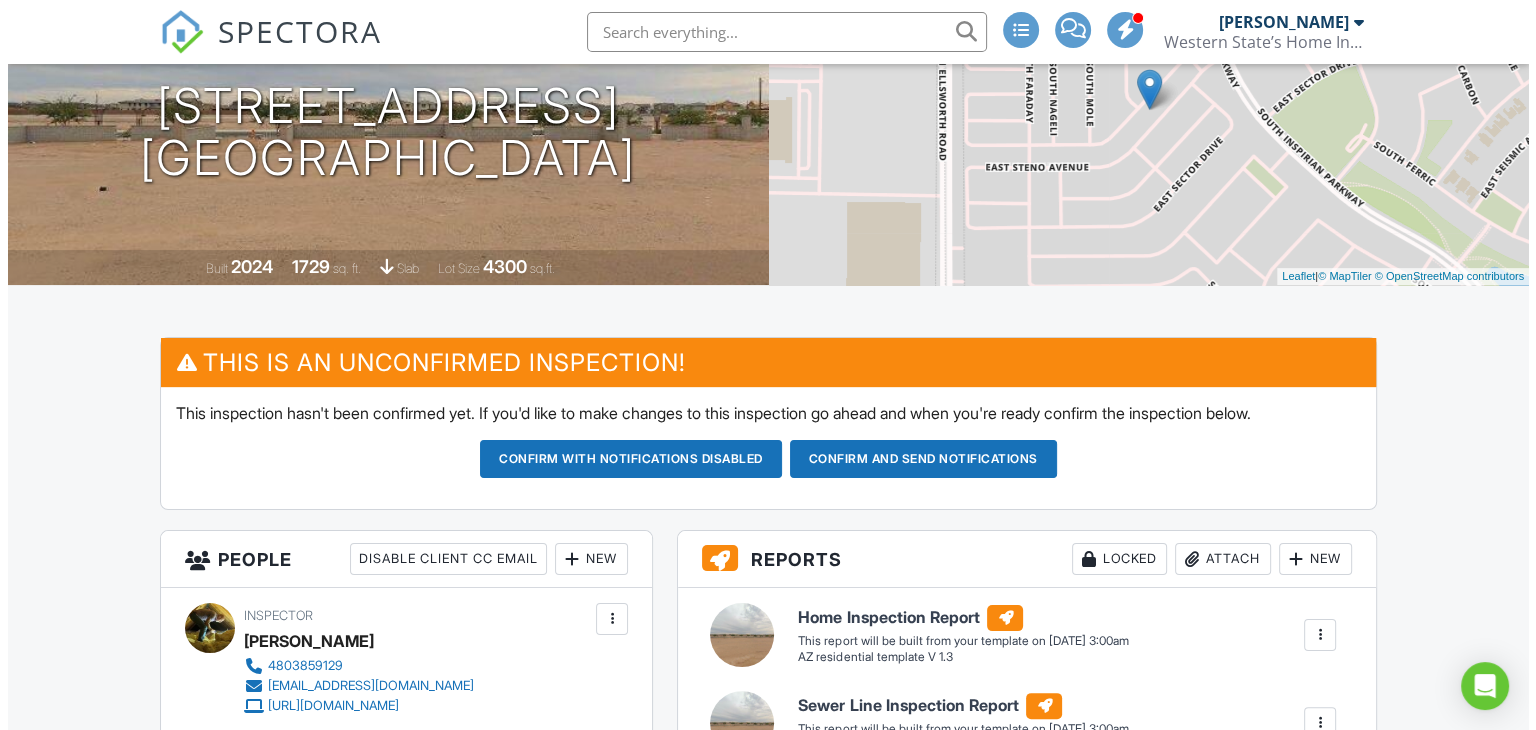 scroll, scrollTop: 200, scrollLeft: 0, axis: vertical 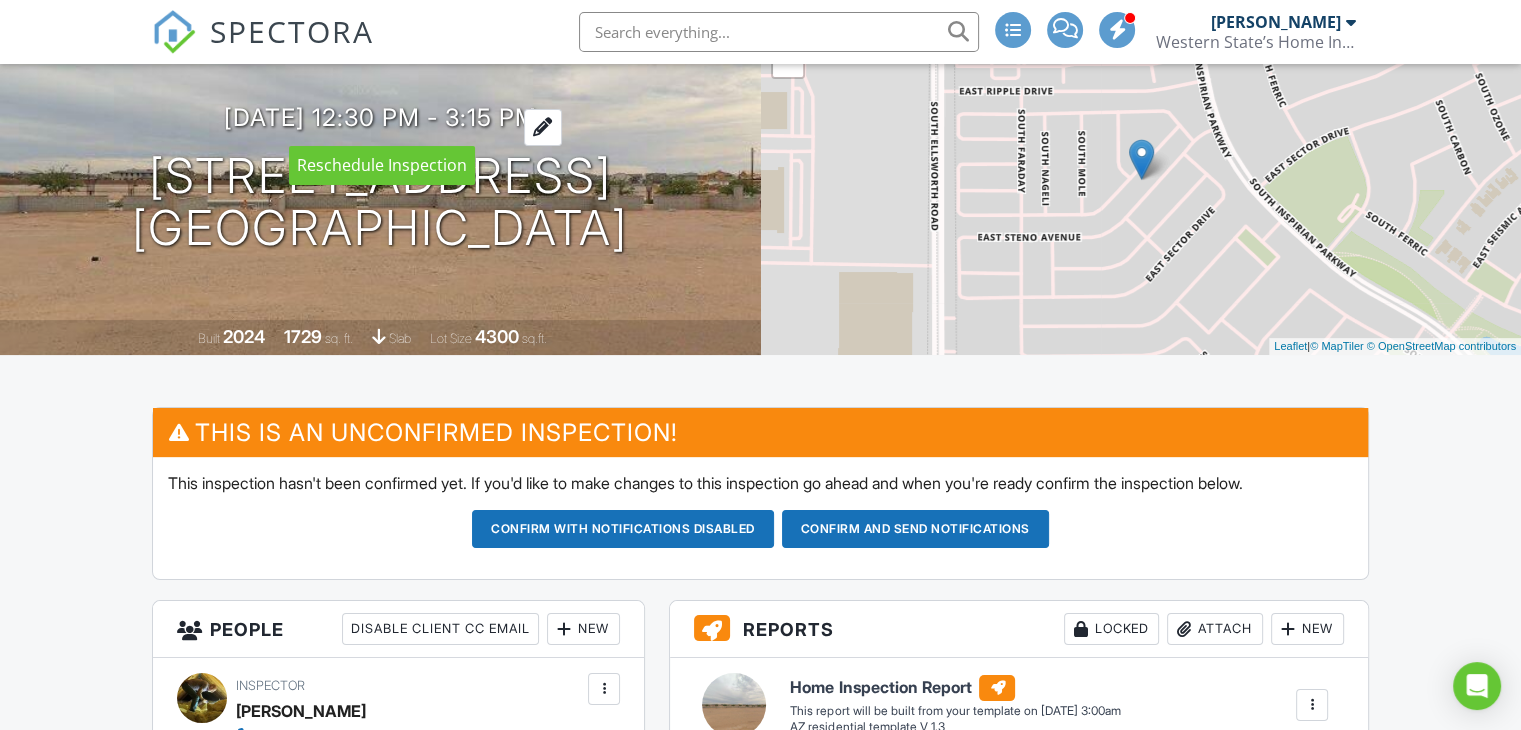 click on "07/25/2025 12:30 pm
- 3:15 pm" at bounding box center (380, 117) 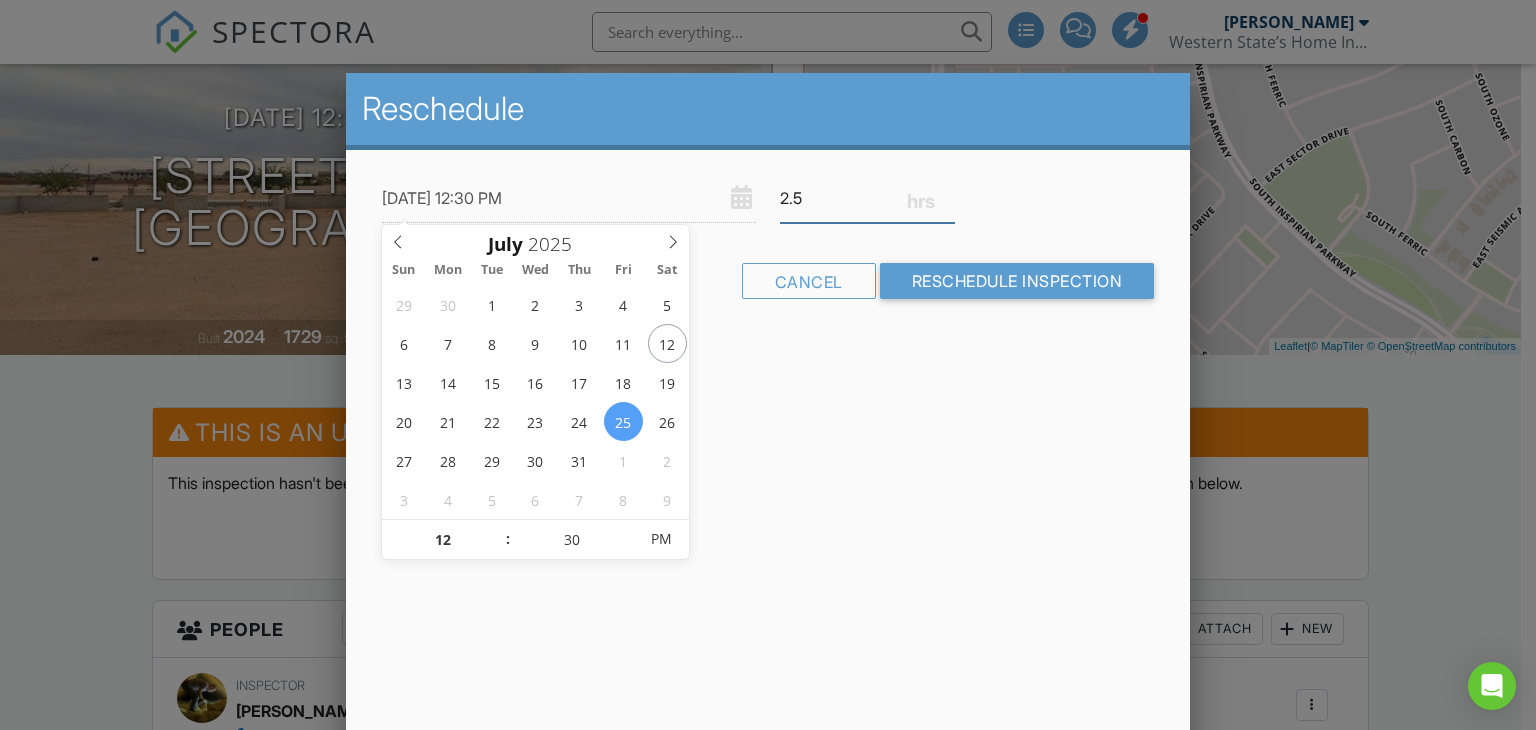 type on "2.5" 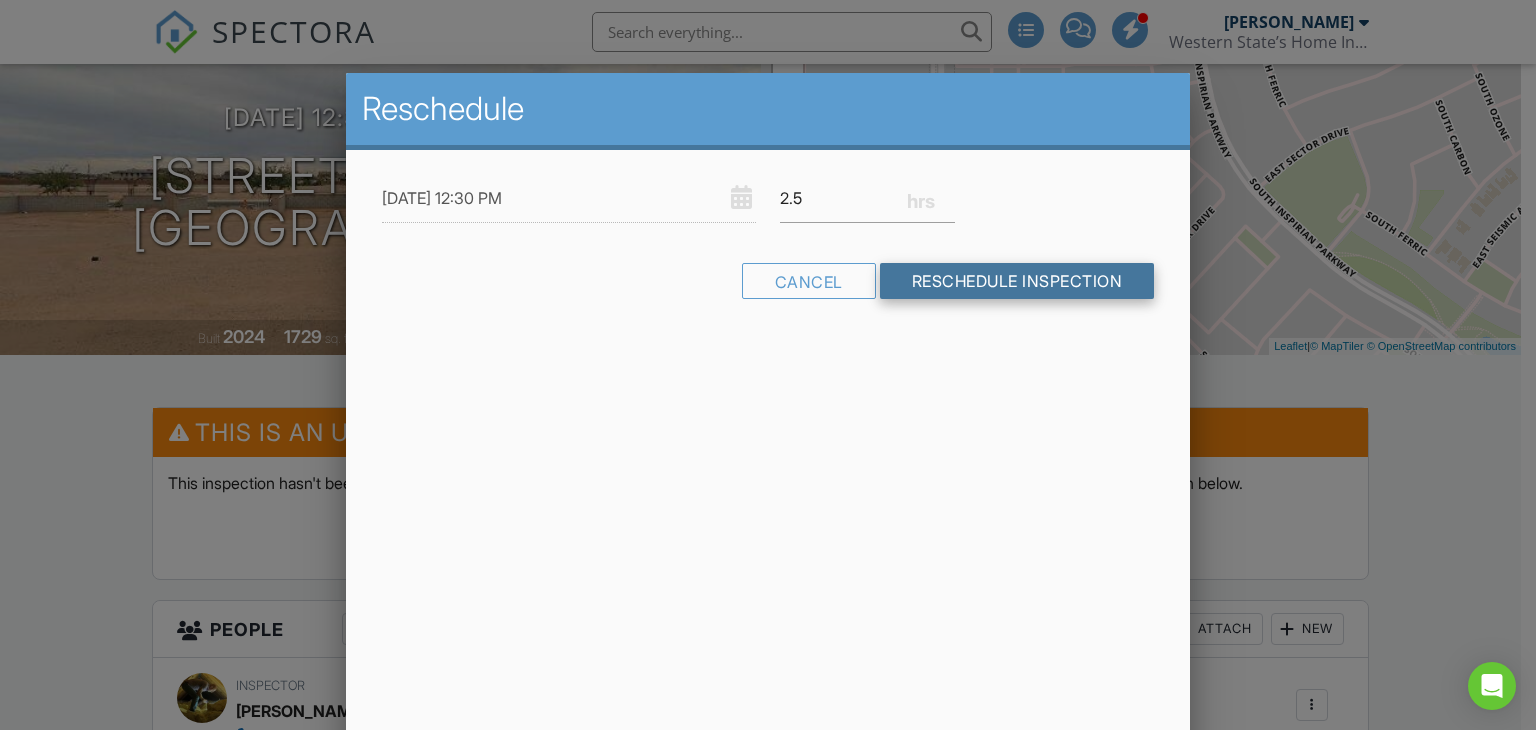 click on "Reschedule Inspection" at bounding box center [1017, 281] 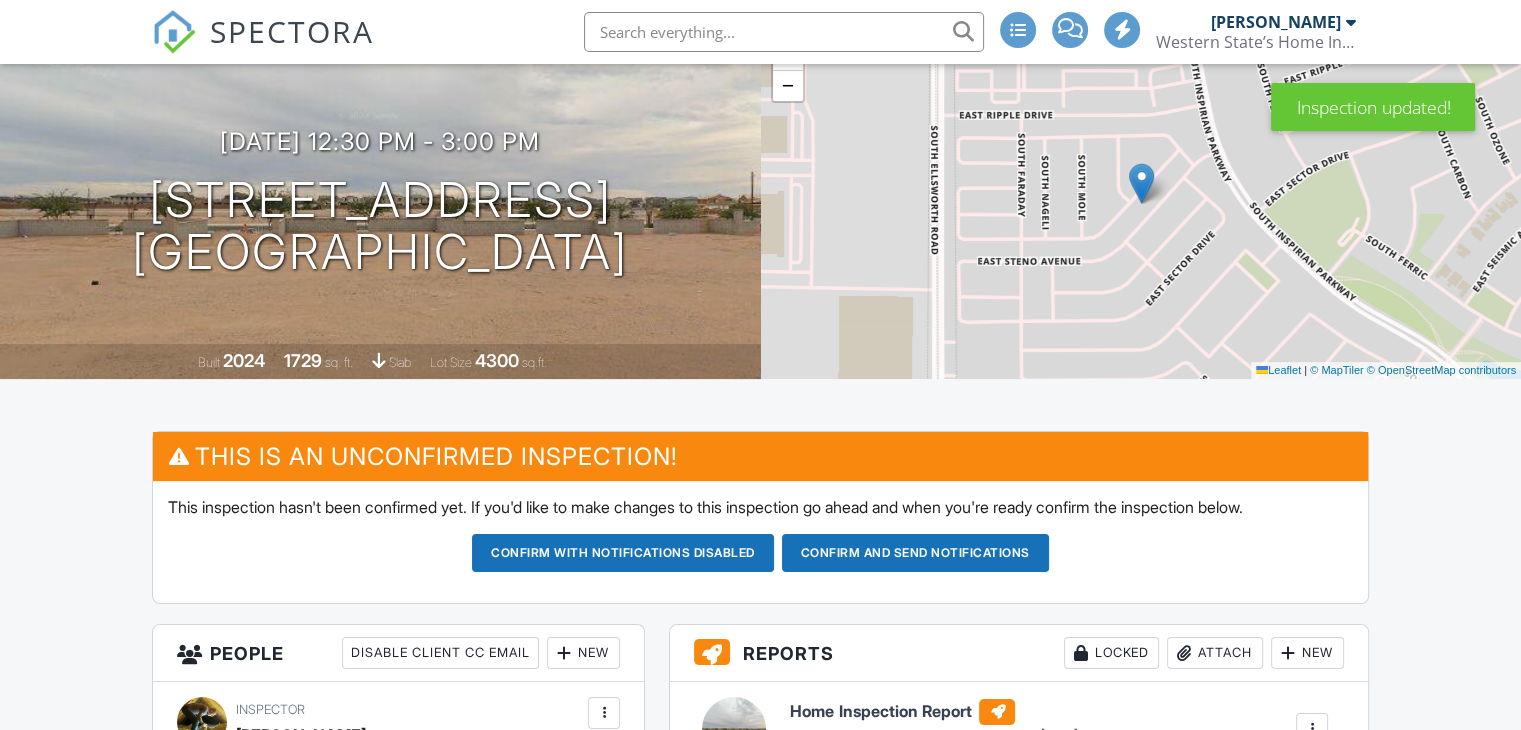 scroll, scrollTop: 400, scrollLeft: 0, axis: vertical 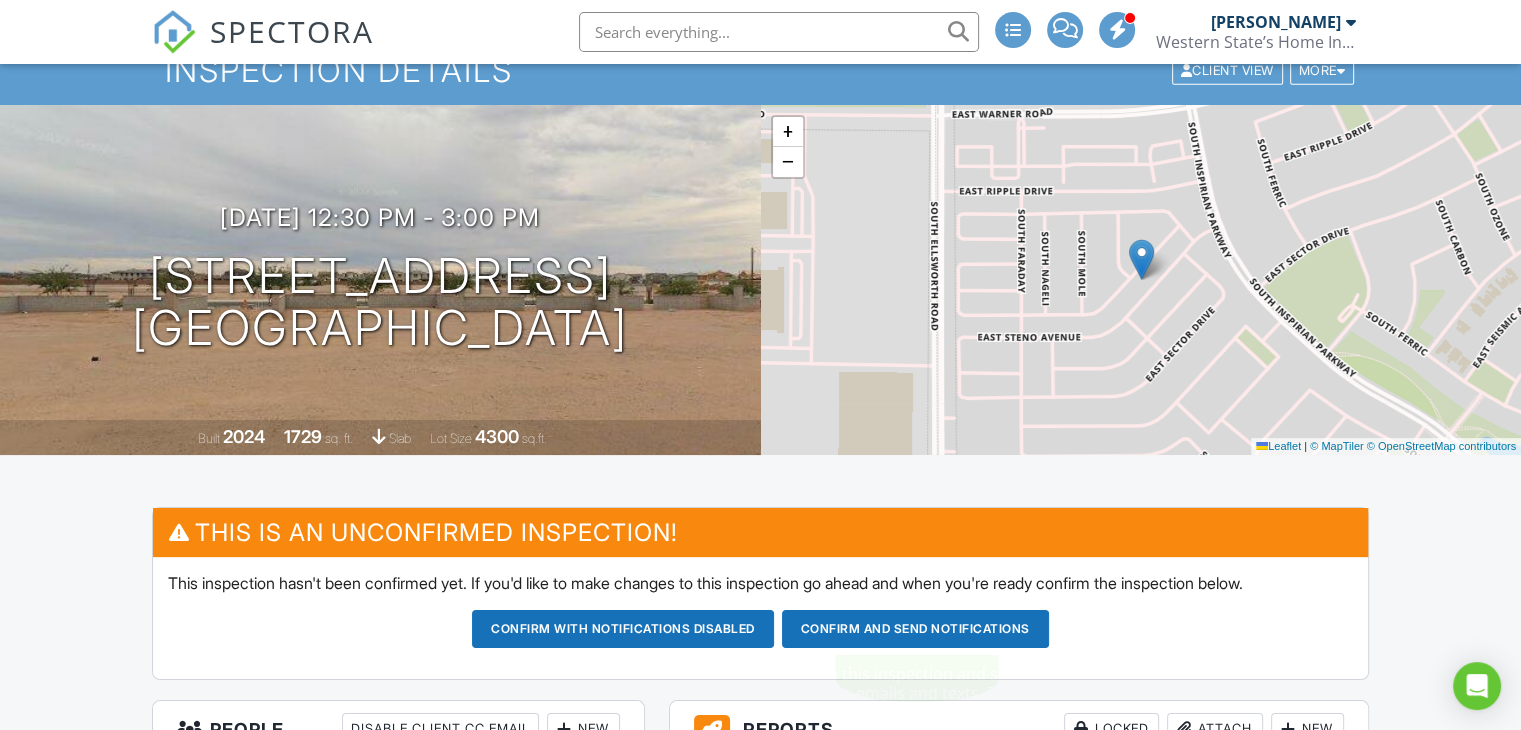 click on "Confirm and send notifications" at bounding box center [623, 629] 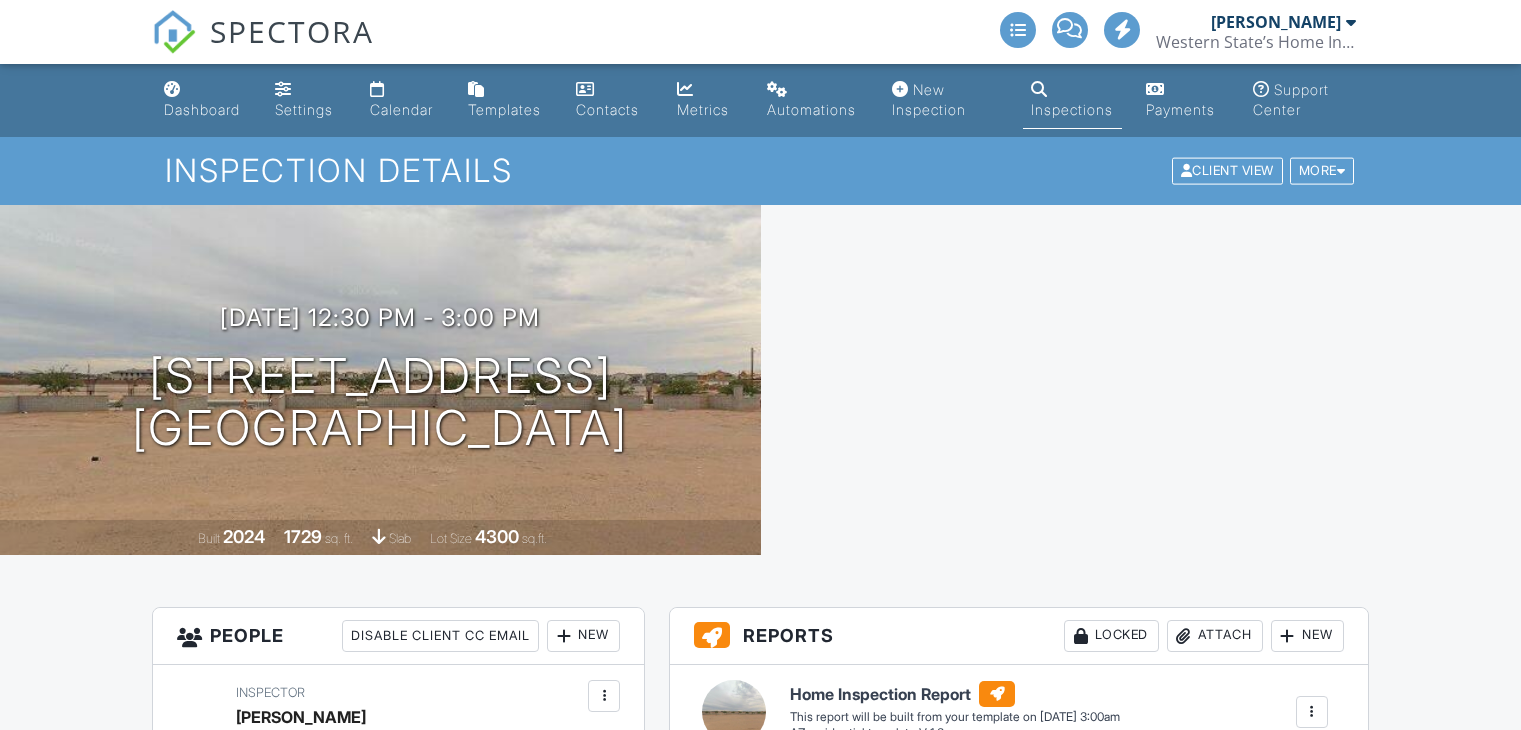 scroll, scrollTop: 0, scrollLeft: 0, axis: both 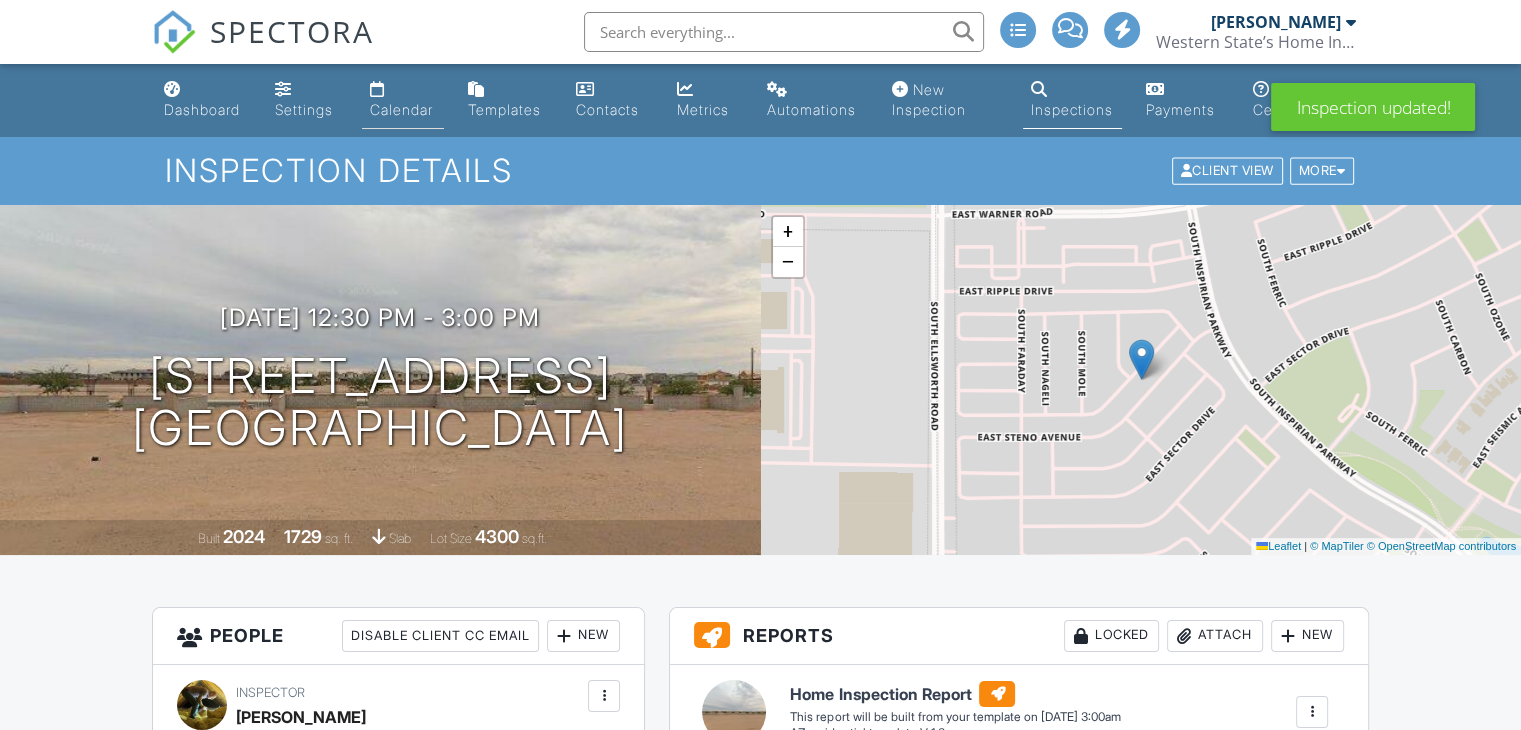 click on "Calendar" at bounding box center [401, 109] 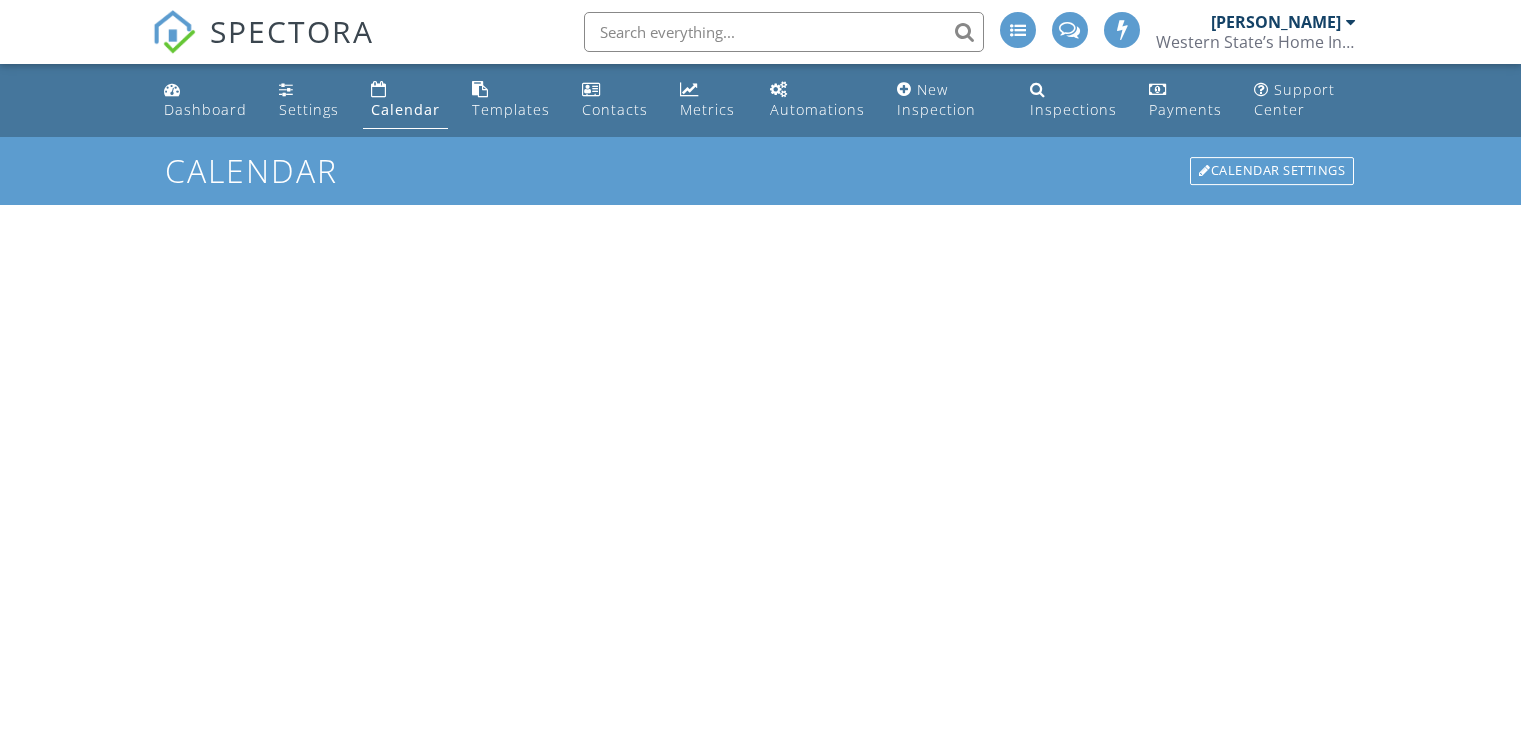 scroll, scrollTop: 0, scrollLeft: 0, axis: both 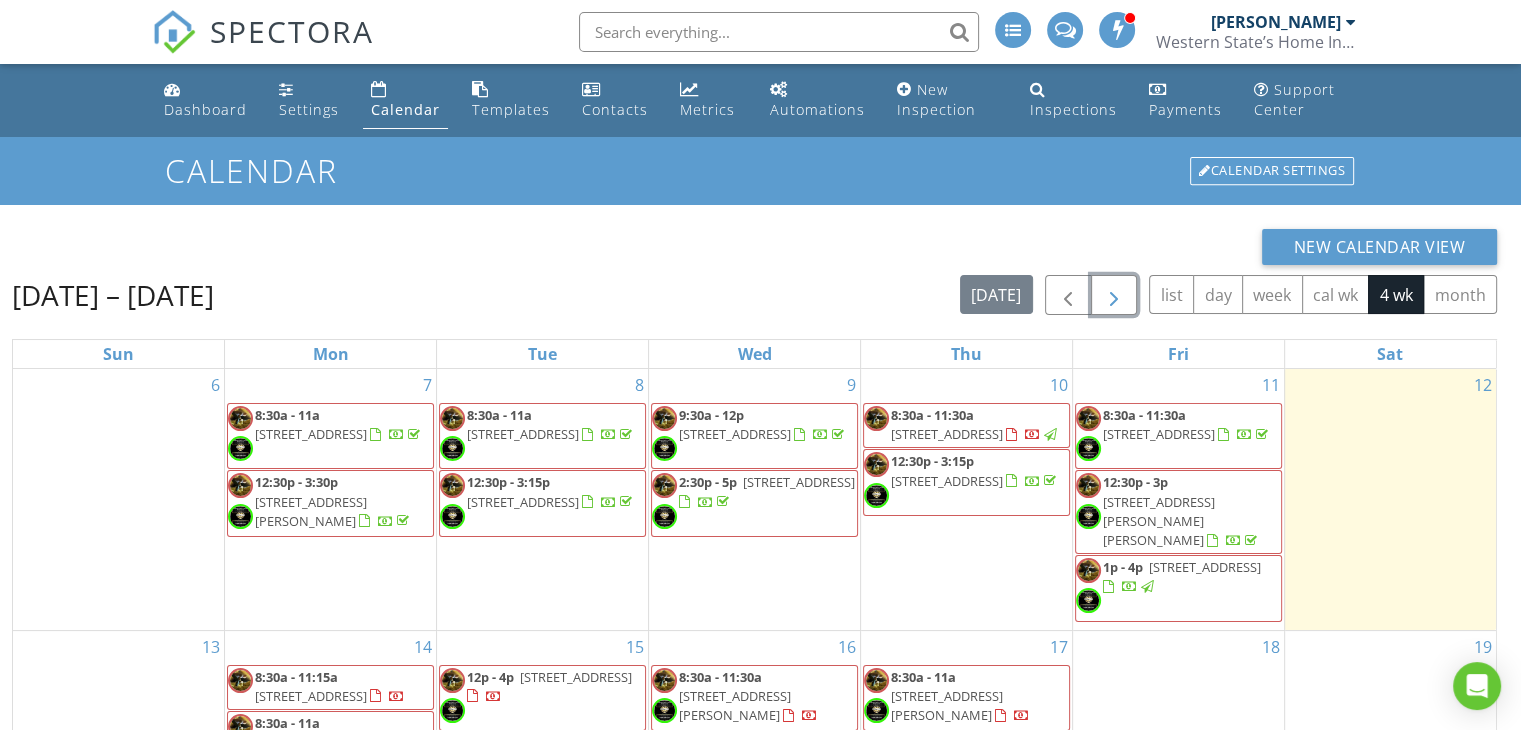 click at bounding box center (1114, 296) 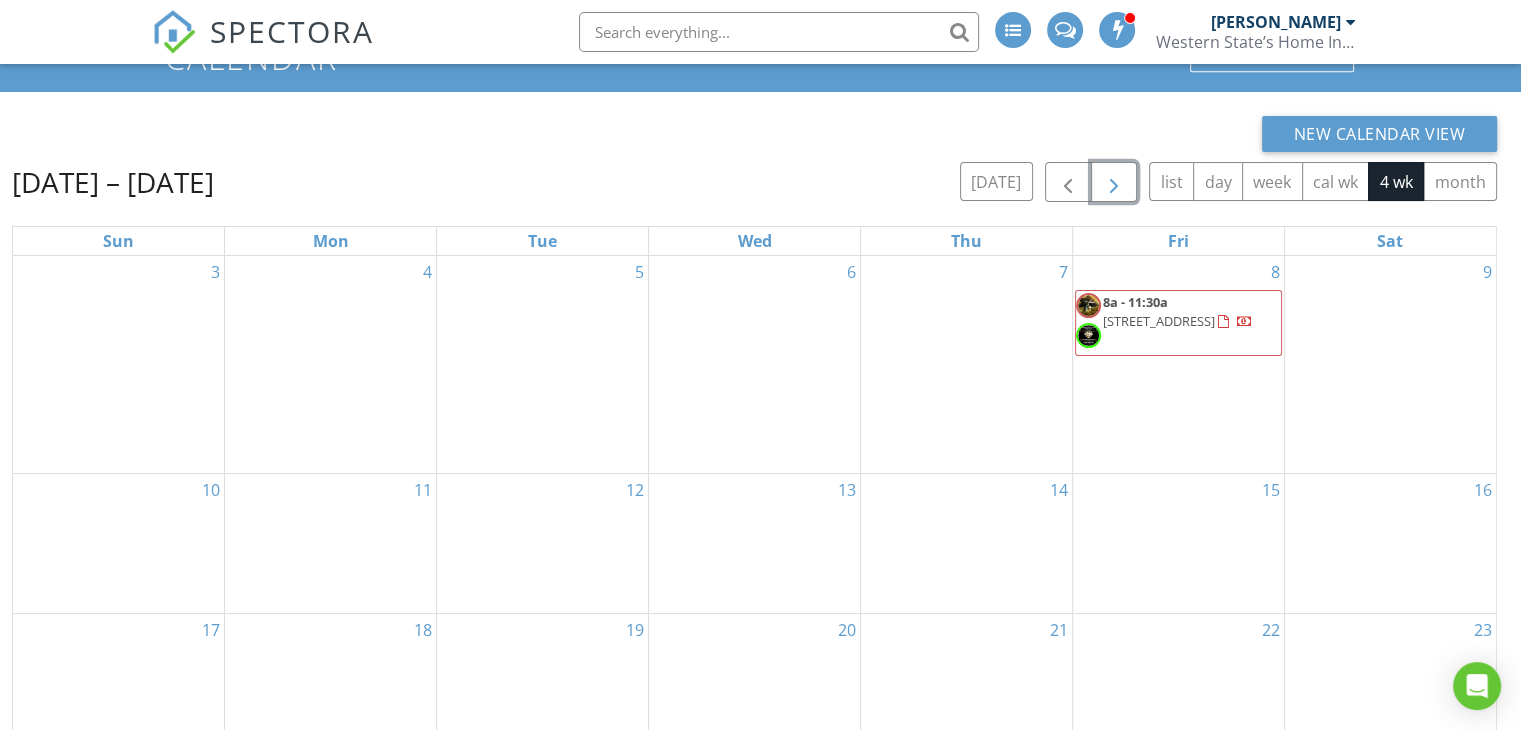 scroll, scrollTop: 0, scrollLeft: 0, axis: both 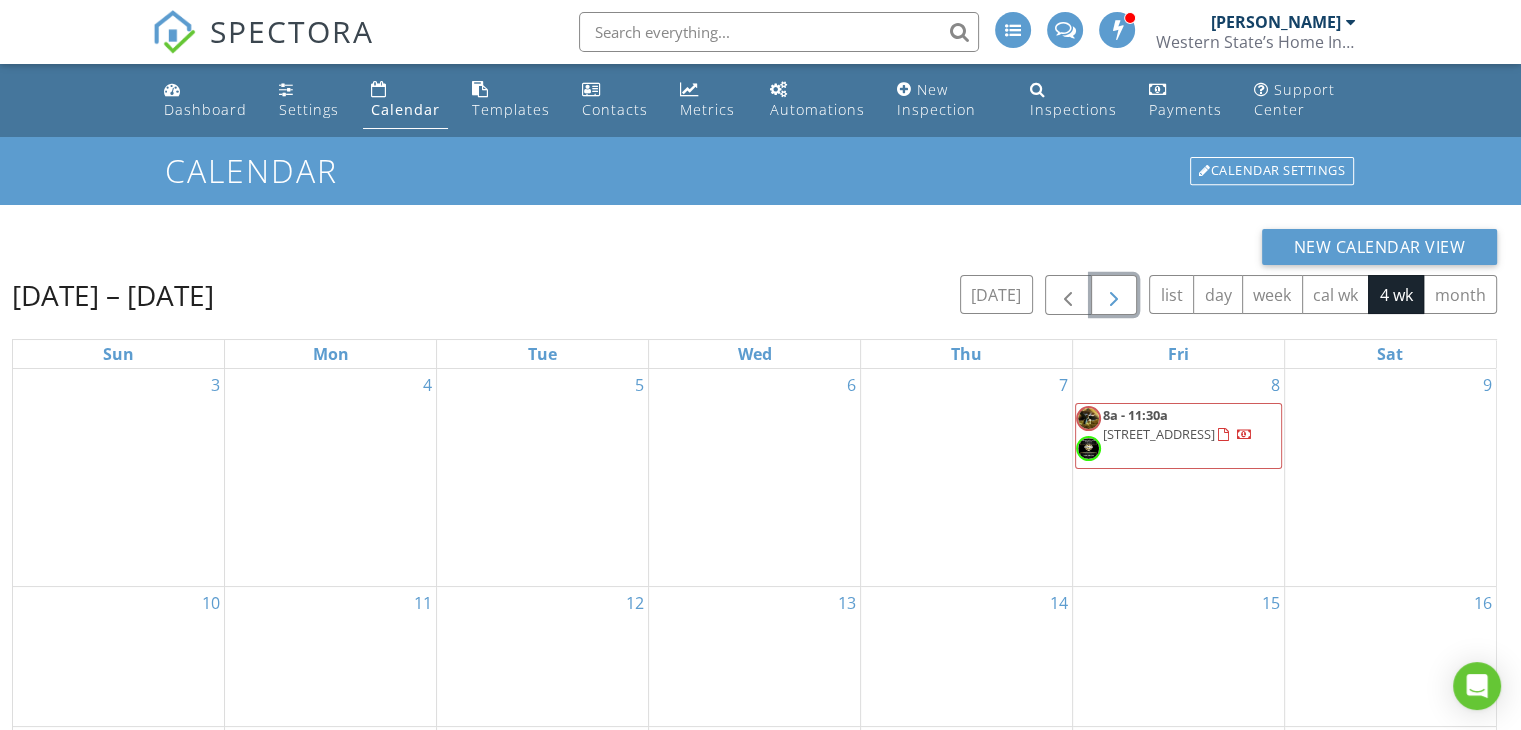 click at bounding box center (1114, 296) 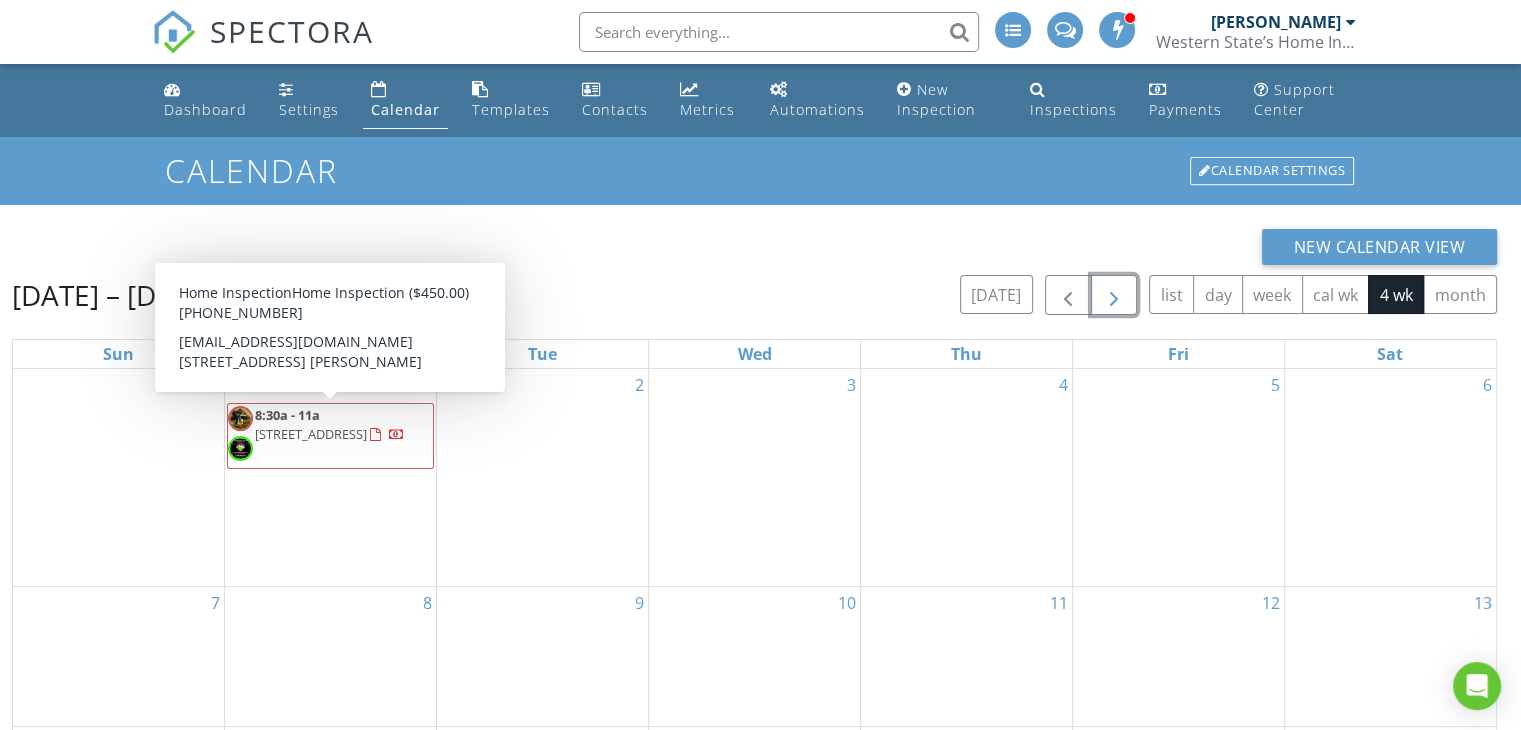click on "38956 N Trajen Pl, Queen Creek 85140" at bounding box center (311, 434) 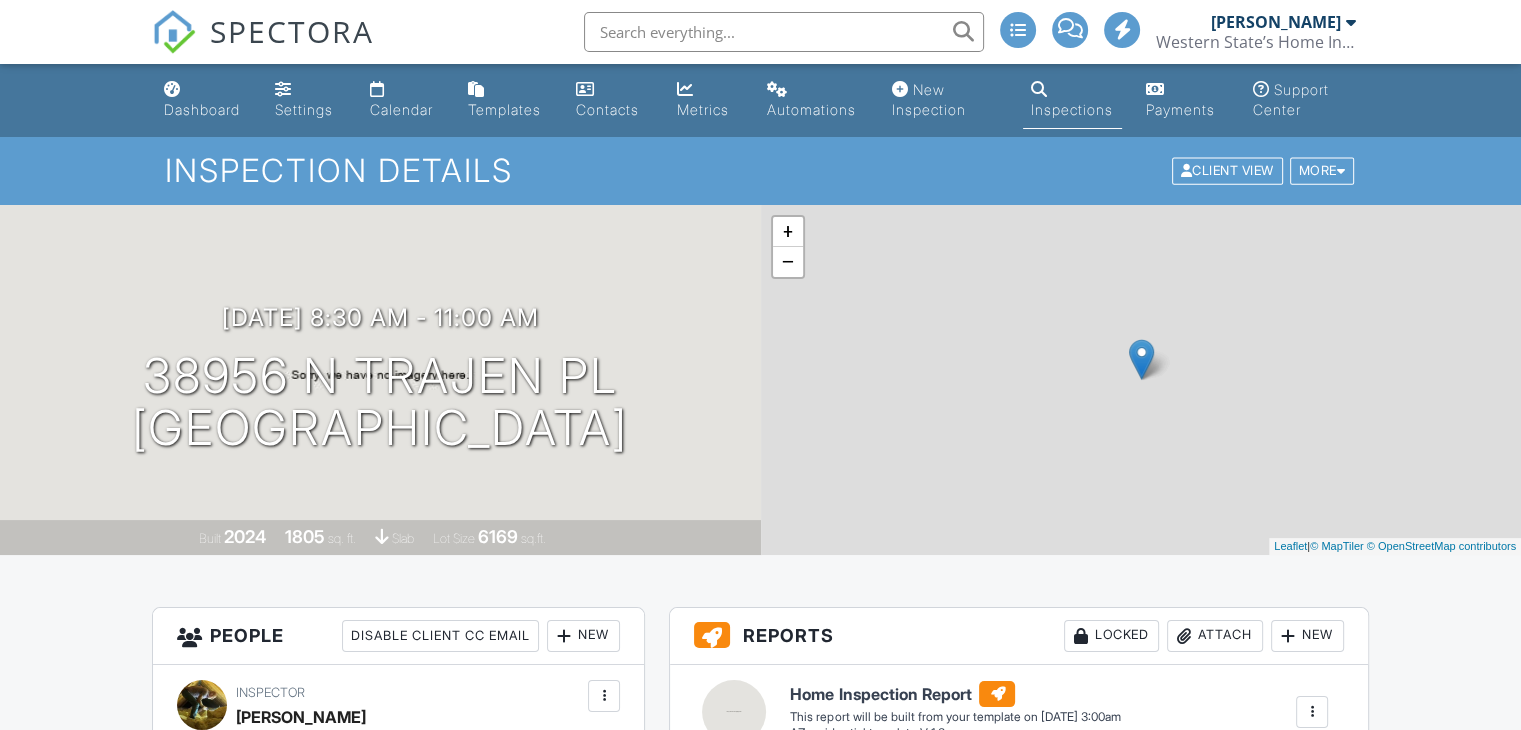 scroll, scrollTop: 500, scrollLeft: 0, axis: vertical 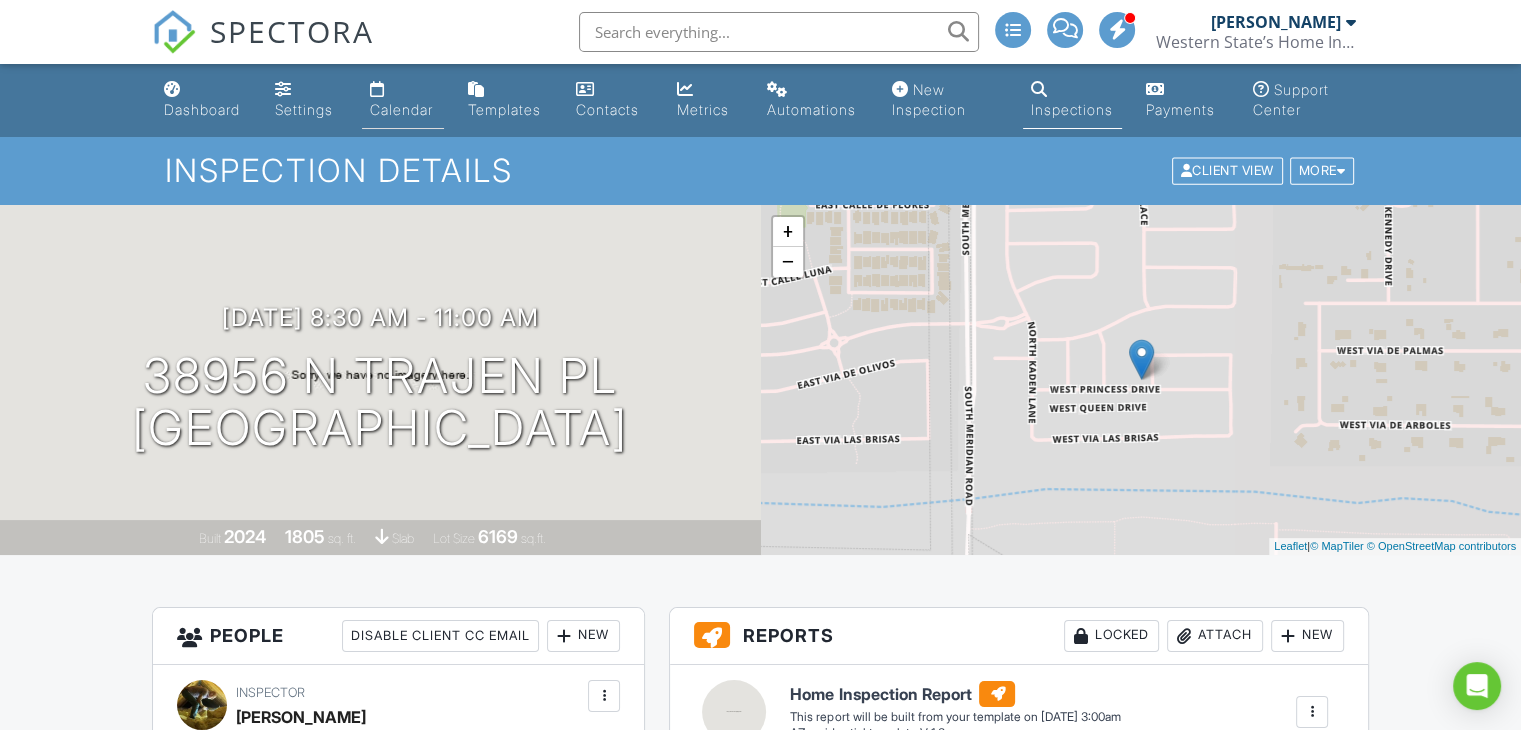 click on "Calendar" at bounding box center (401, 109) 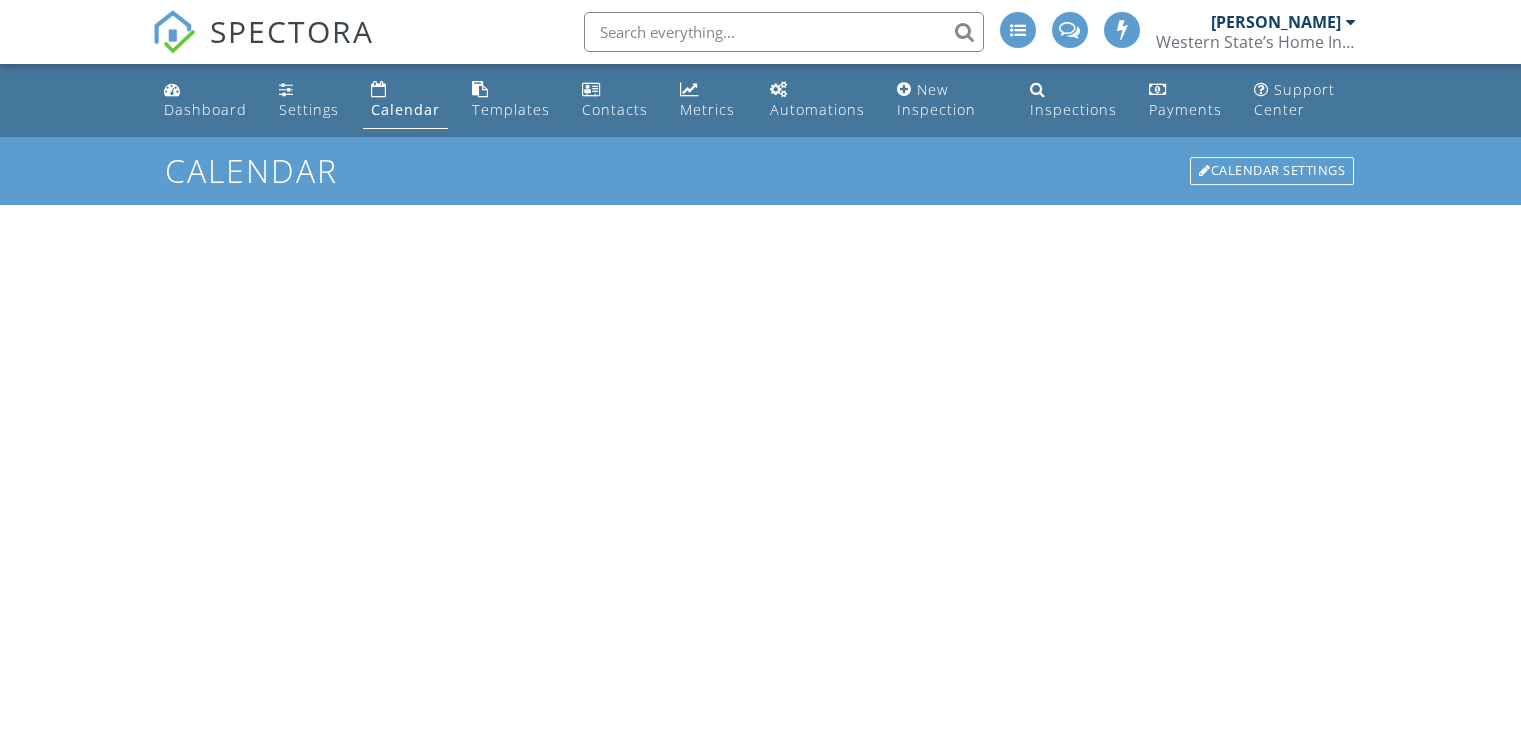 scroll, scrollTop: 0, scrollLeft: 0, axis: both 